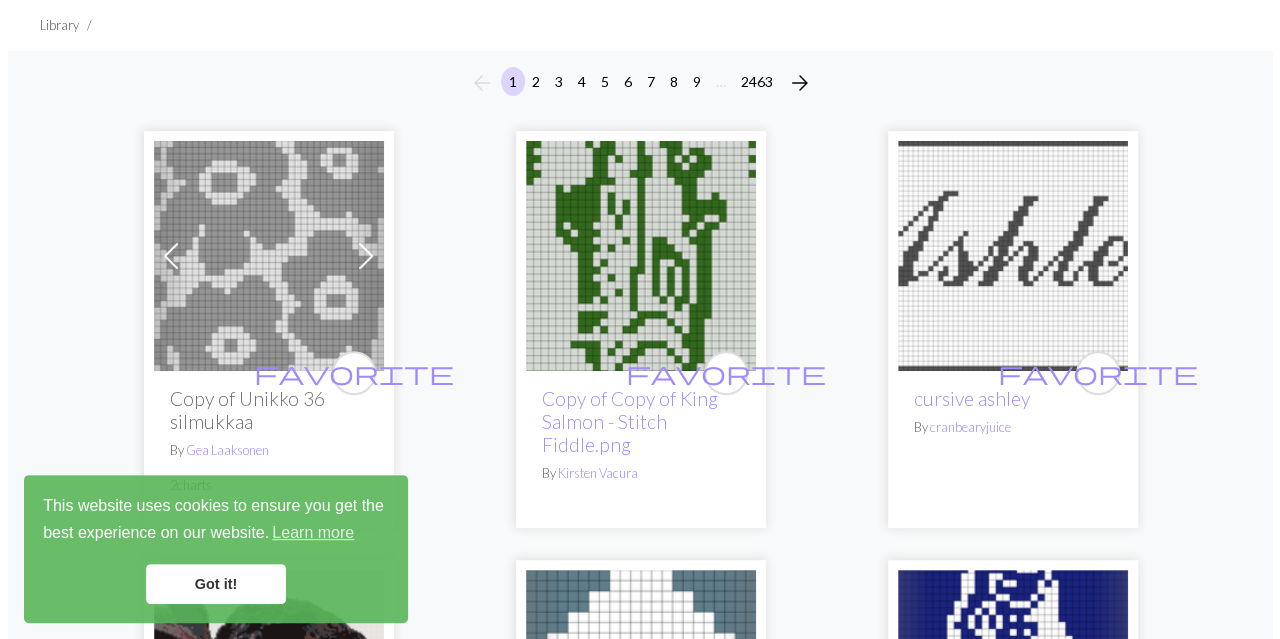 scroll, scrollTop: 0, scrollLeft: 0, axis: both 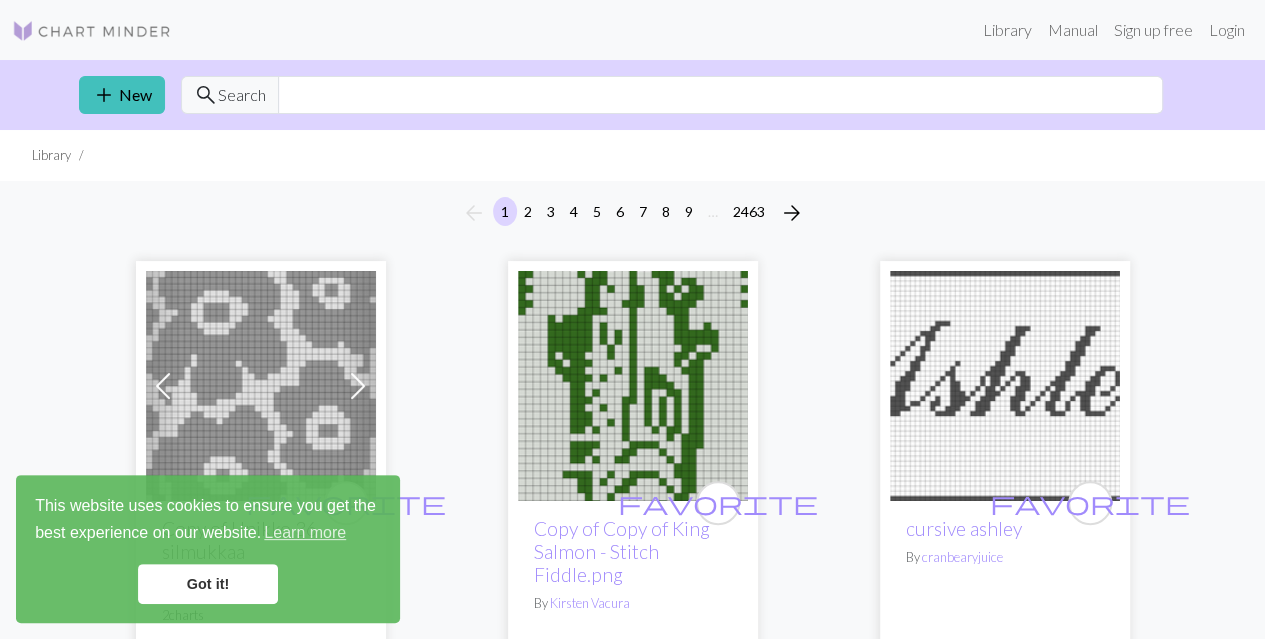 click on "add" at bounding box center [104, 95] 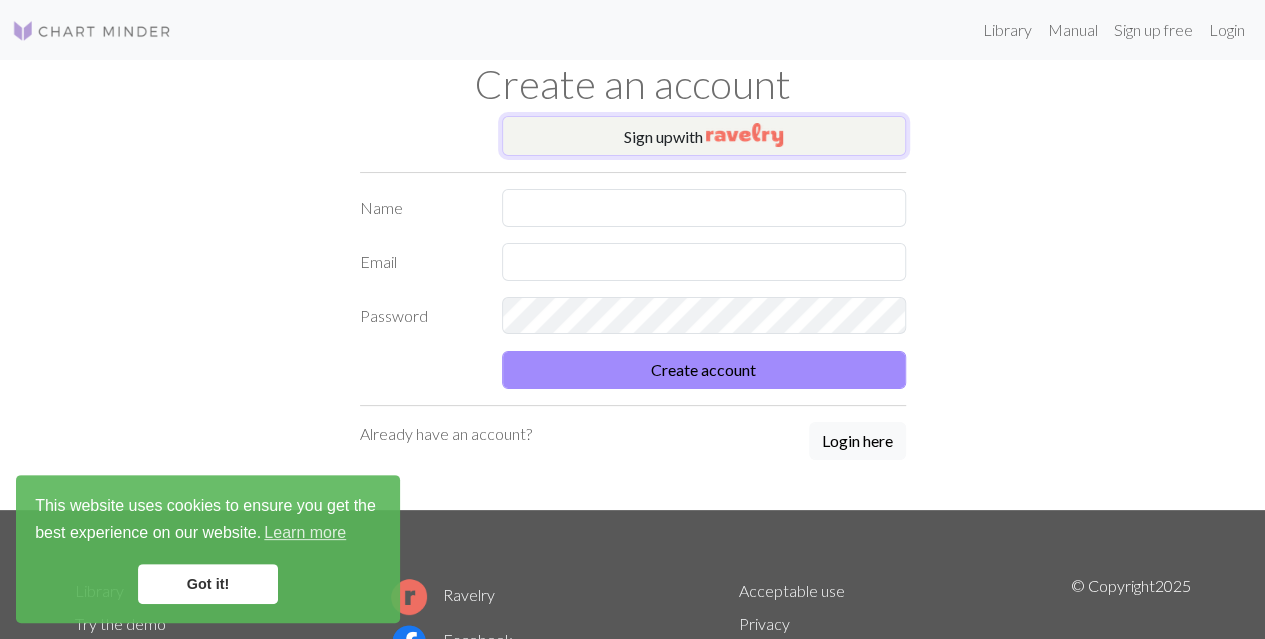 click on "Sign up  with" at bounding box center (704, 136) 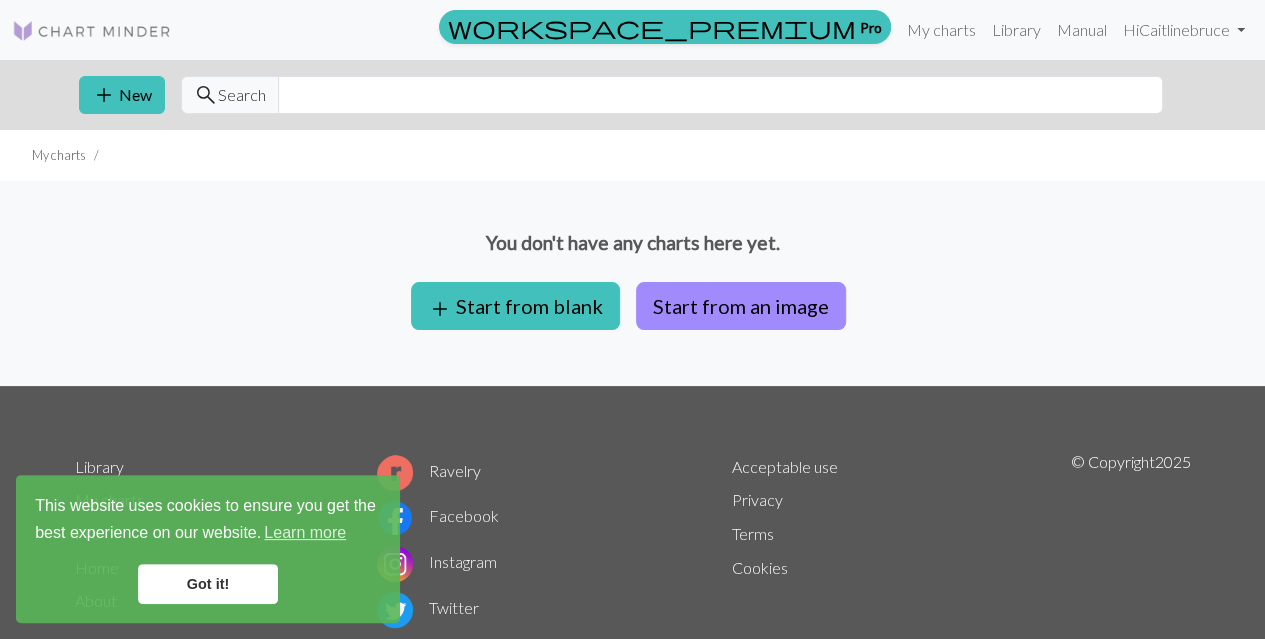 click on "add   Start from blank" at bounding box center (515, 306) 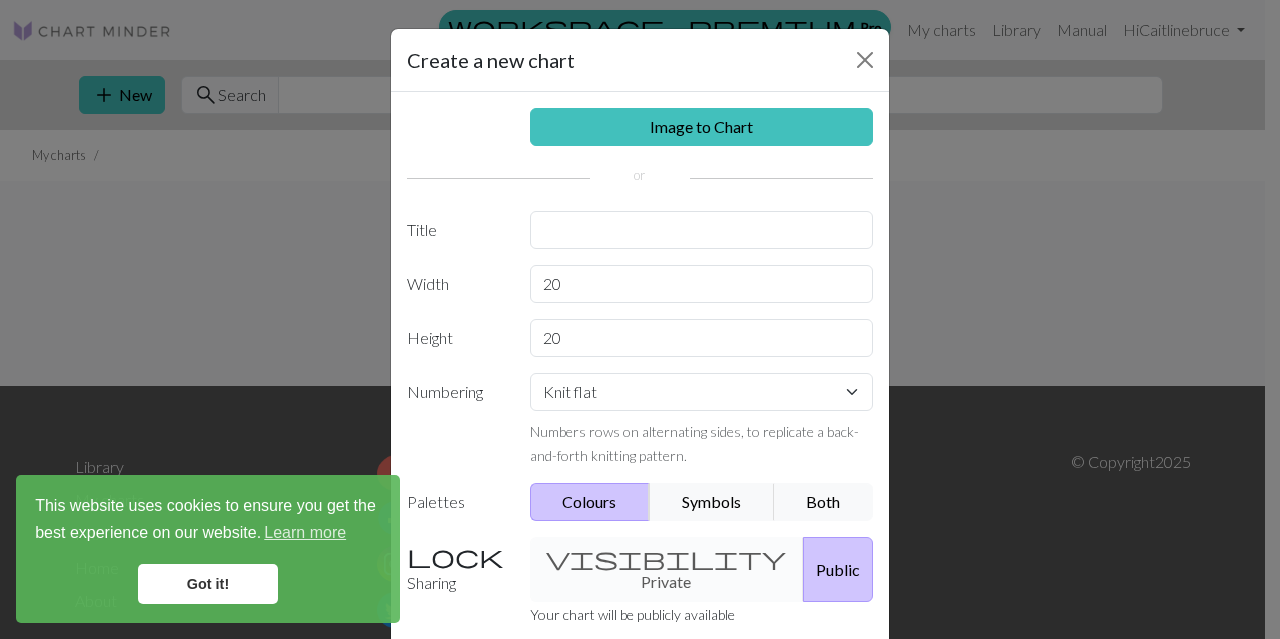 click on "Create a new chart" at bounding box center [640, 60] 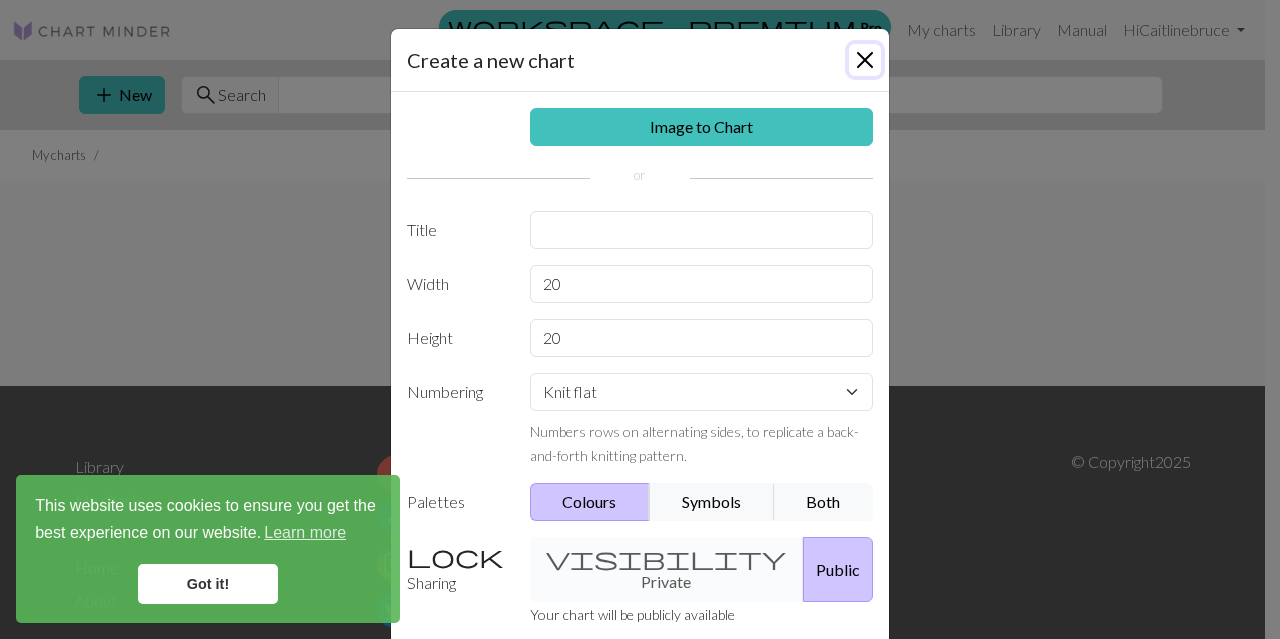 click at bounding box center (865, 60) 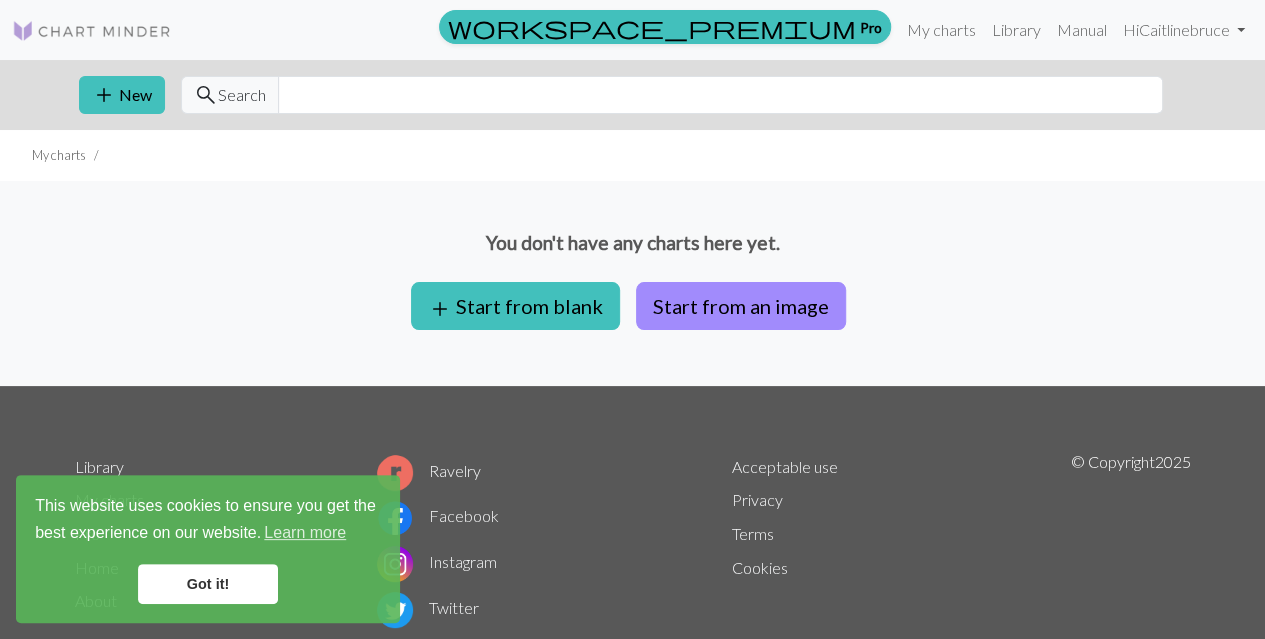 click on "Start from an image" at bounding box center (741, 306) 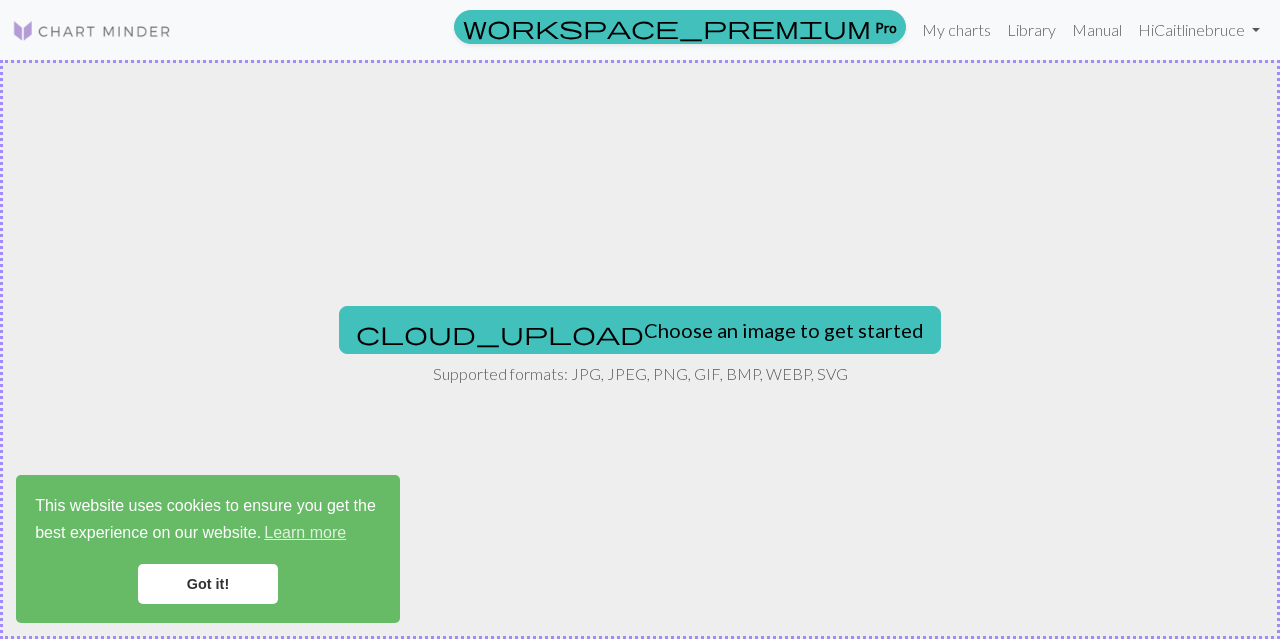 click on "cloud_upload  Choose an image to get started" at bounding box center [640, 330] 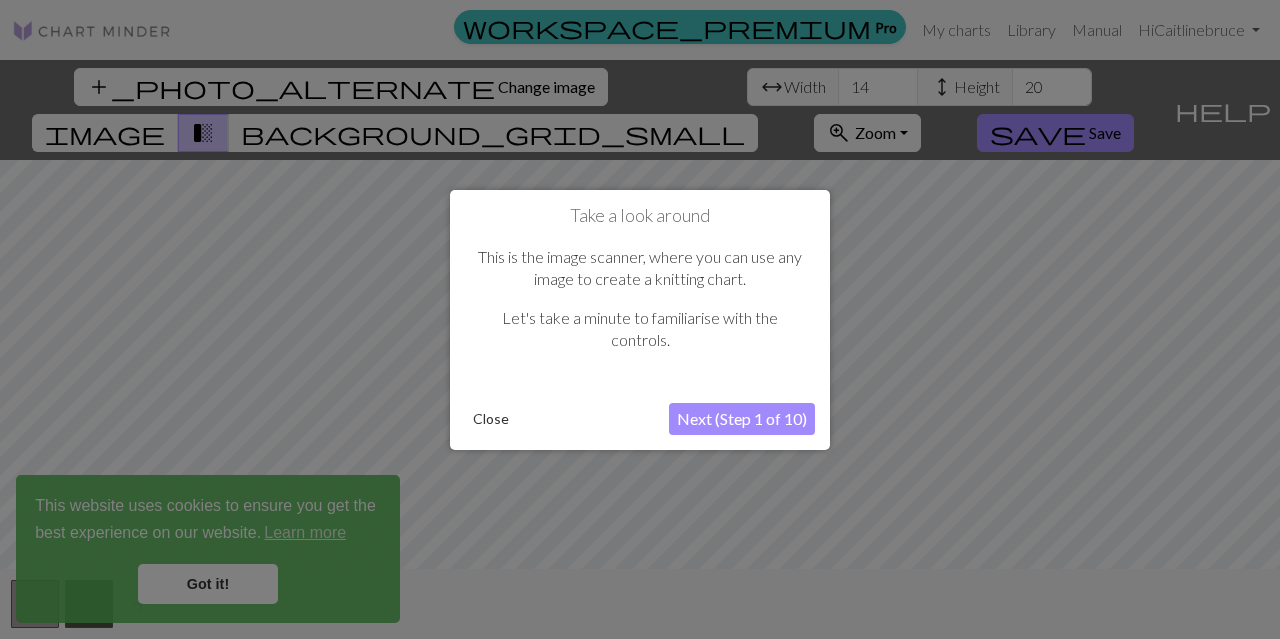 click on "Next (Step 1 of 10)" at bounding box center [742, 419] 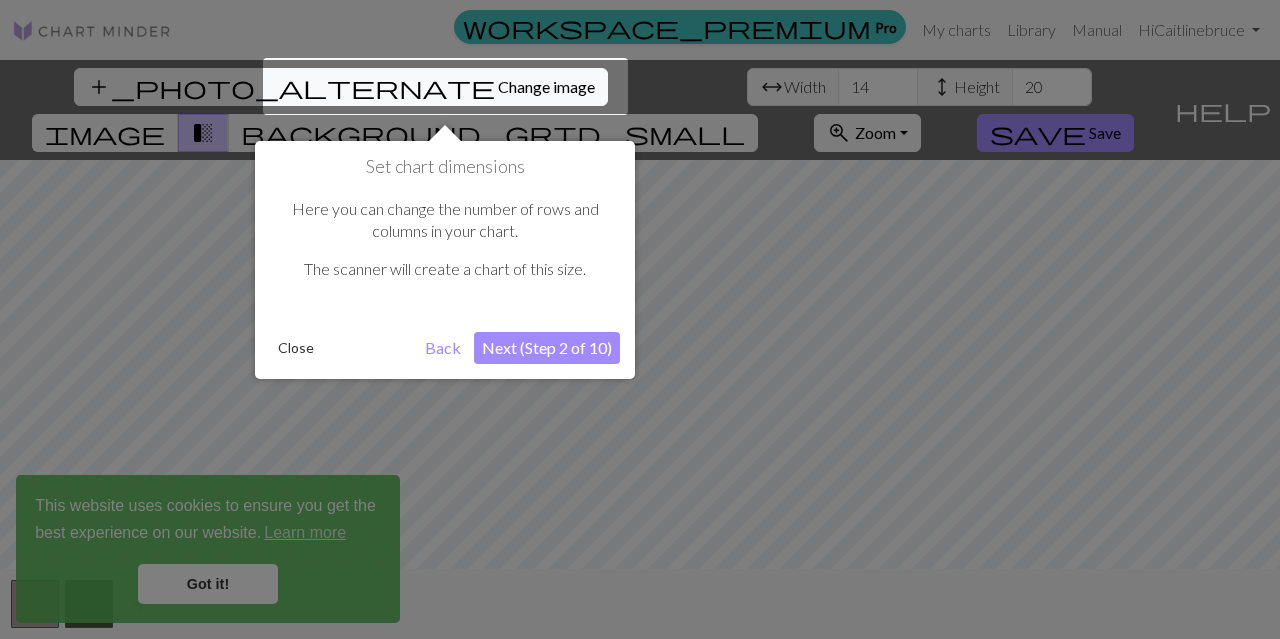 click on "Next (Step 2 of 10)" at bounding box center [547, 348] 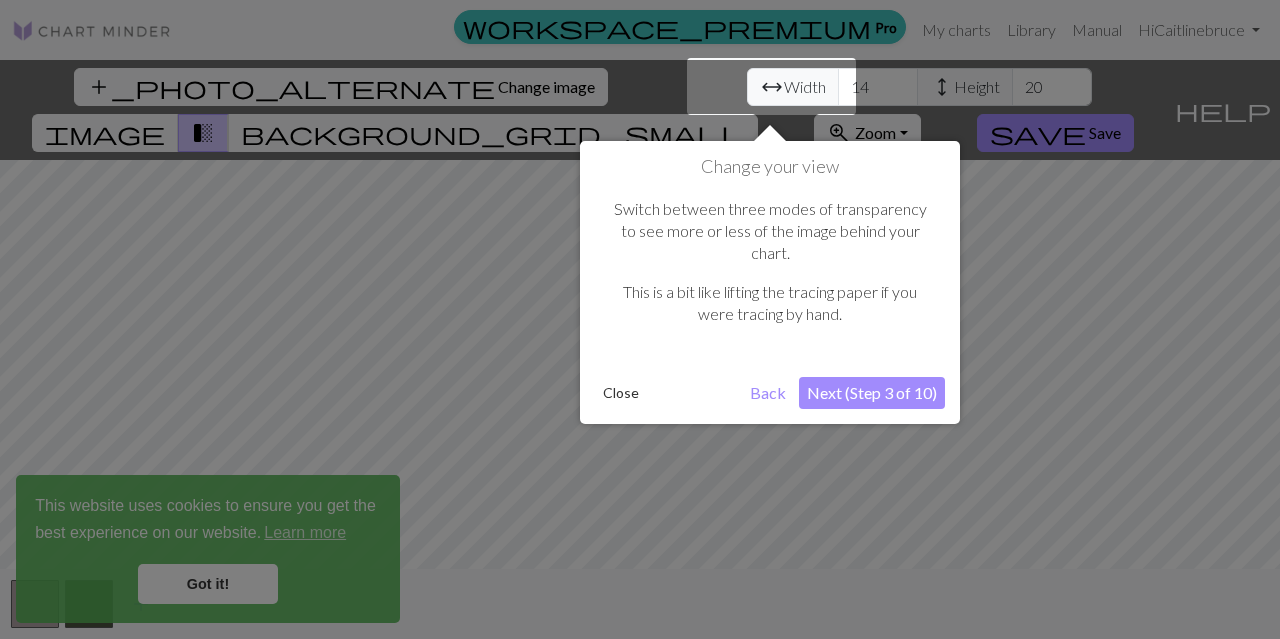 click on "Next (Step 3 of 10)" at bounding box center [872, 393] 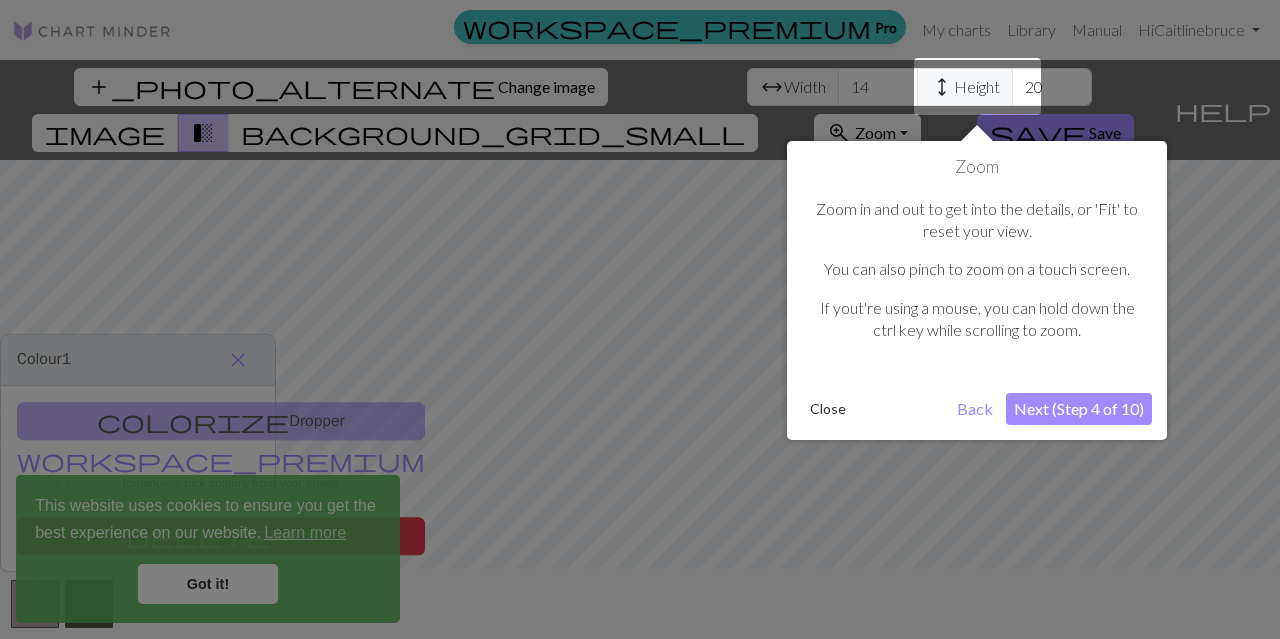 click on "Next (Step 4 of 10)" at bounding box center [1079, 409] 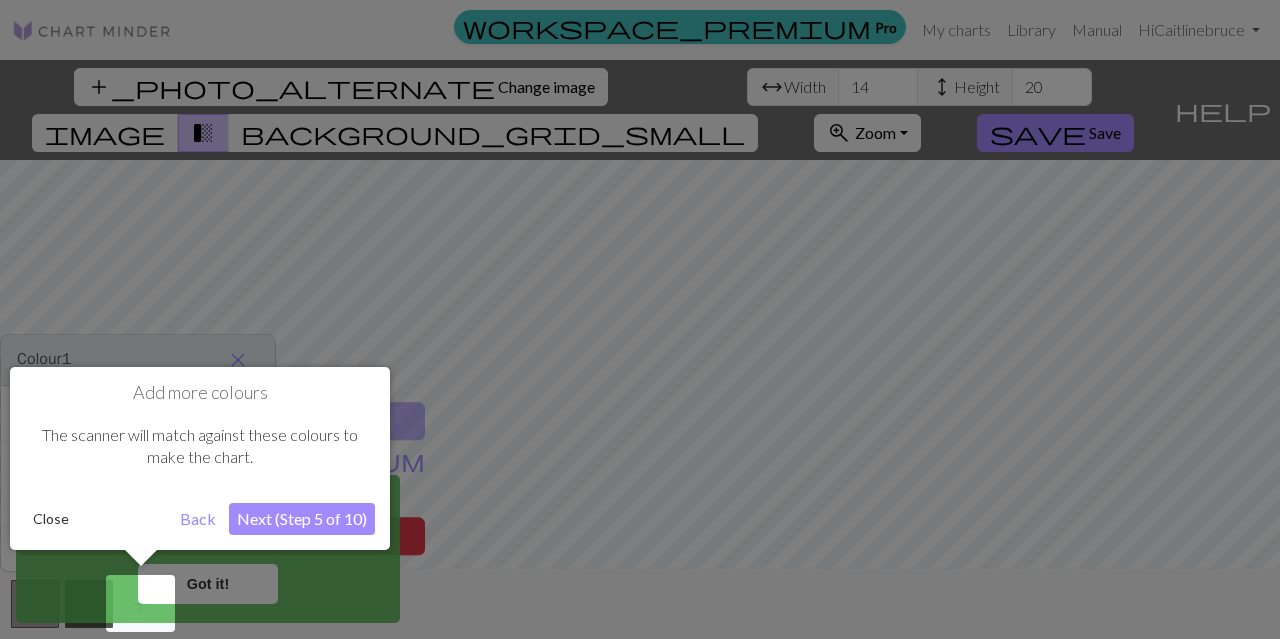 click on "Next (Step 5 of 10)" at bounding box center [302, 519] 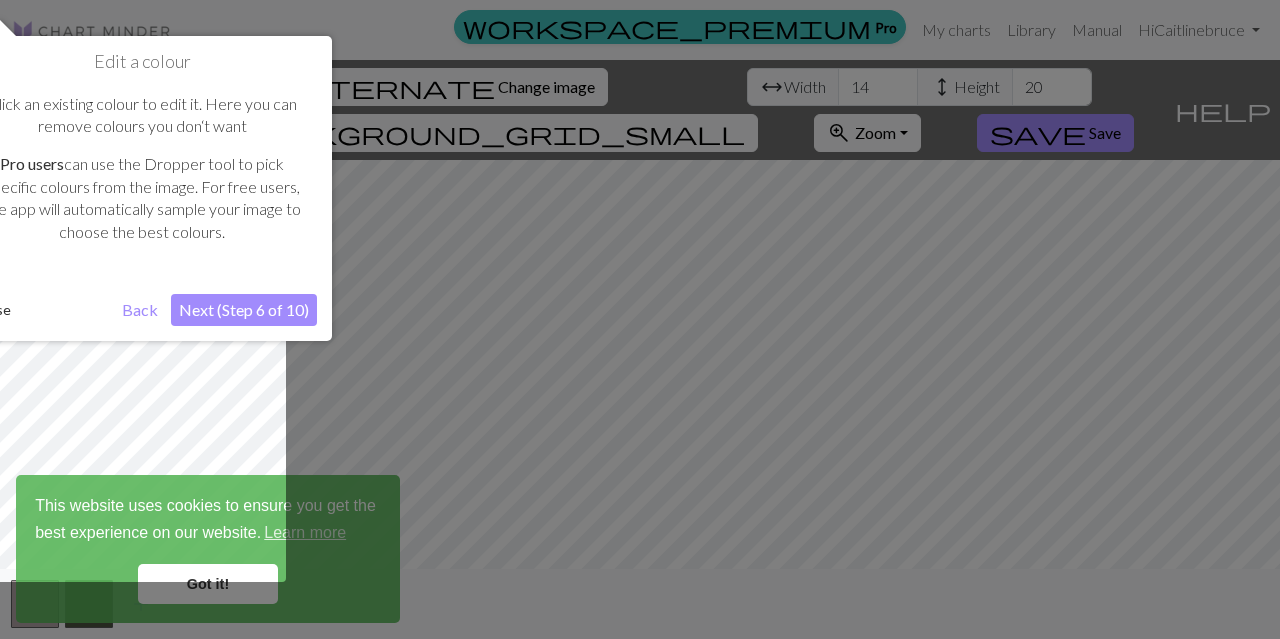click on "Next (Step 6 of 10)" at bounding box center (244, 310) 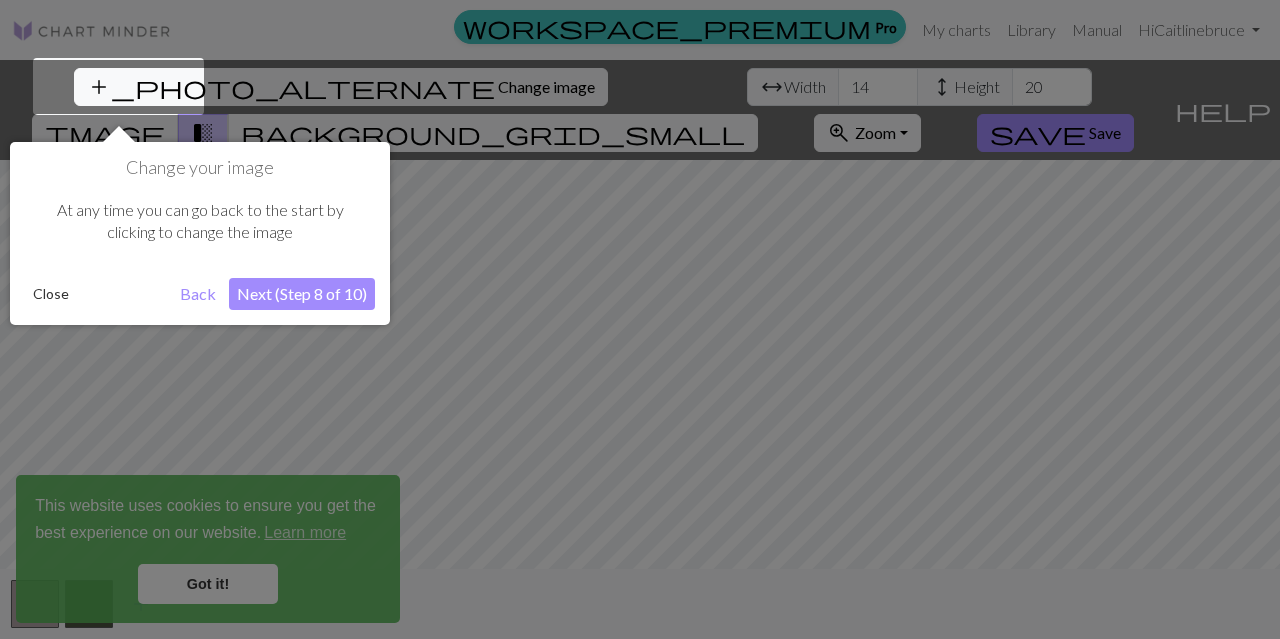 click on "Next (Step 8 of 10)" at bounding box center [302, 294] 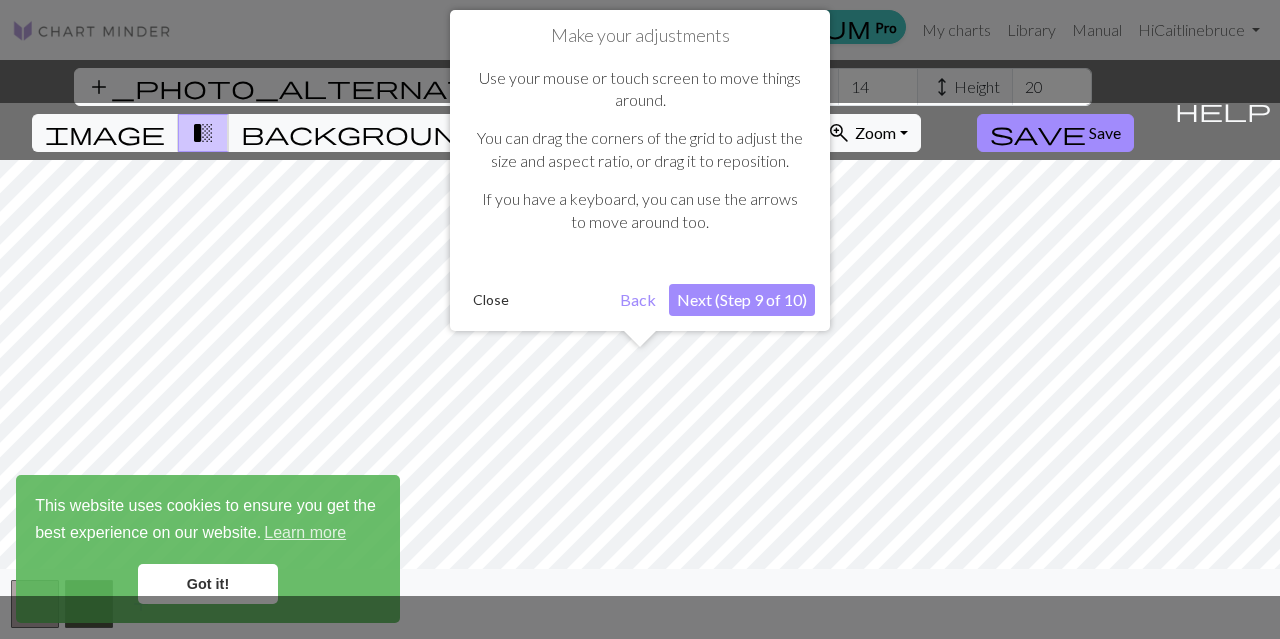 click on "Next (Step 9 of 10)" at bounding box center (742, 300) 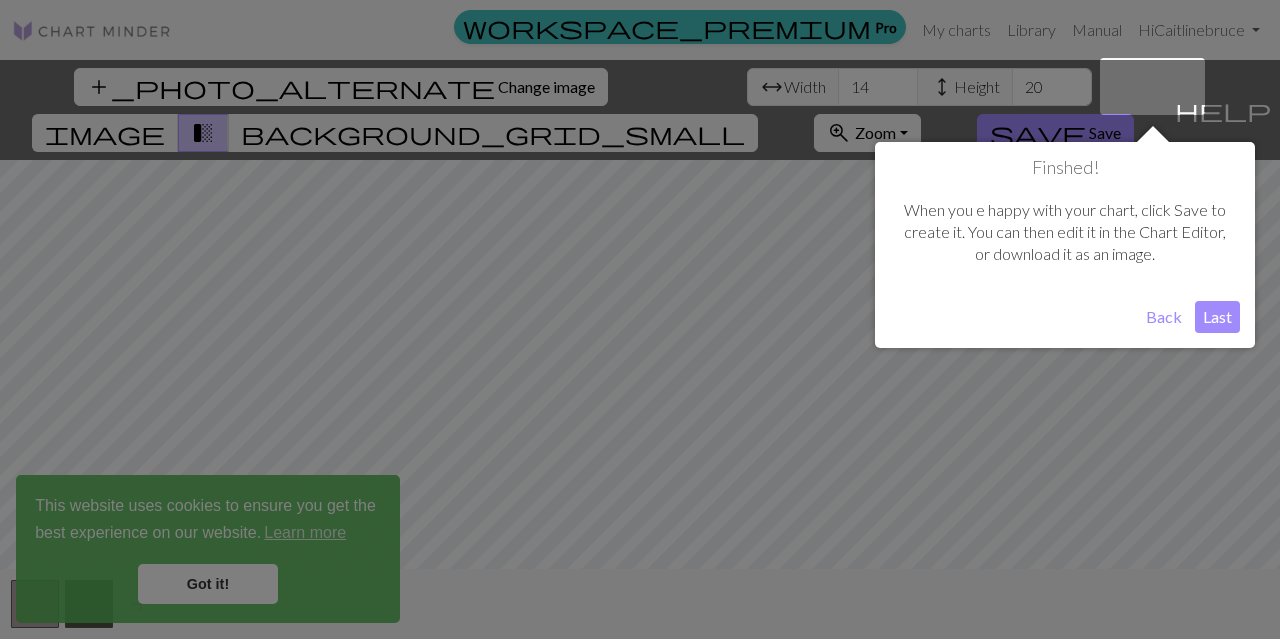 click on "Last" at bounding box center [1217, 317] 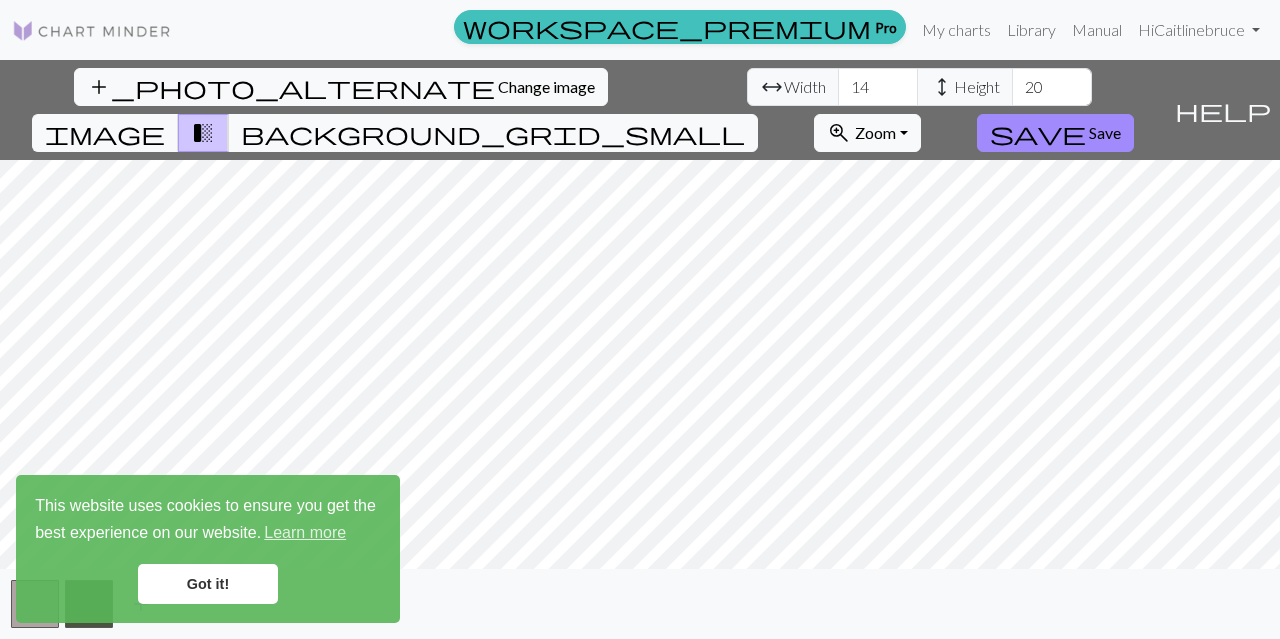 click on "zoom_in Zoom Zoom" at bounding box center [867, 133] 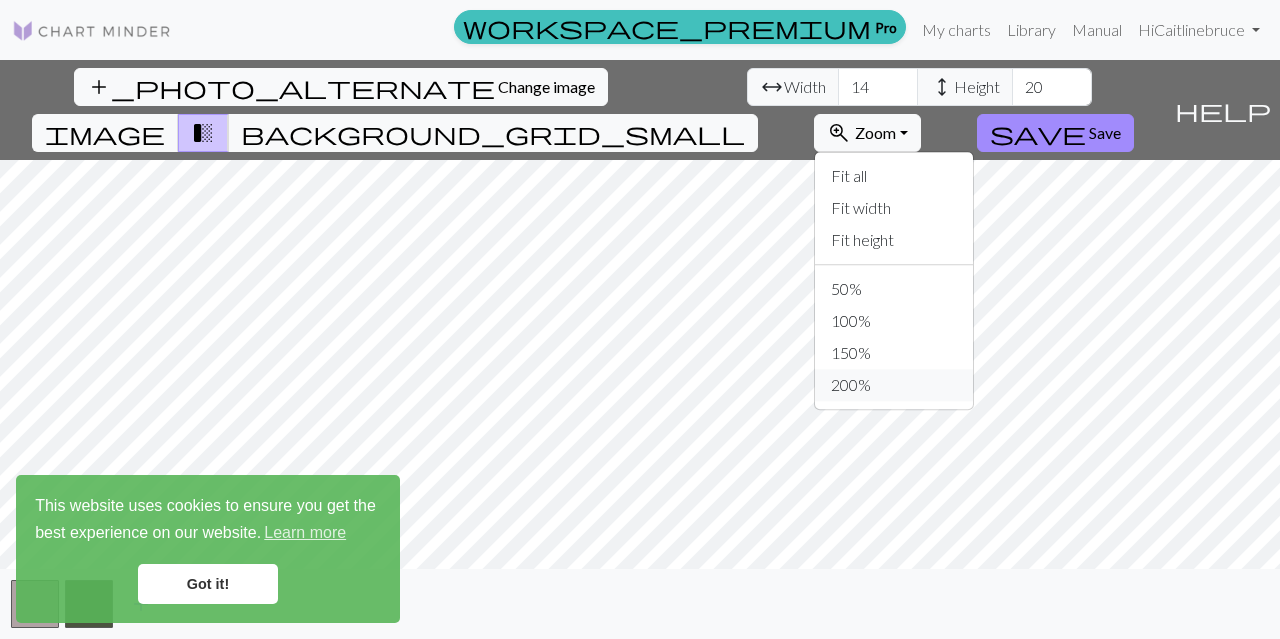 click on "200%" at bounding box center [894, 385] 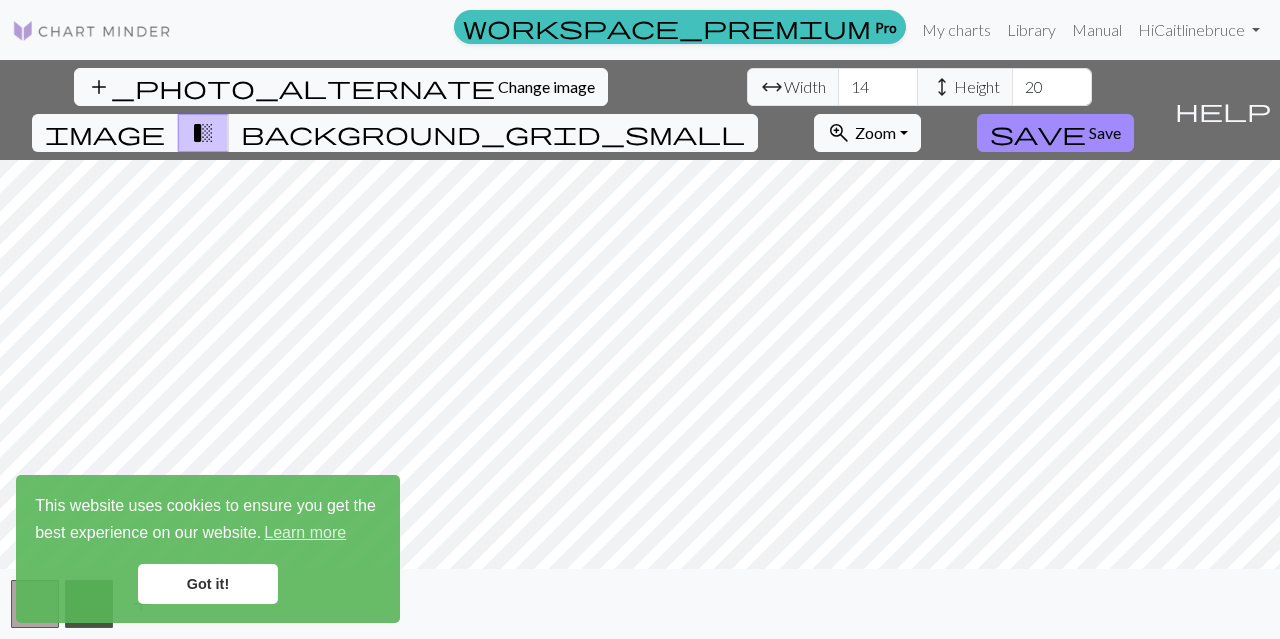 click on "Change image" at bounding box center (546, 86) 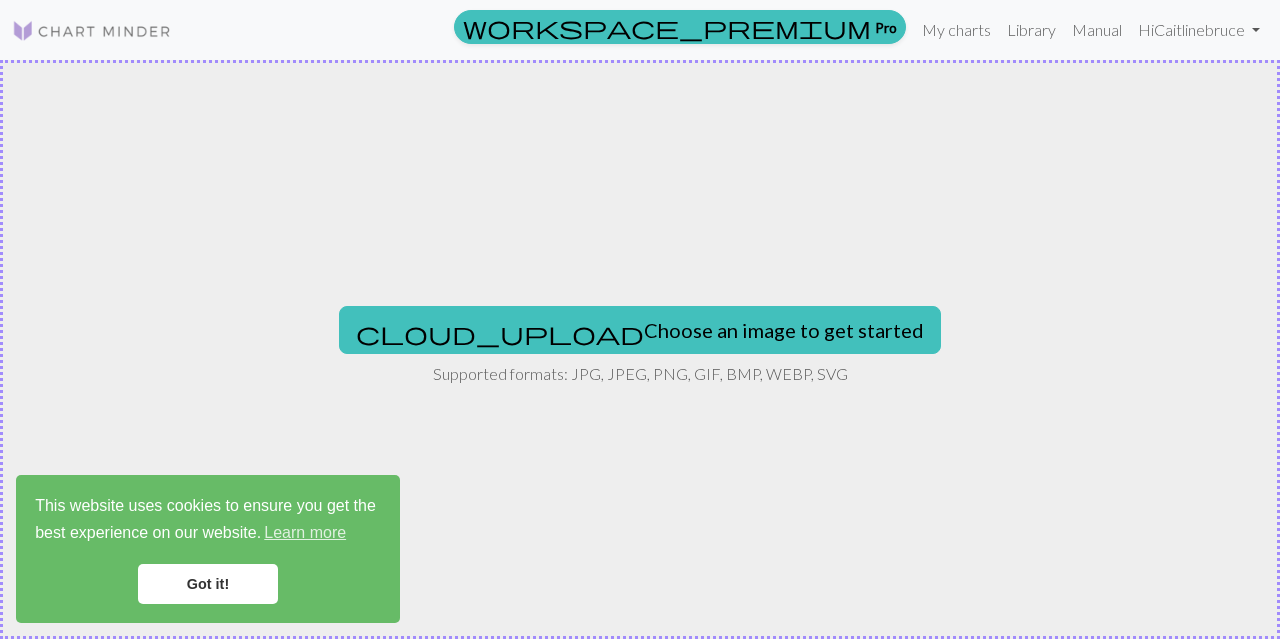 click on "Got it!" at bounding box center [208, 584] 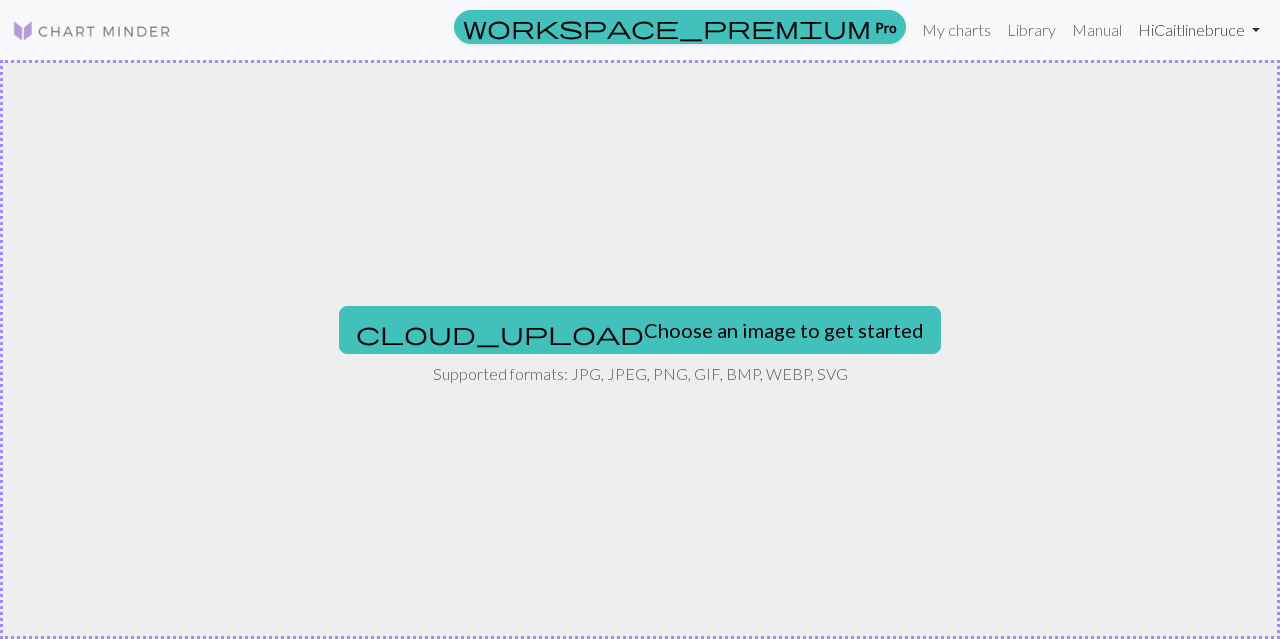 click on "Hi  [FIRST] [LAST]" at bounding box center [1199, 30] 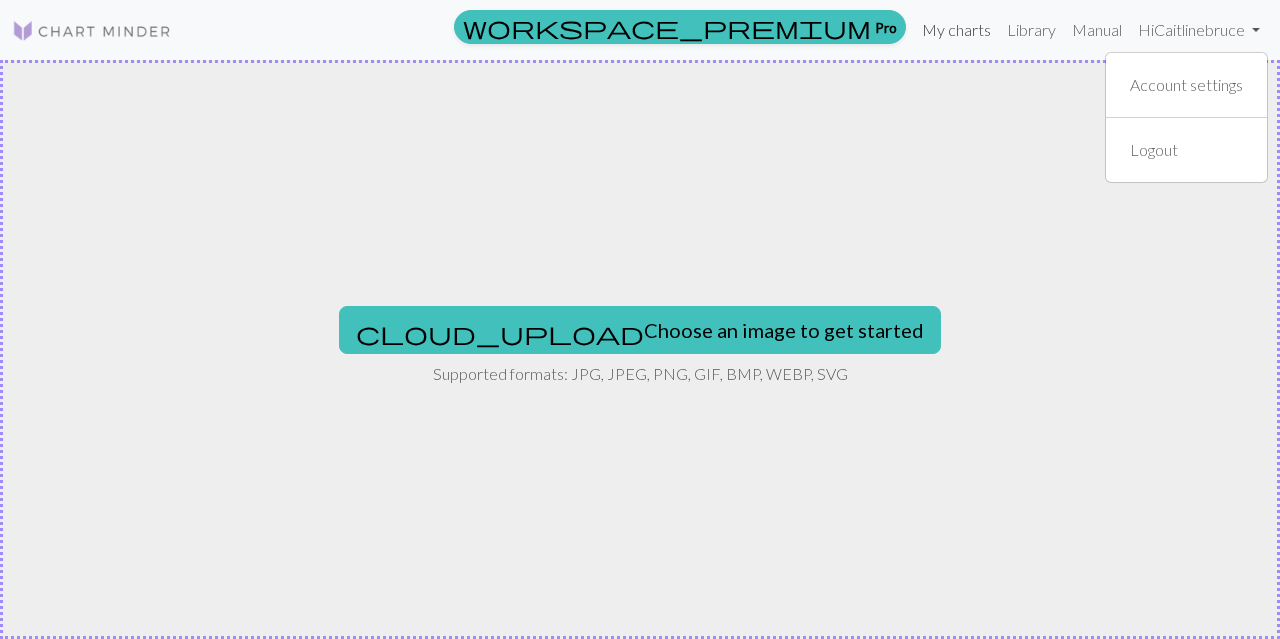 click on "My charts" at bounding box center [956, 30] 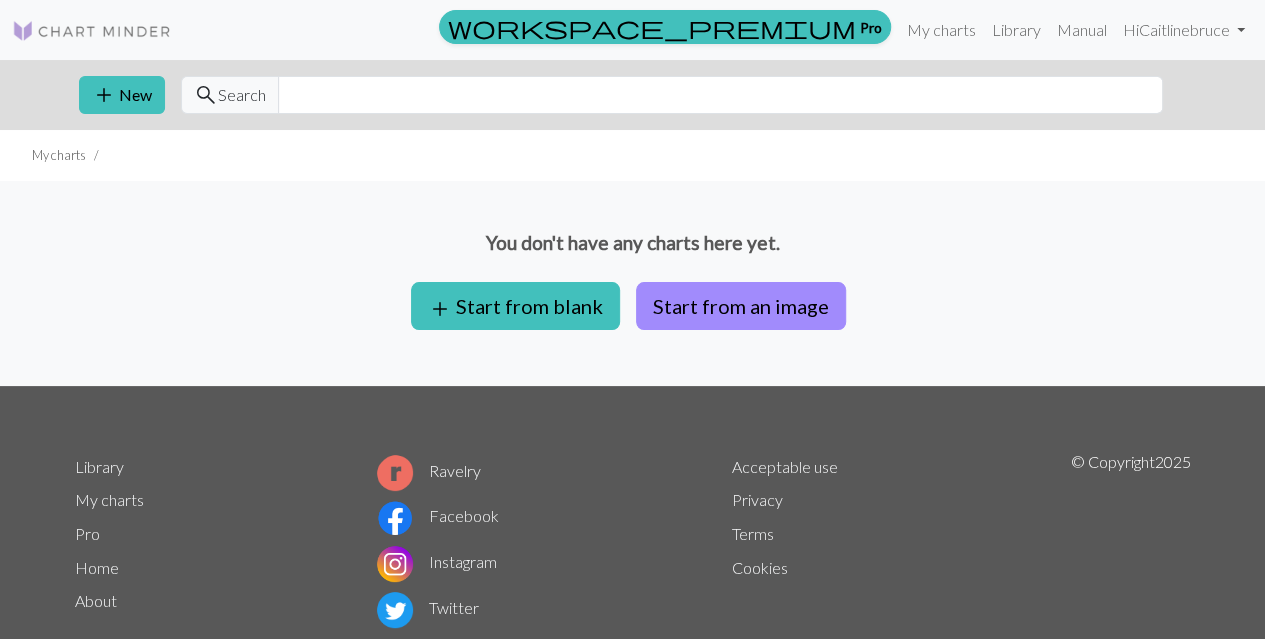 click on "add   Start from blank" at bounding box center [515, 306] 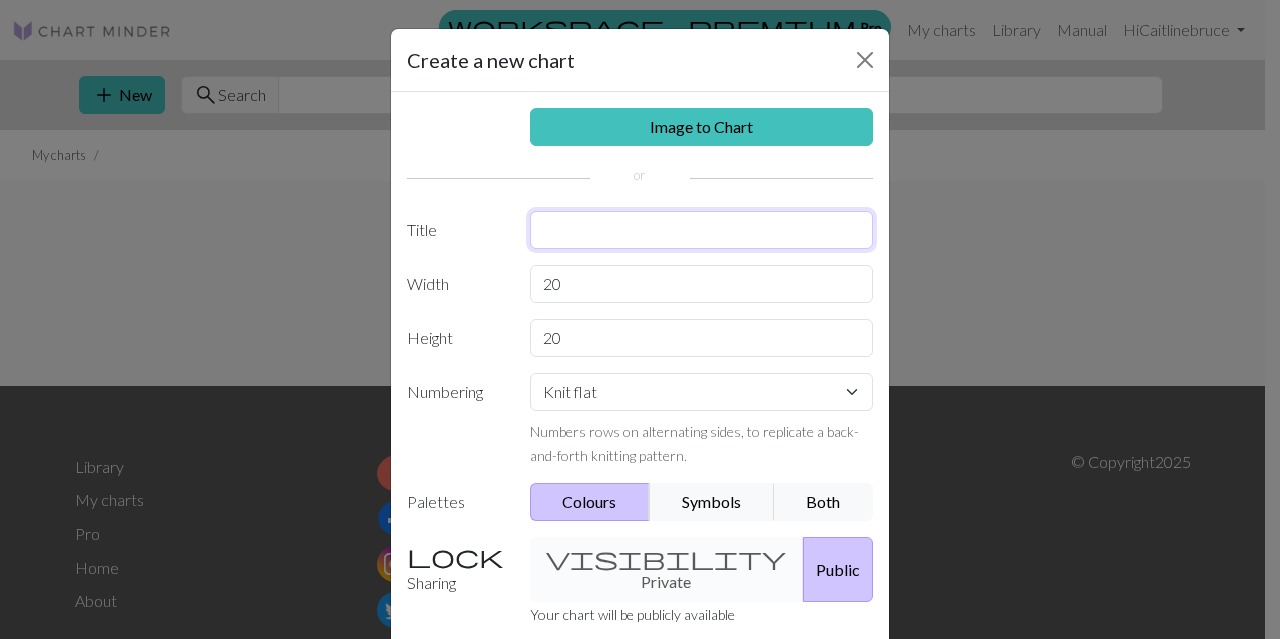 click at bounding box center (702, 230) 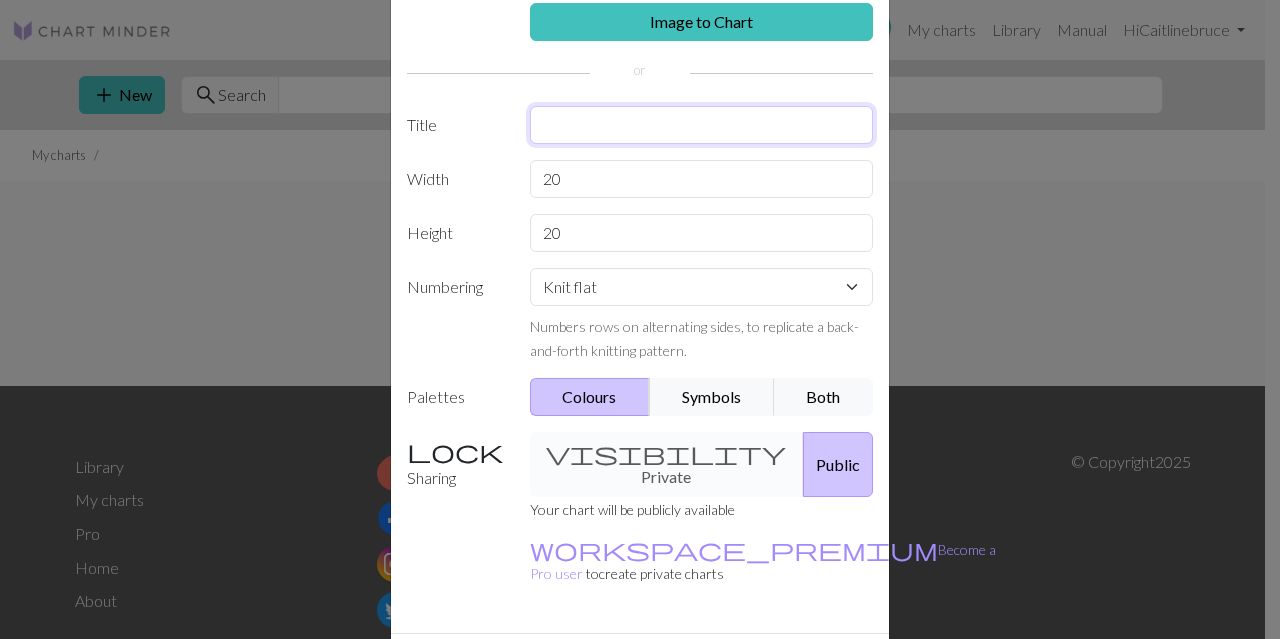 scroll, scrollTop: 146, scrollLeft: 0, axis: vertical 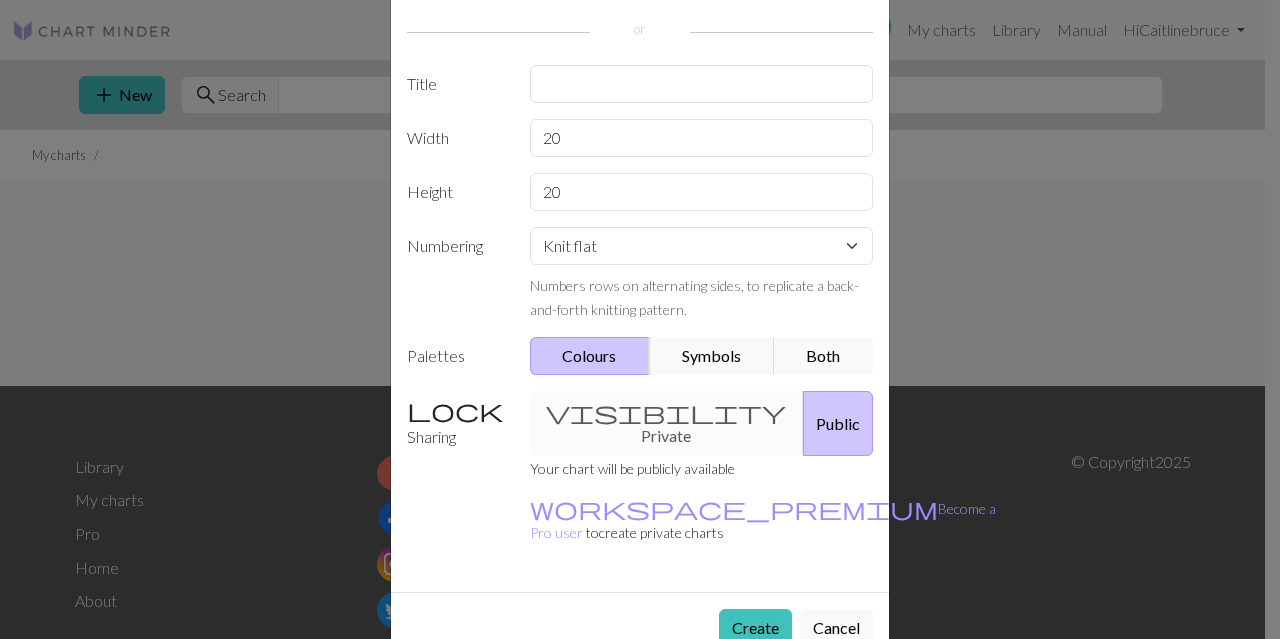 click on "Image to Chart Title Width 20 Height 20 Numbering Knit flat Knit in the round Lace knitting Cross stitch Numbers rows on alternating sides, to replicate a back-and-forth knitting pattern. Palettes Colours Symbols Both Sharing visibility  Private Public Your chart will be publicly available workspace_premium Become a Pro user   to  create private charts" at bounding box center (640, 269) 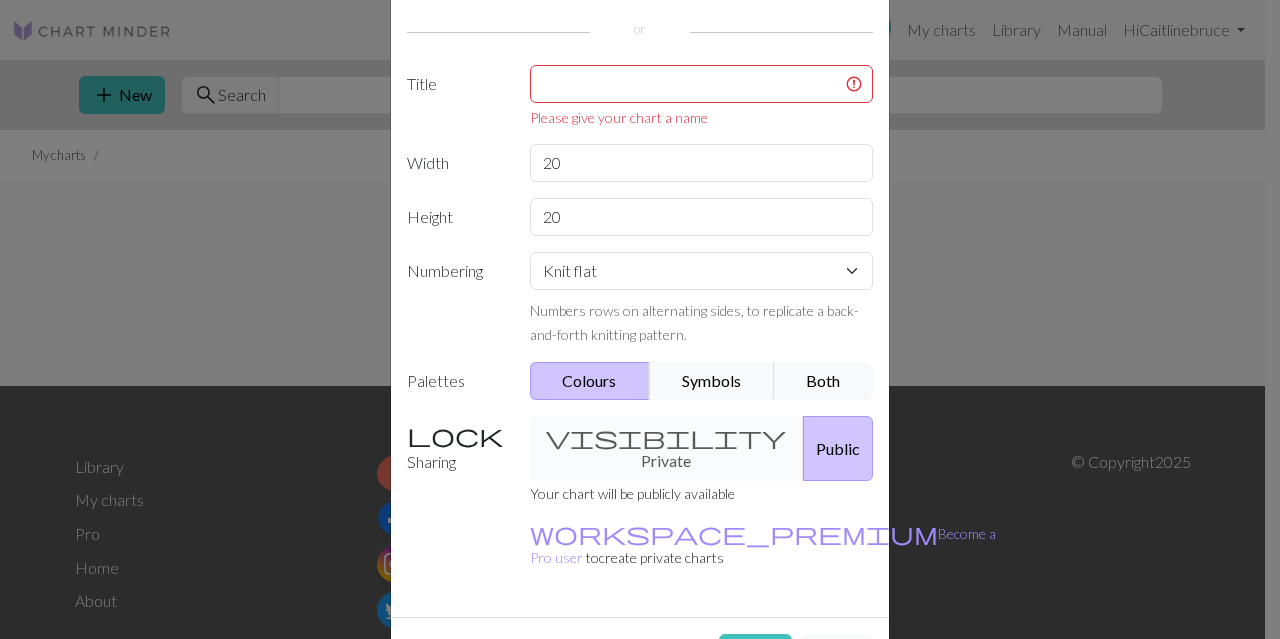 click on "visibility  Private Public" at bounding box center [702, 448] 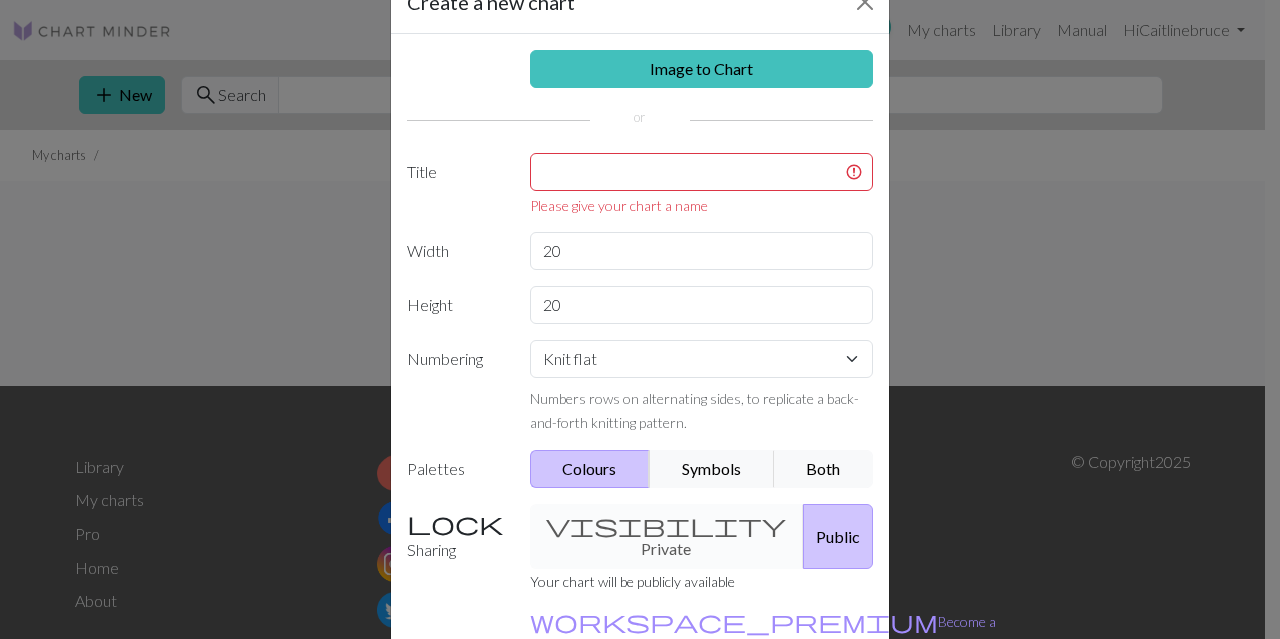scroll, scrollTop: 0, scrollLeft: 0, axis: both 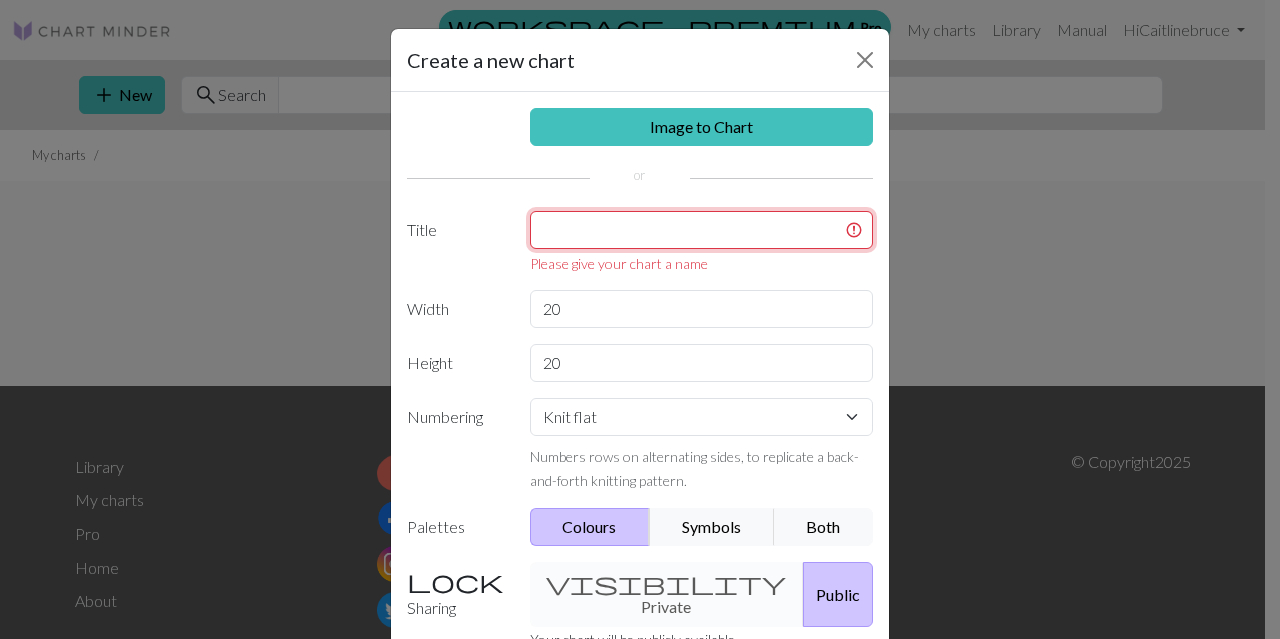 click at bounding box center [702, 230] 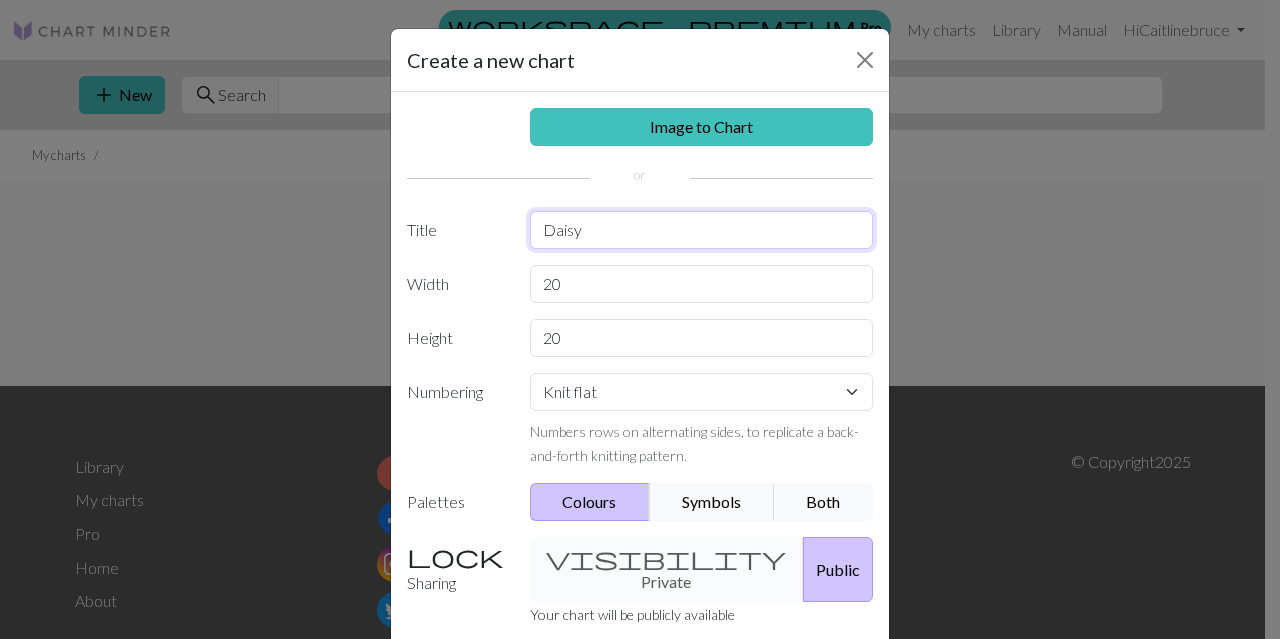 type on "Daisy" 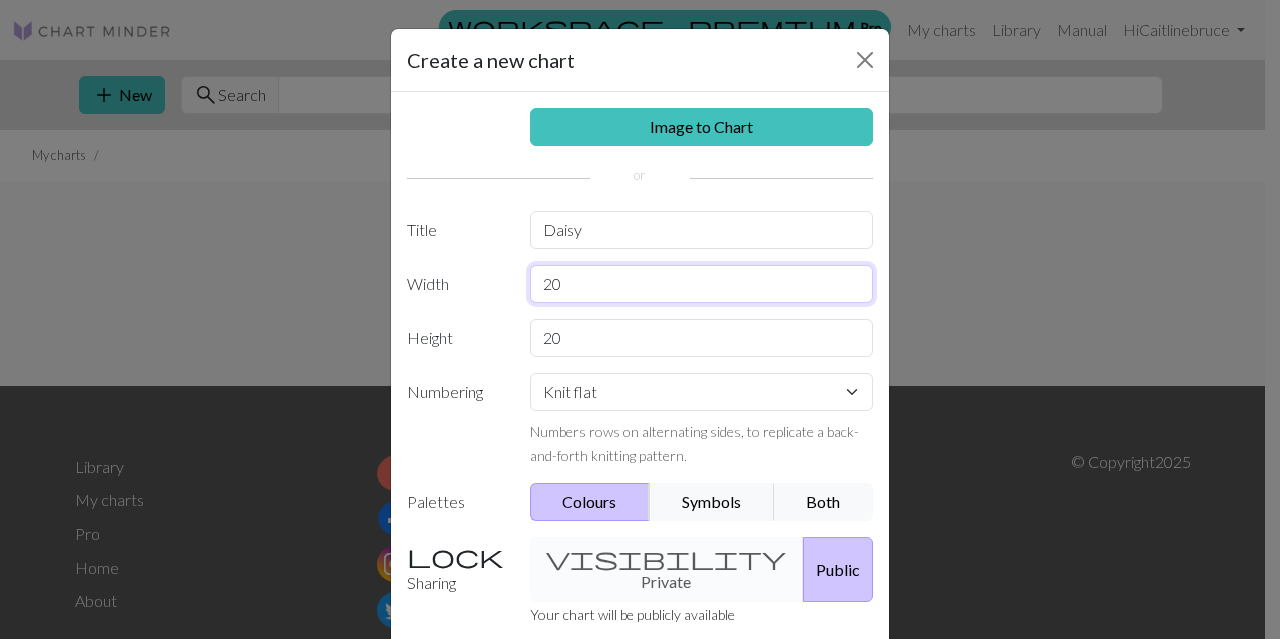click on "20" at bounding box center [702, 284] 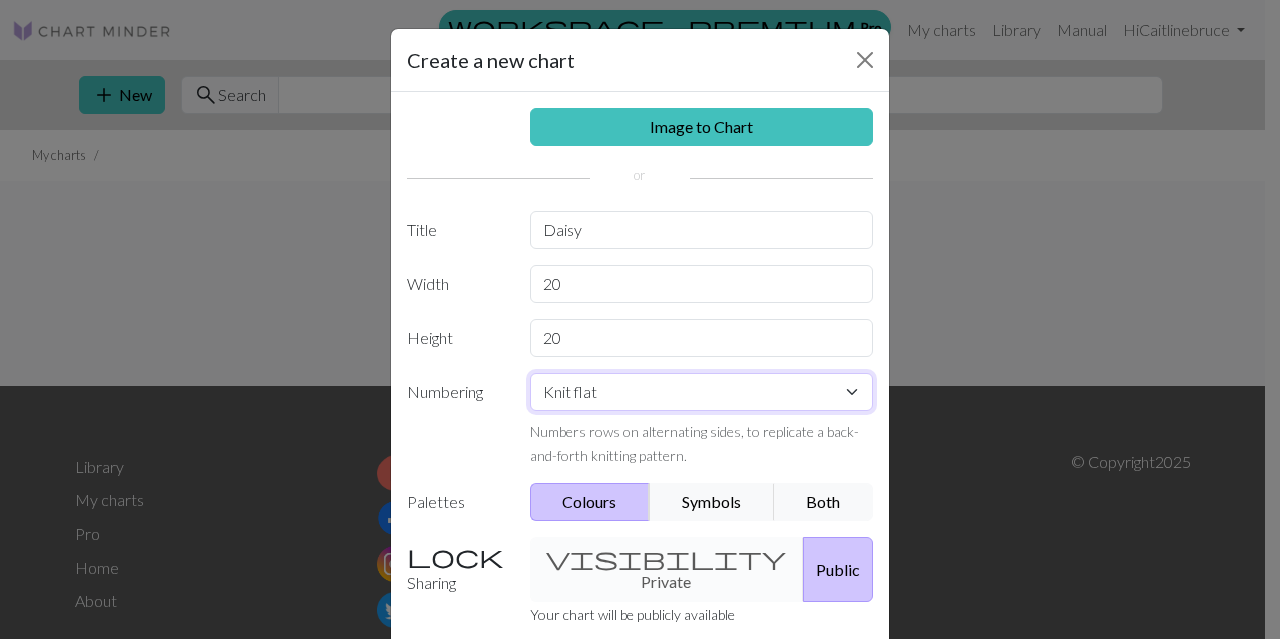 click on "Knit flat Knit in the round Lace knitting Cross stitch" at bounding box center [702, 392] 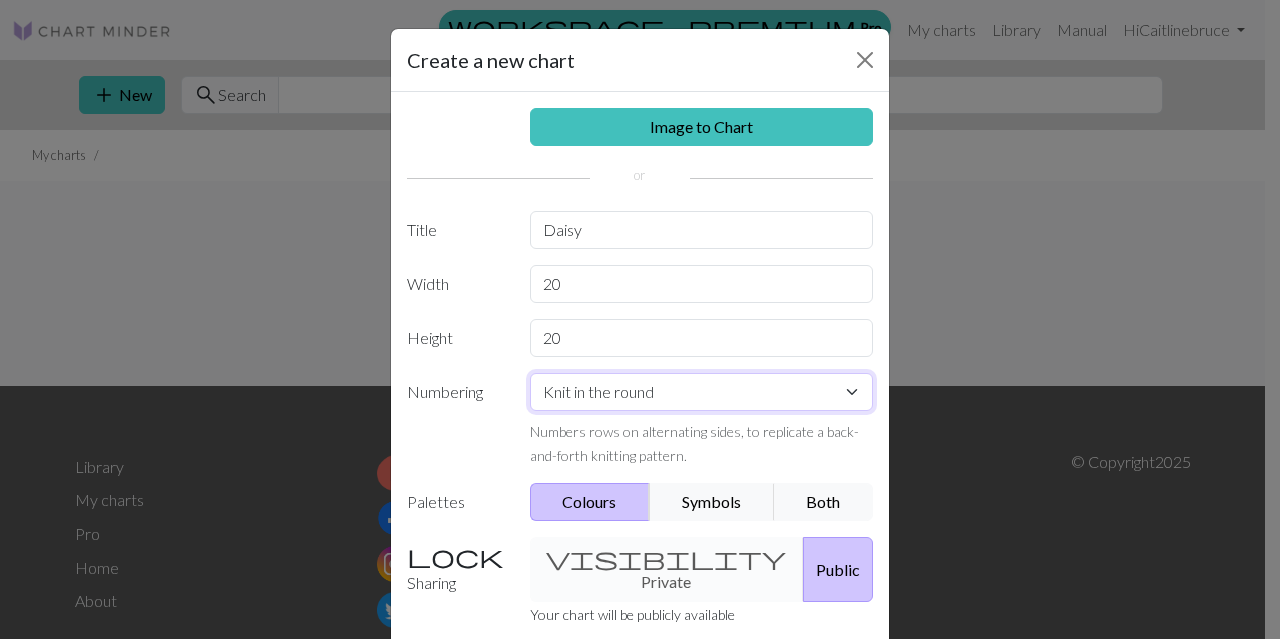 click on "Knit flat Knit in the round Lace knitting Cross stitch" at bounding box center [702, 392] 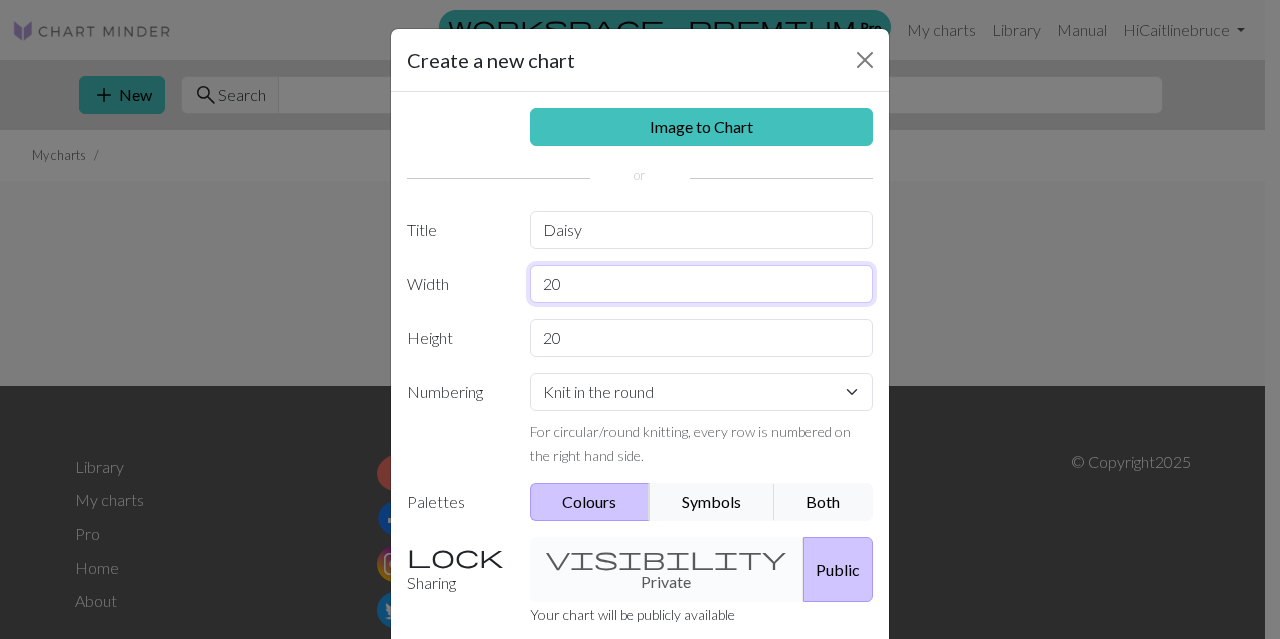 click on "20" at bounding box center (702, 284) 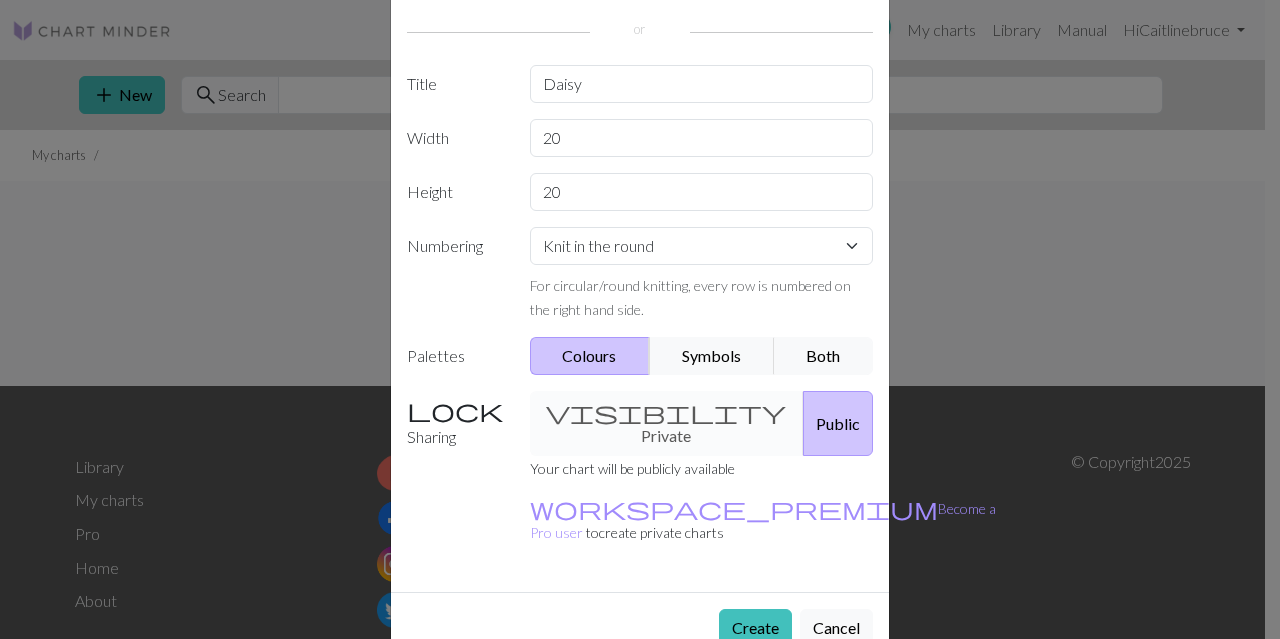 click on "Create" at bounding box center [755, 628] 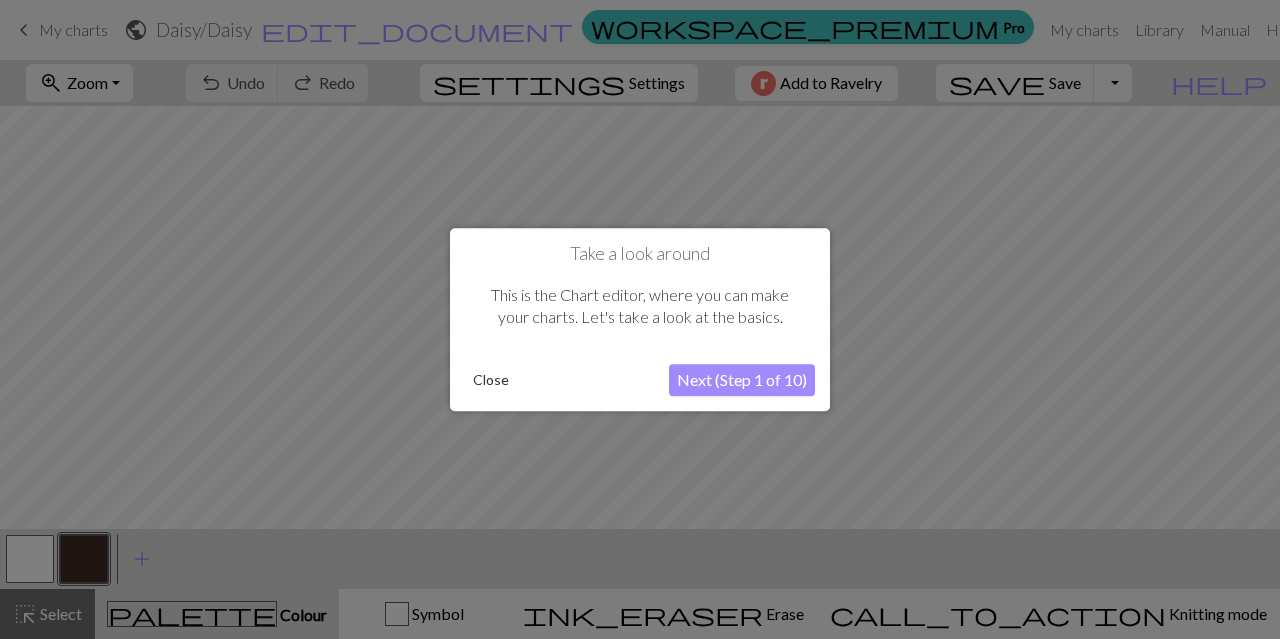 click on "Next (Step 1 of 10)" at bounding box center [742, 380] 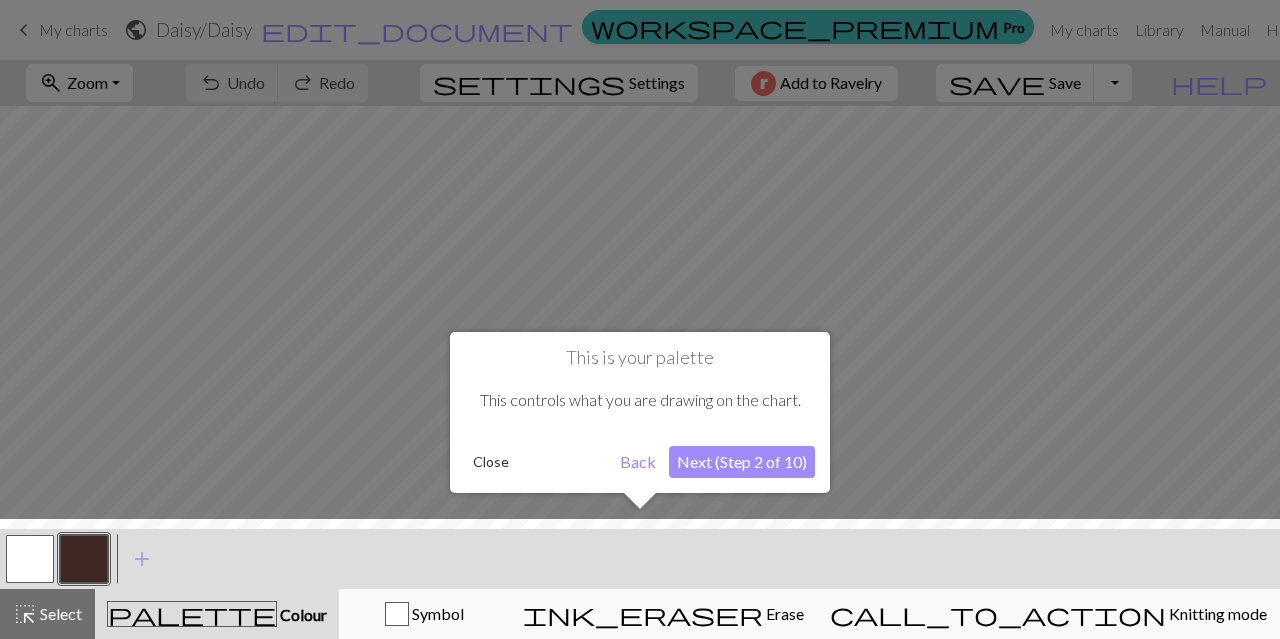 click on "Next (Step 2 of 10)" at bounding box center (742, 462) 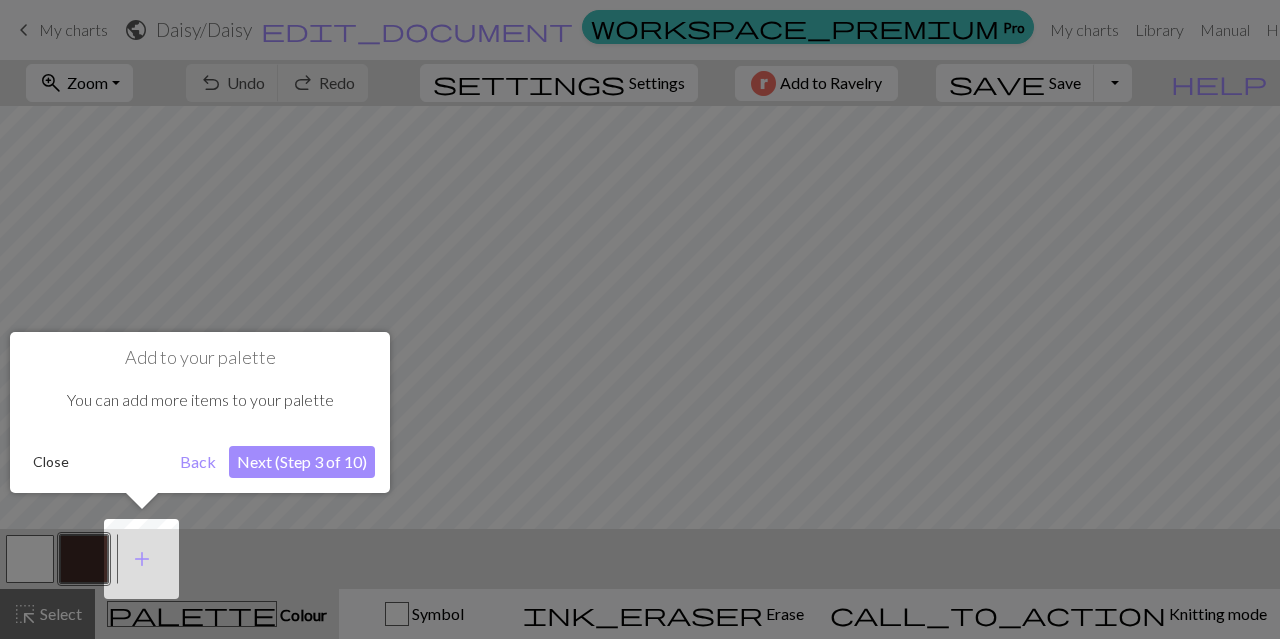 click on "Next (Step 3 of 10)" at bounding box center [302, 462] 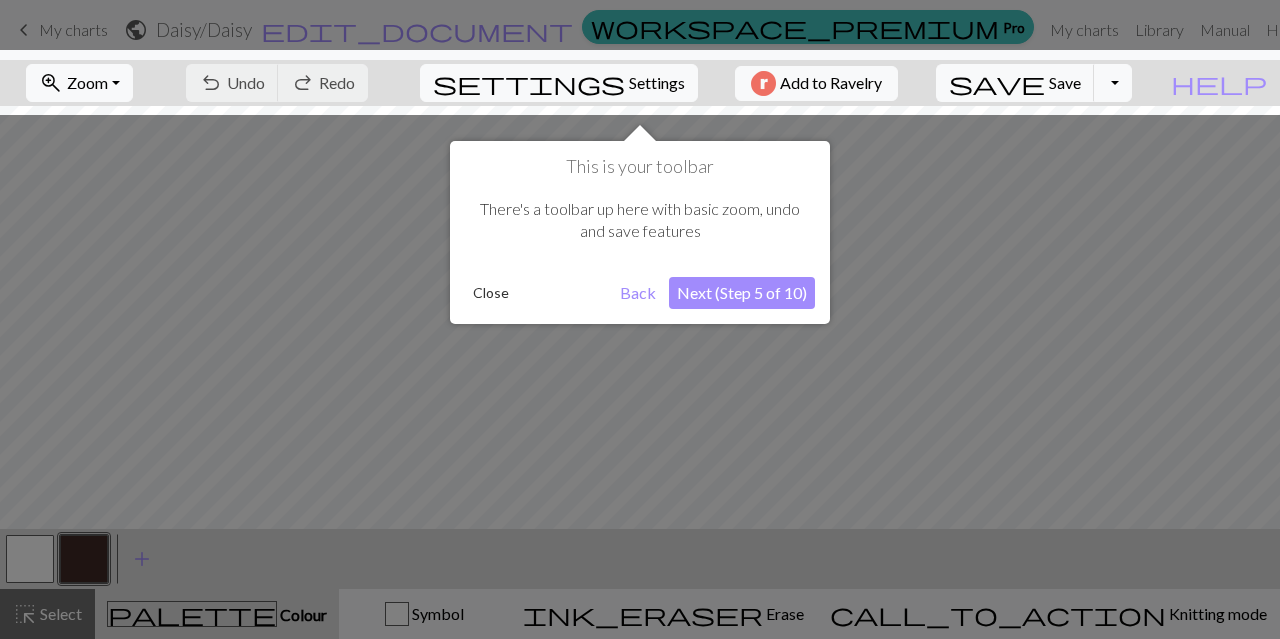 click on "Next (Step 5 of 10)" at bounding box center [742, 293] 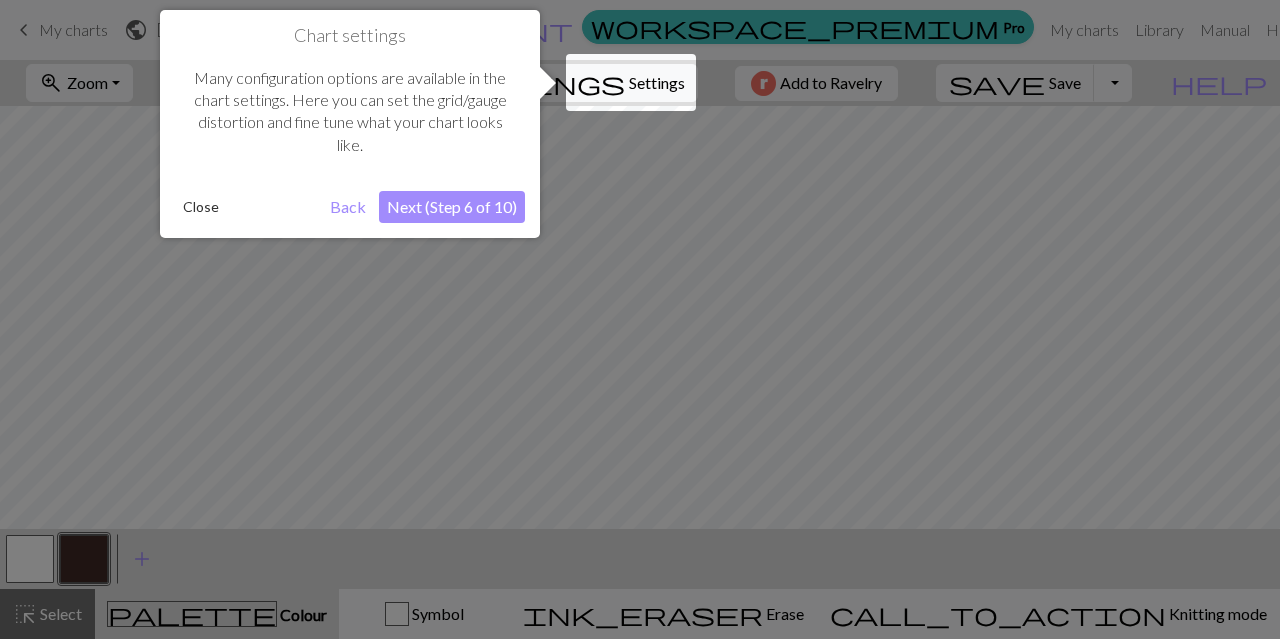 click on "Next (Step 6 of 10)" at bounding box center (452, 207) 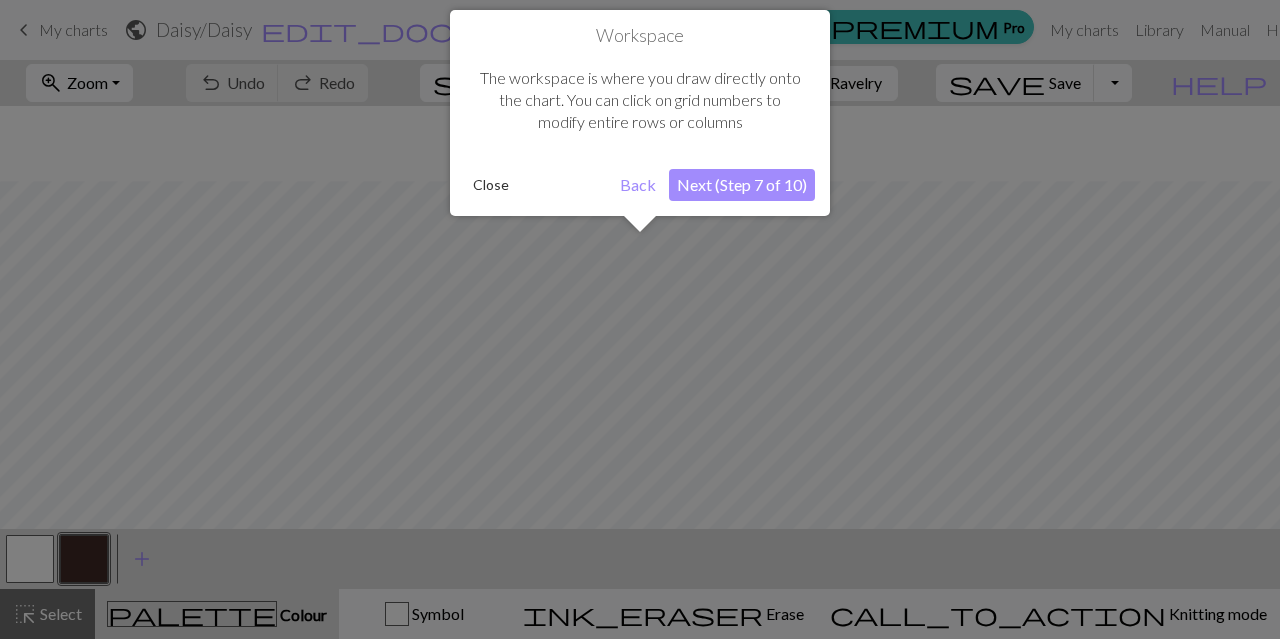 scroll, scrollTop: 75, scrollLeft: 0, axis: vertical 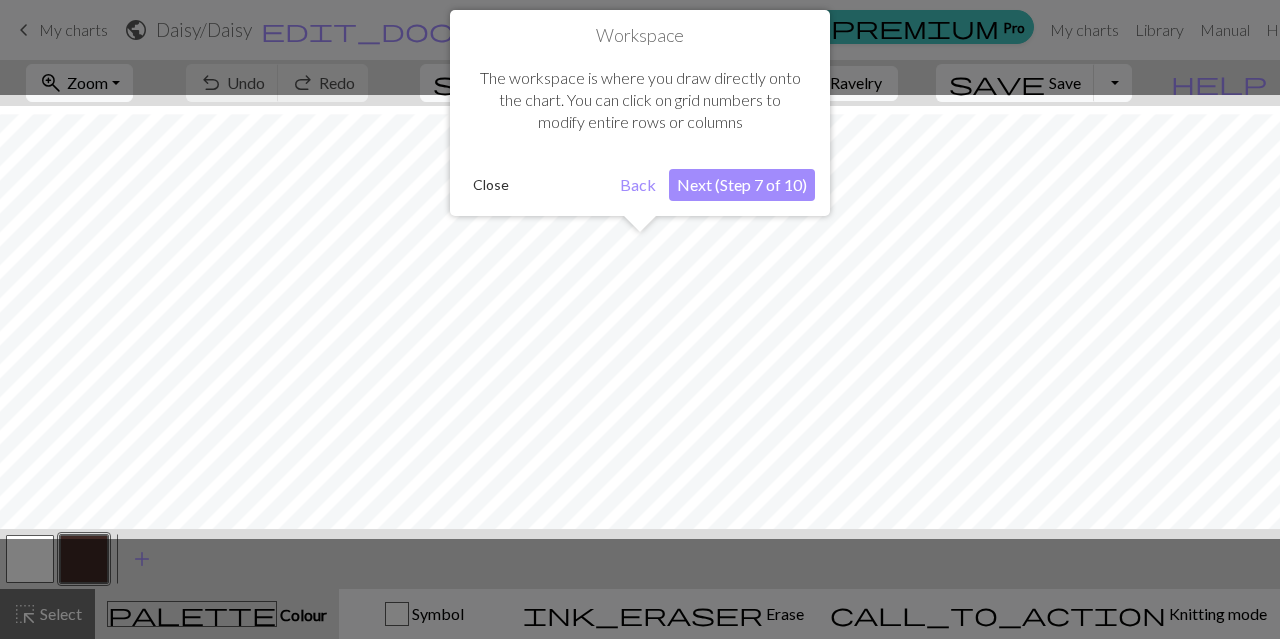 click on "Next (Step 7 of 10)" at bounding box center (742, 185) 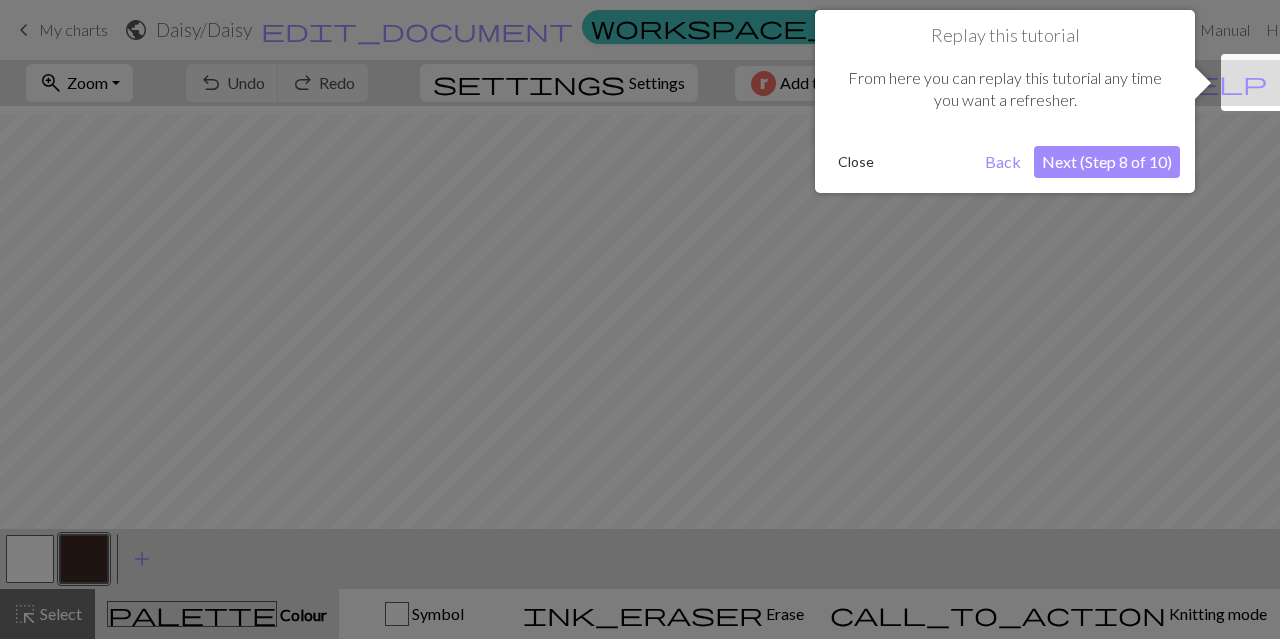 click on "Next (Step 8 of 10)" at bounding box center [1107, 162] 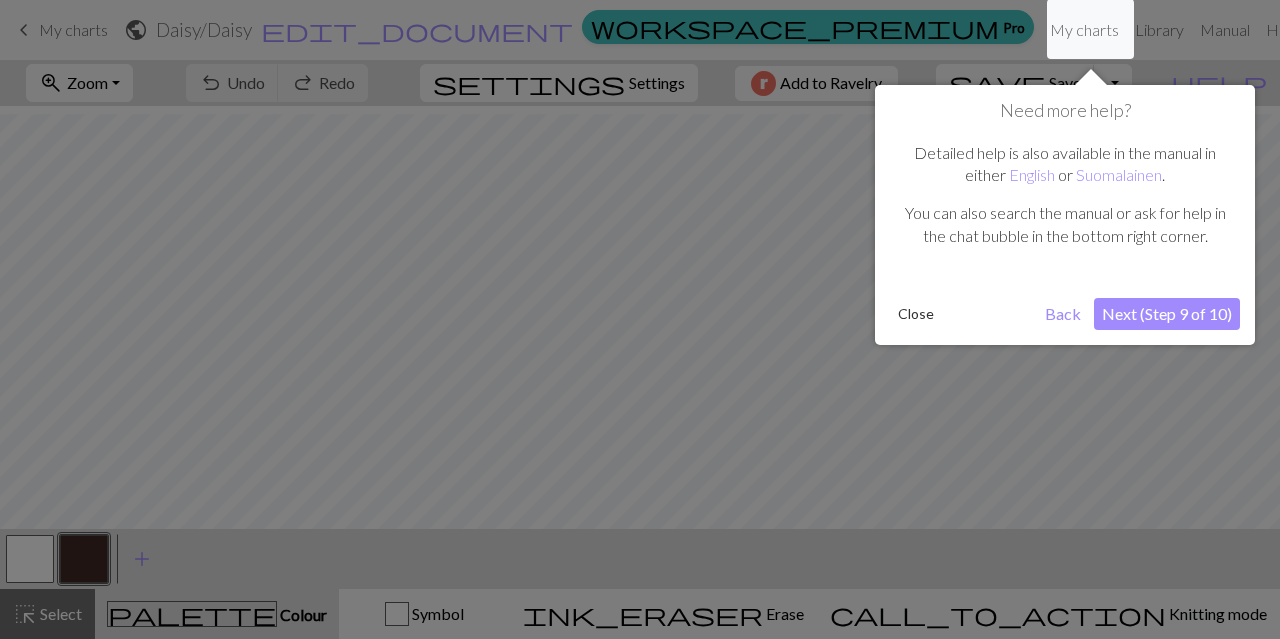 click on "Next (Step 9 of 10)" at bounding box center (1167, 314) 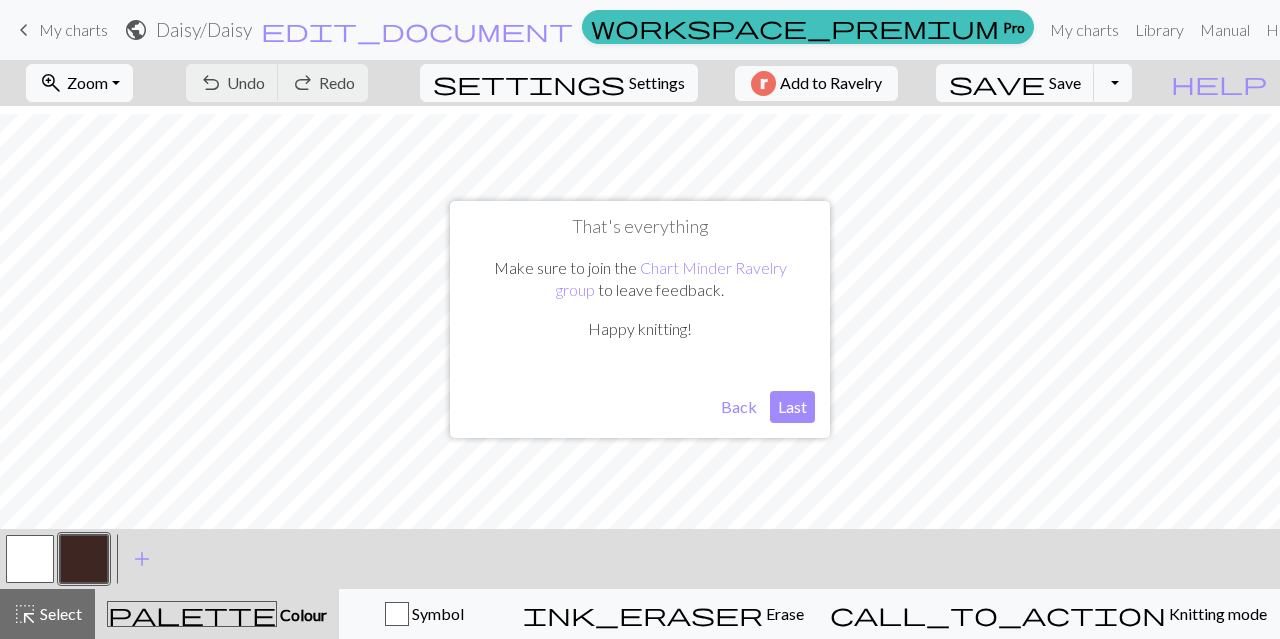 click on "Last" at bounding box center [792, 407] 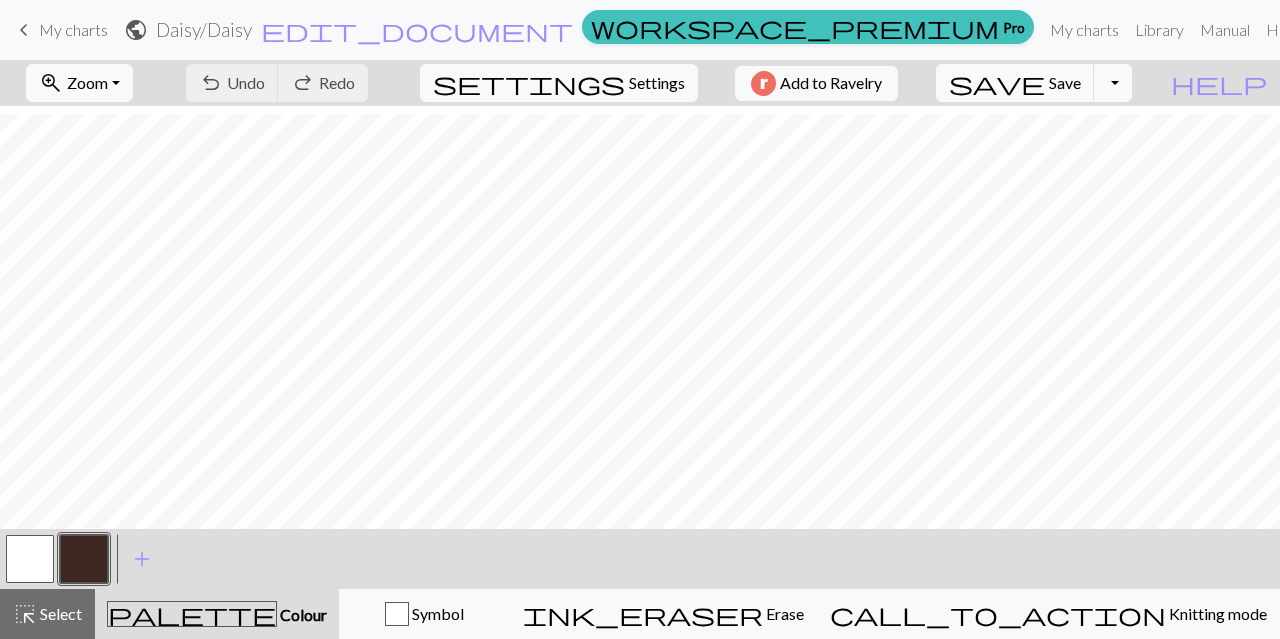 click on "Colour" at bounding box center [302, 614] 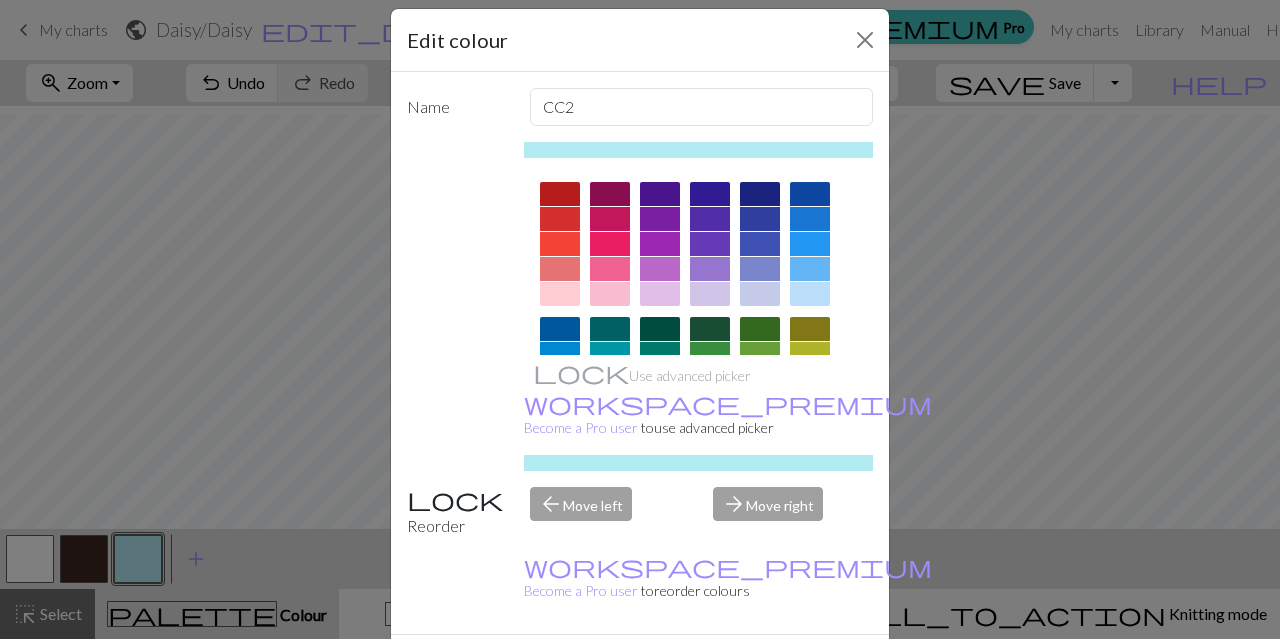 scroll, scrollTop: 46, scrollLeft: 0, axis: vertical 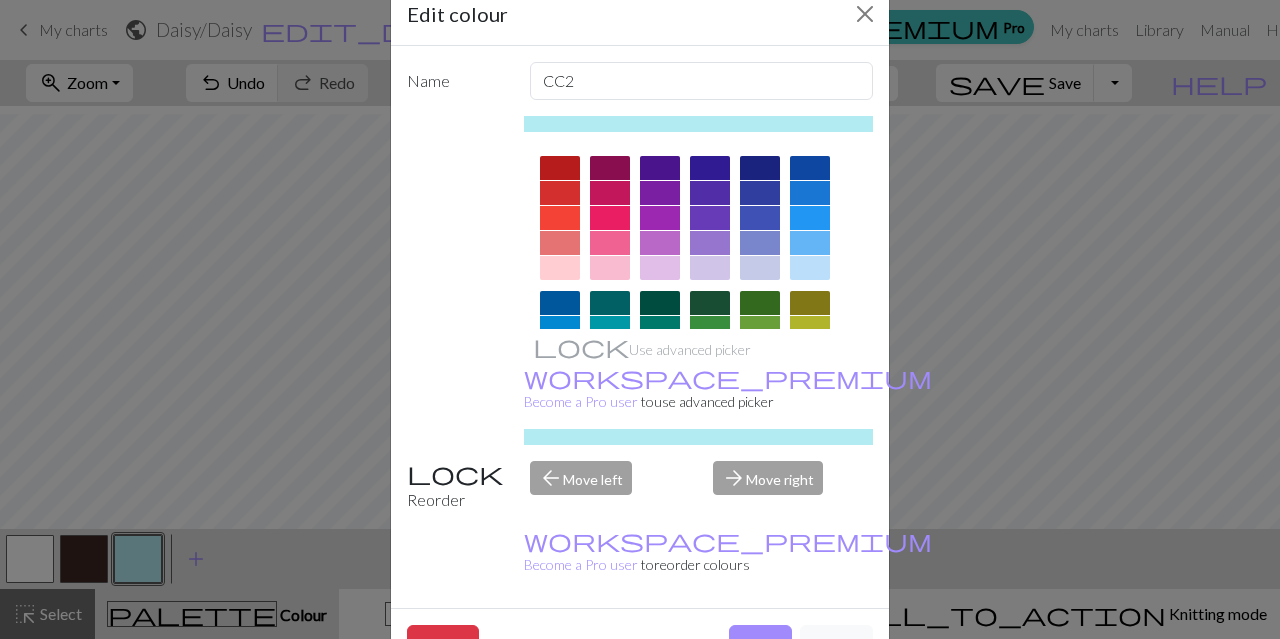 click on "Done" at bounding box center (760, 644) 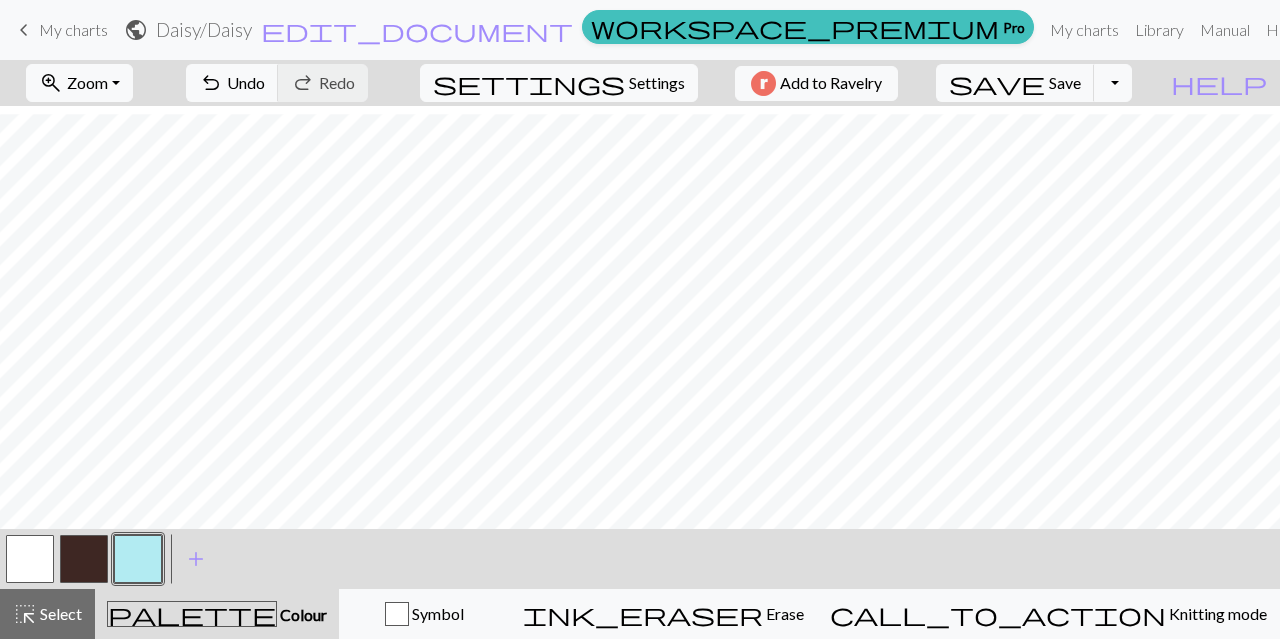 click on "add" at bounding box center [196, 559] 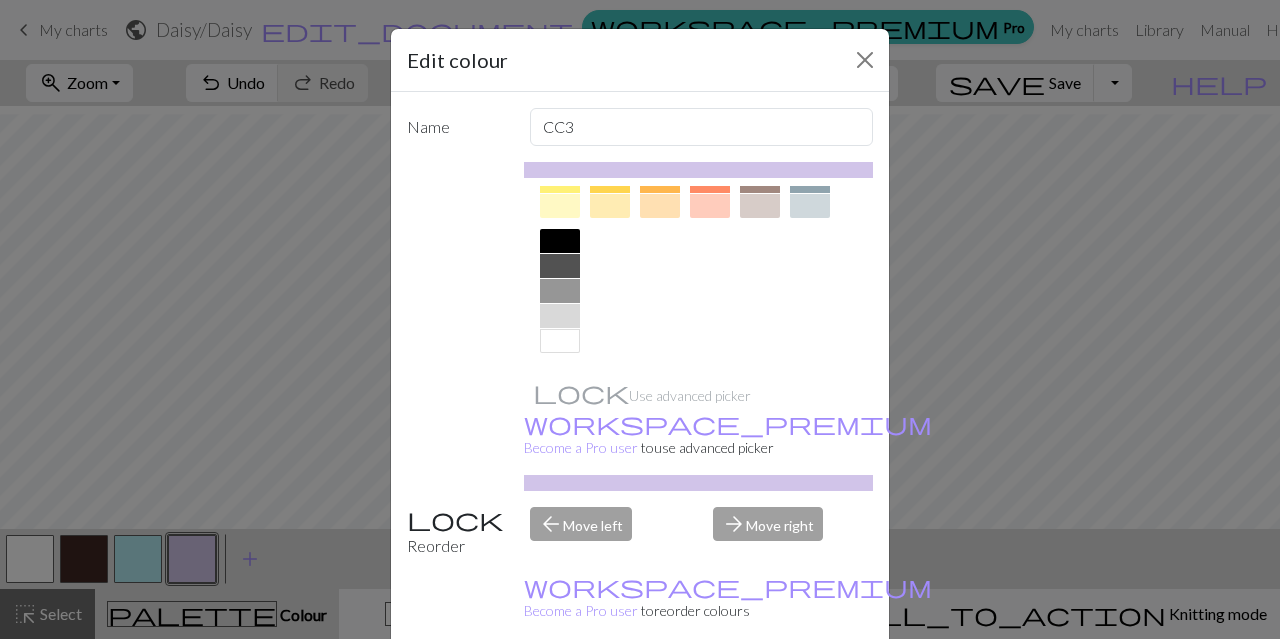scroll, scrollTop: 0, scrollLeft: 0, axis: both 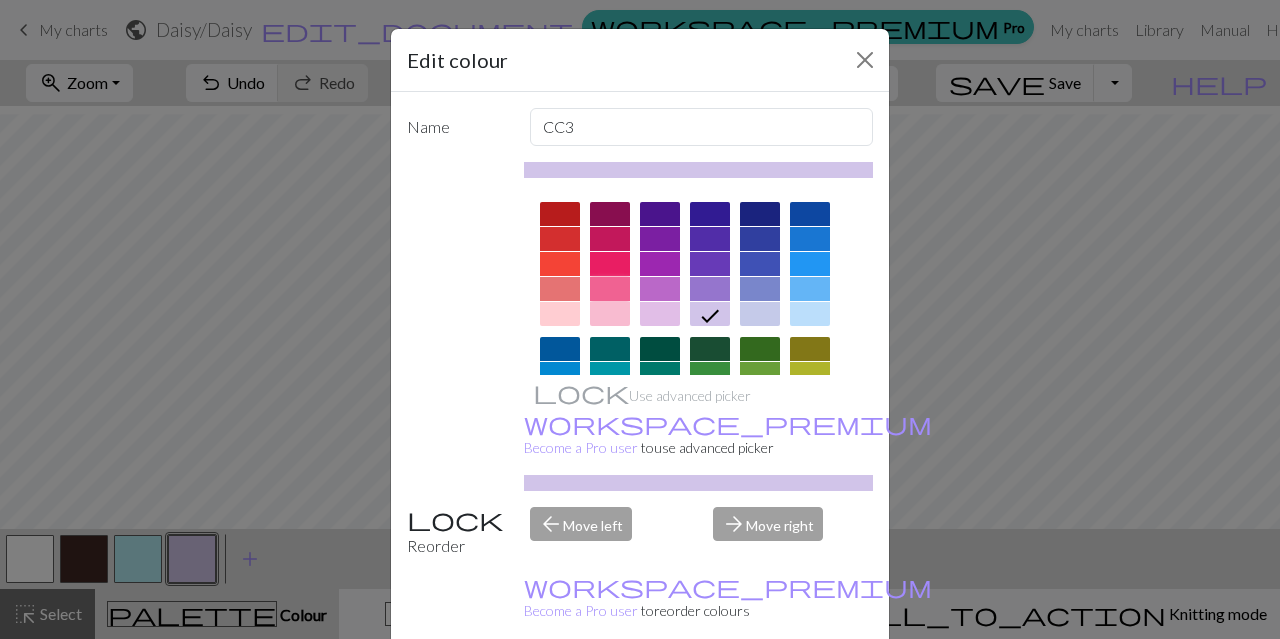 click at bounding box center [610, 289] 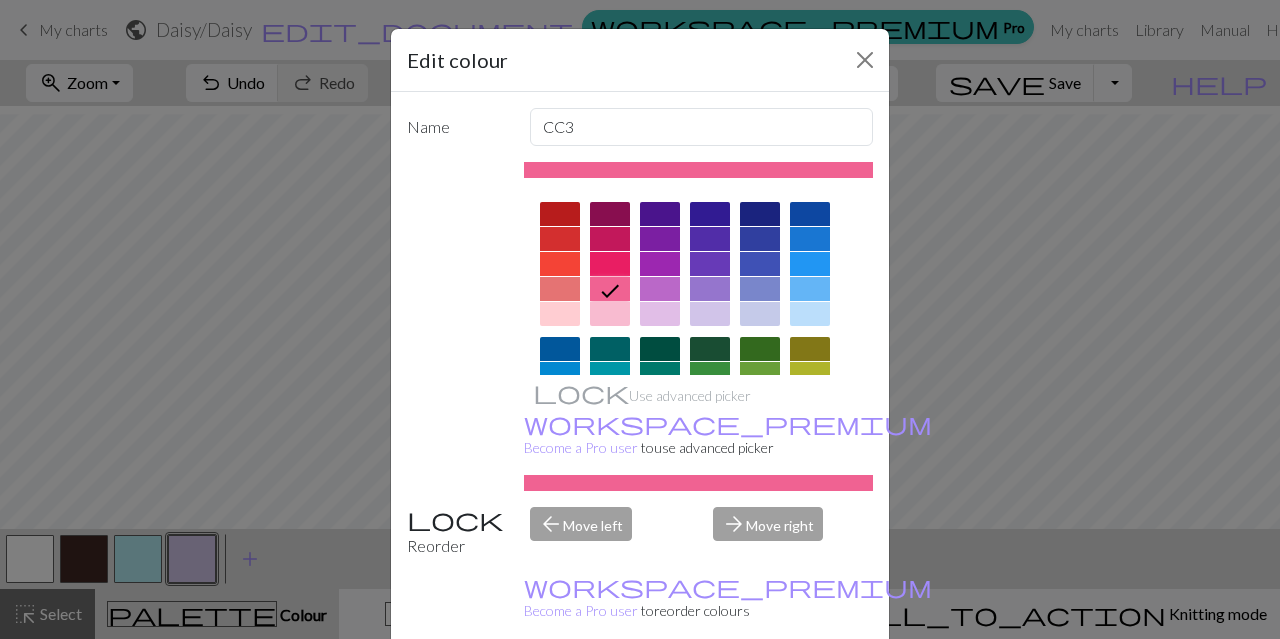 click at bounding box center [610, 314] 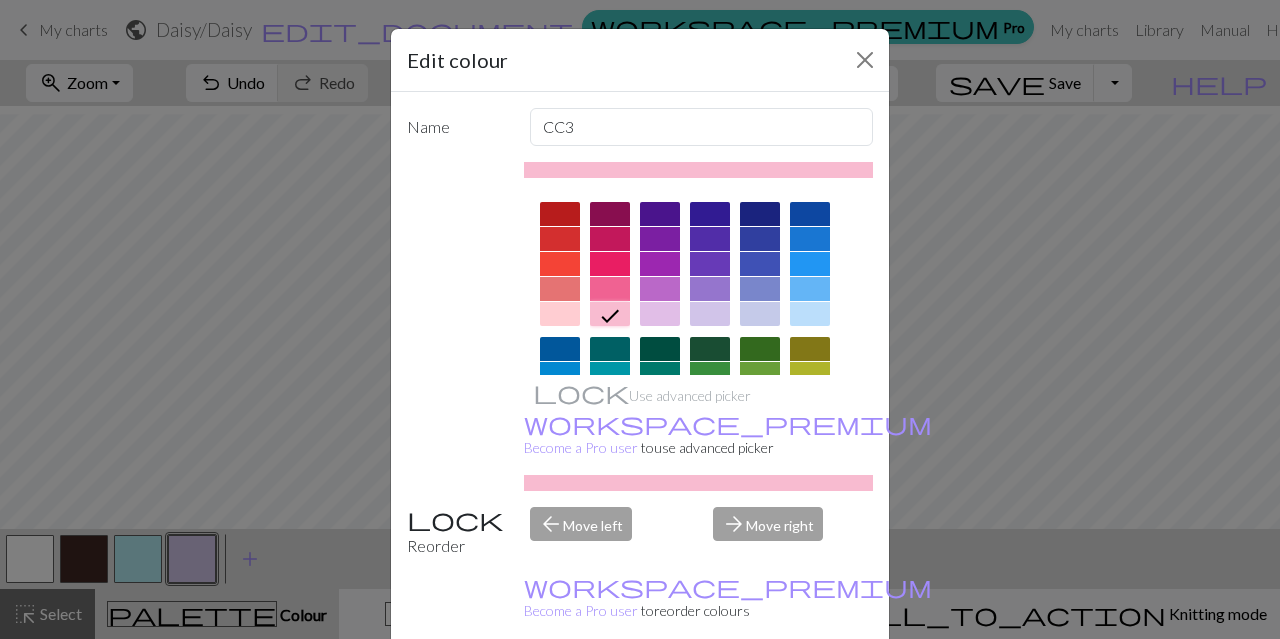 click on "Done" at bounding box center [760, 690] 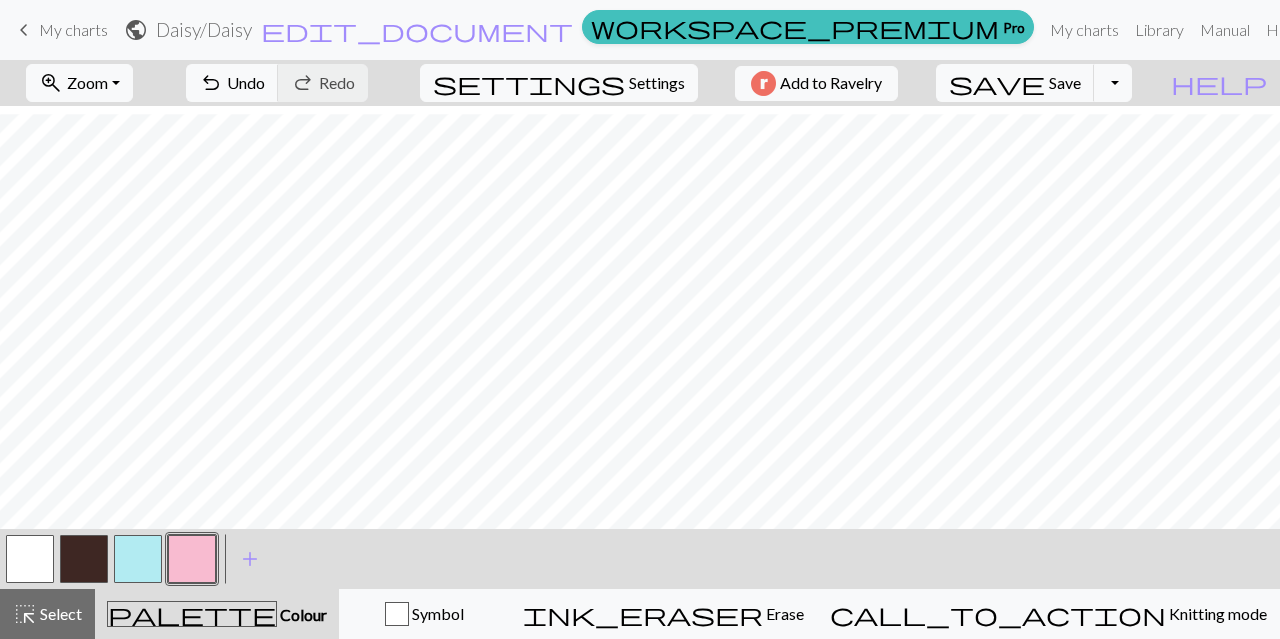 click on "add" at bounding box center (250, 559) 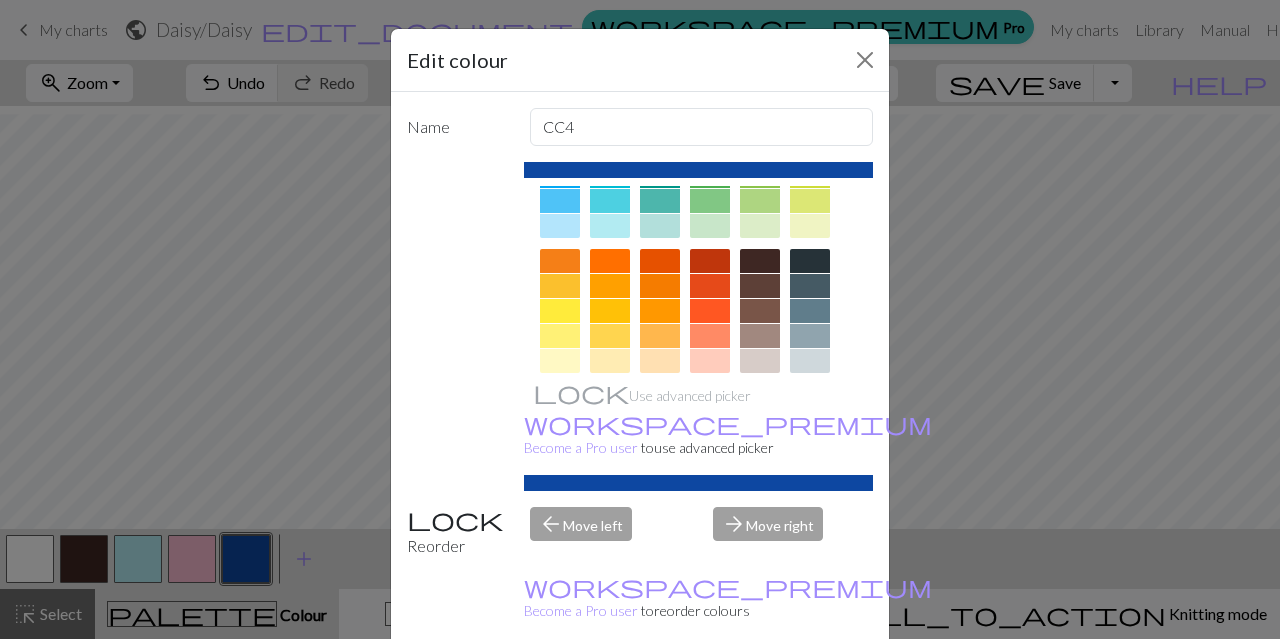 scroll, scrollTop: 260, scrollLeft: 0, axis: vertical 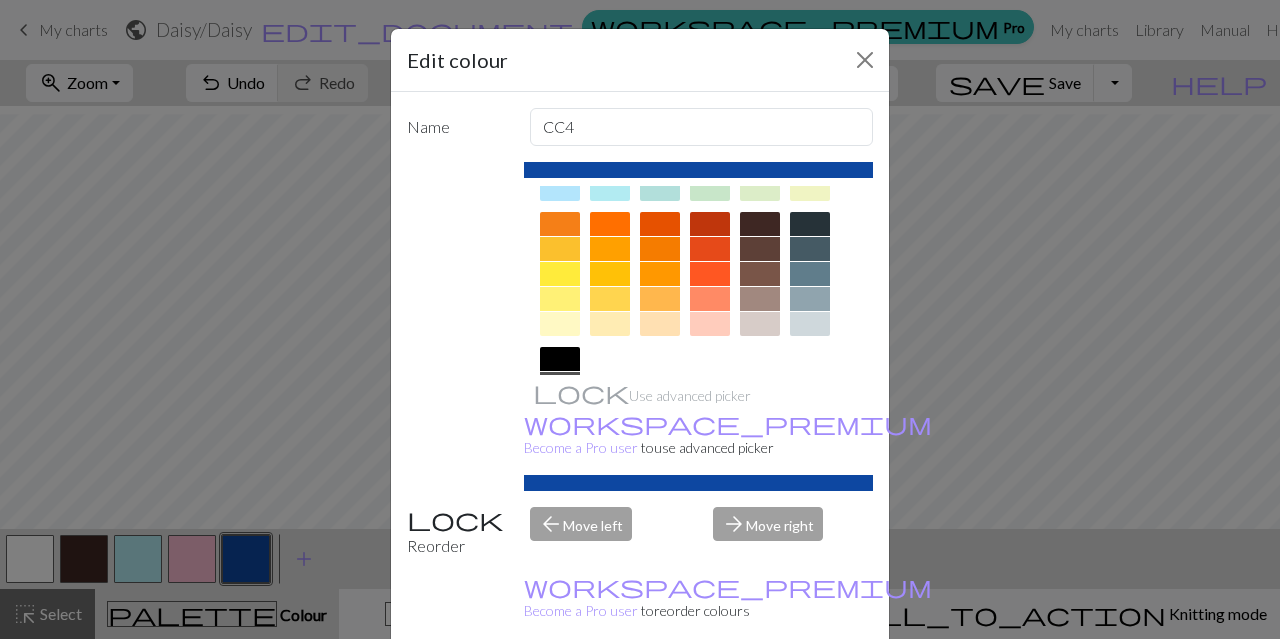 click at bounding box center (610, 224) 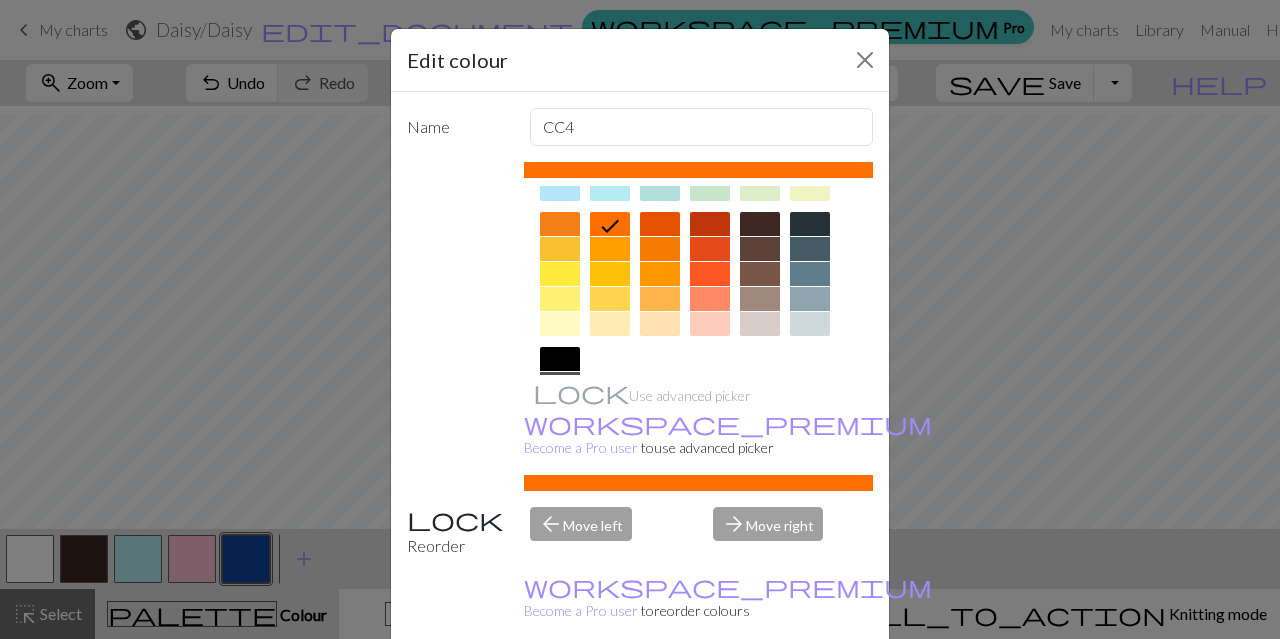 click on "Done" at bounding box center (760, 690) 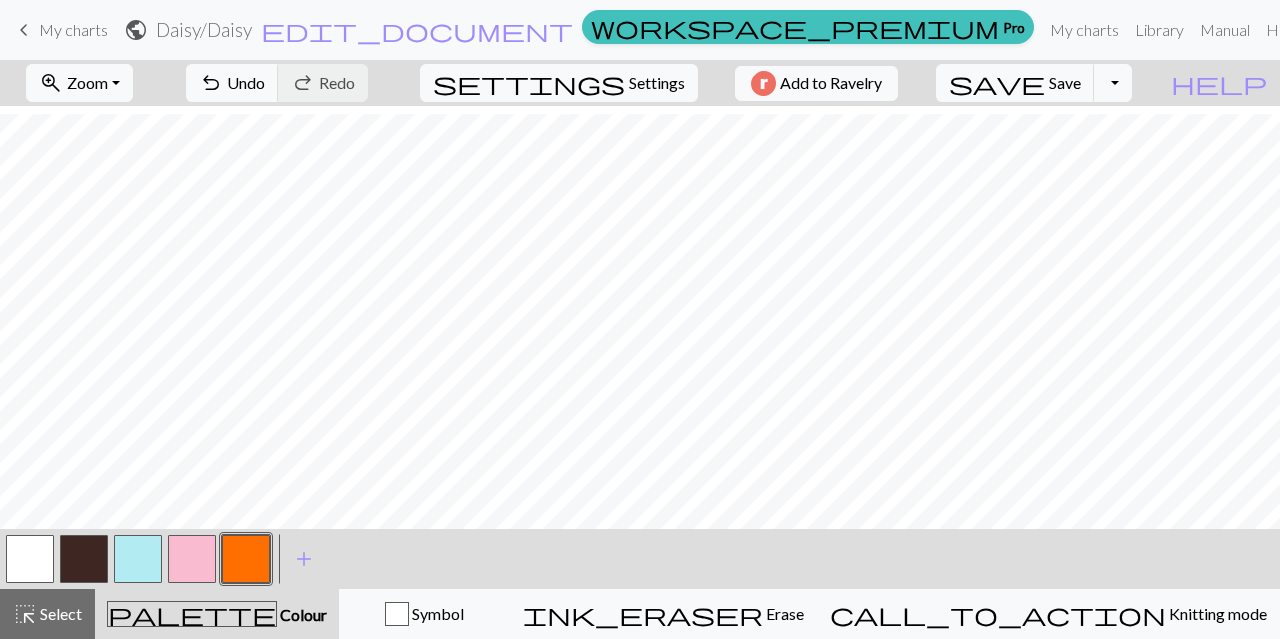 click on "add" at bounding box center [304, 559] 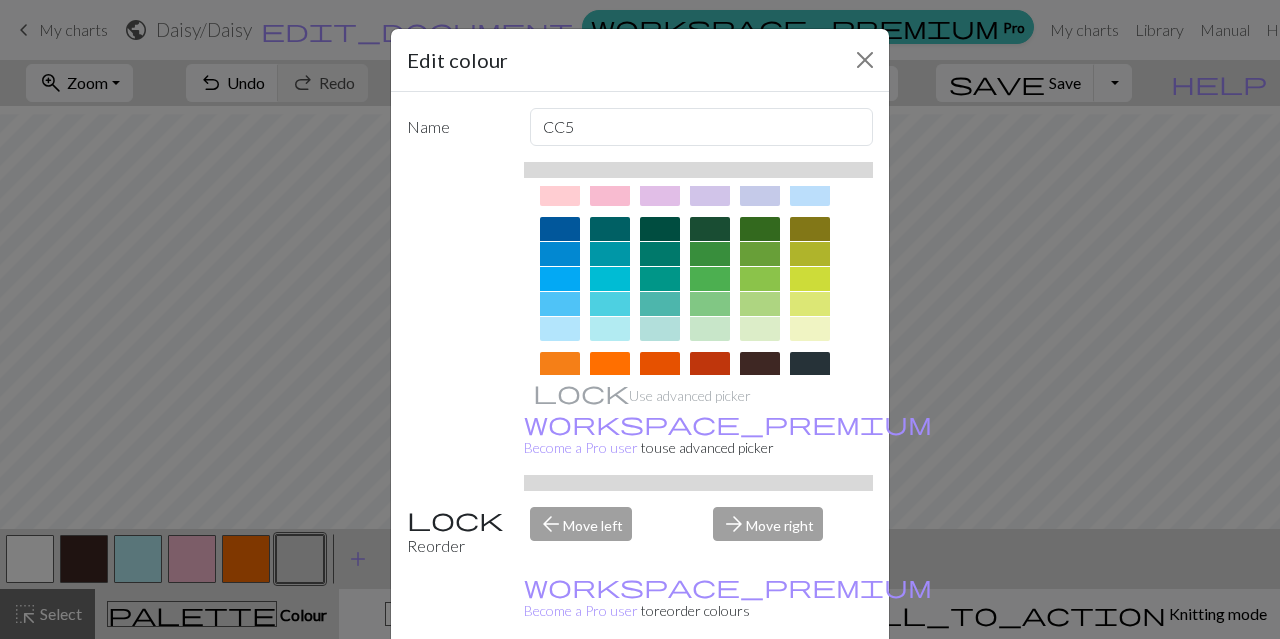 scroll, scrollTop: 121, scrollLeft: 0, axis: vertical 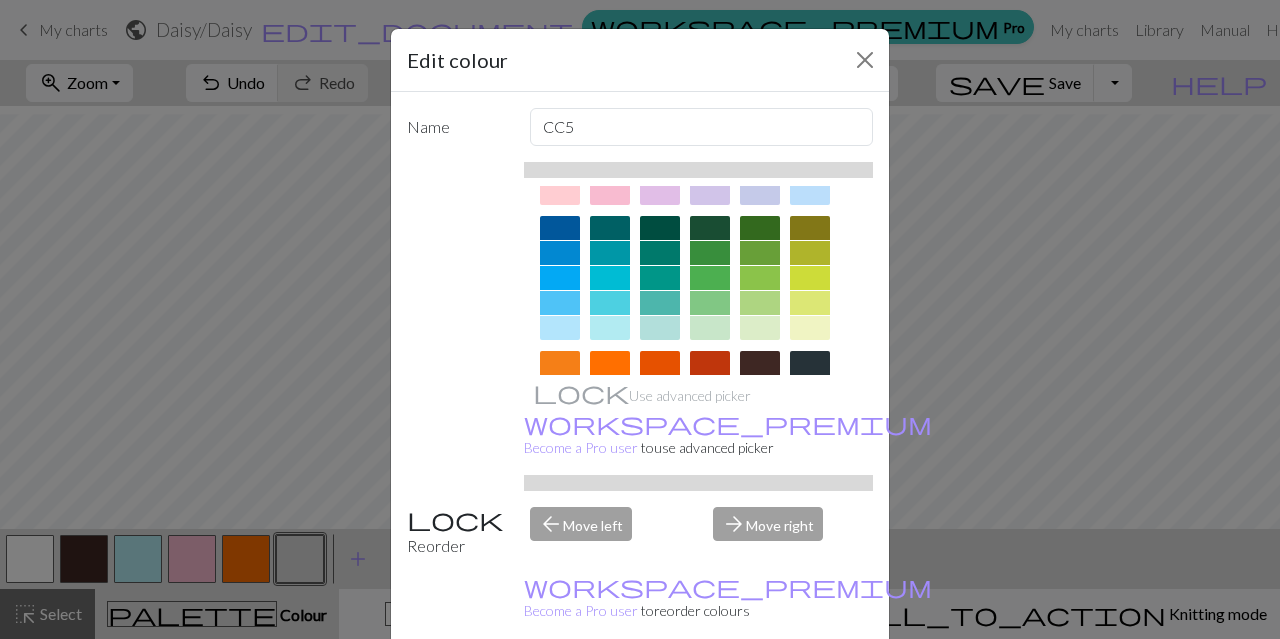 click at bounding box center [710, 278] 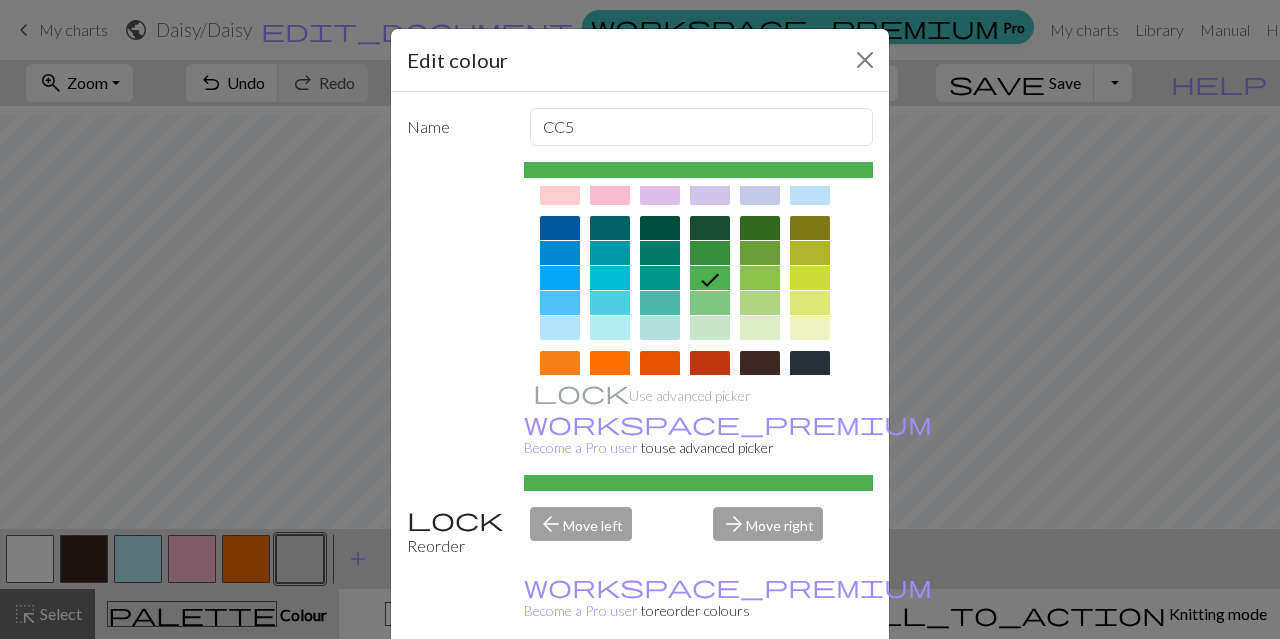 click on "Done" at bounding box center (760, 690) 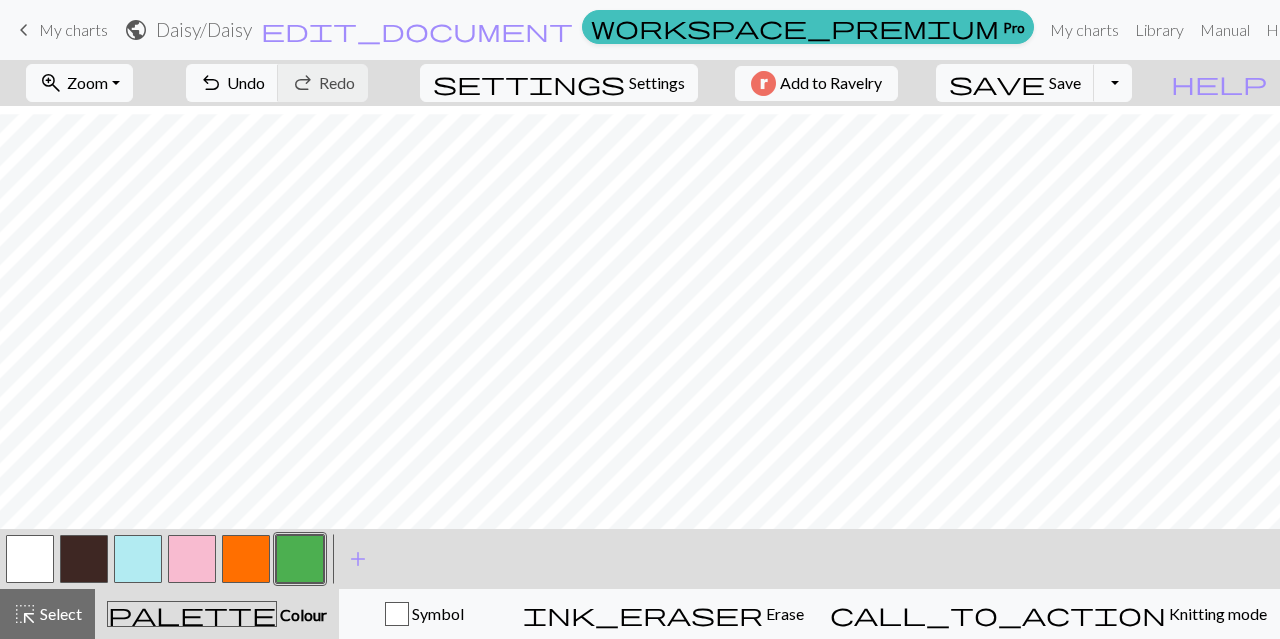 click at bounding box center (192, 559) 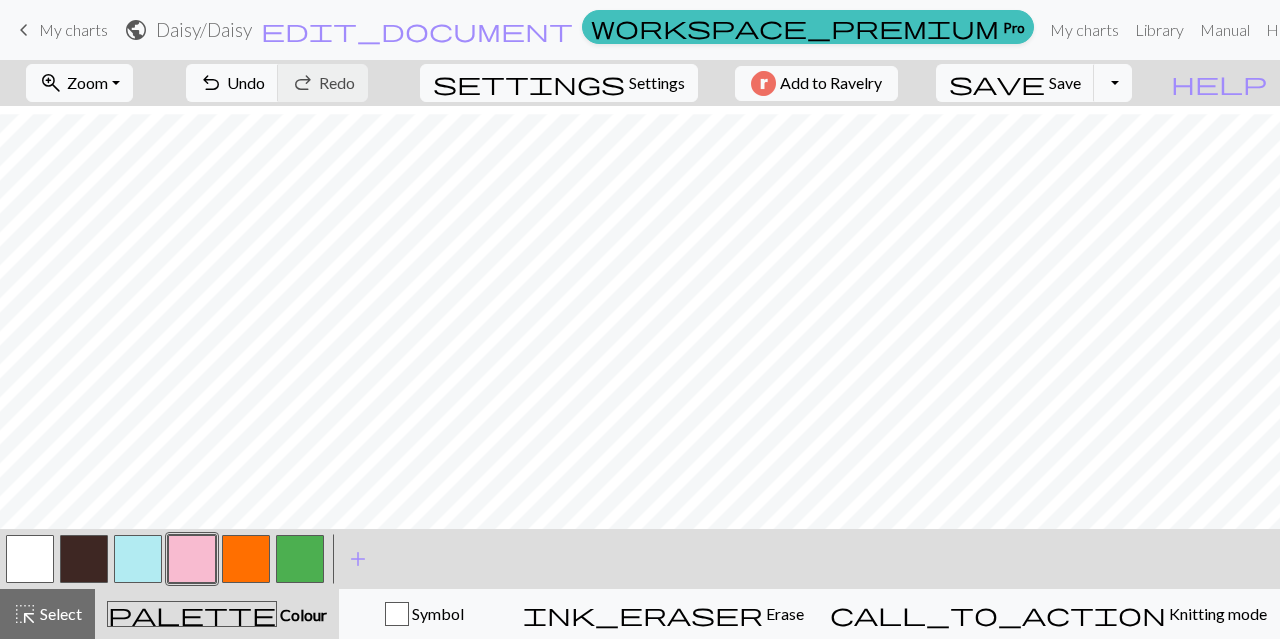 click at bounding box center (192, 559) 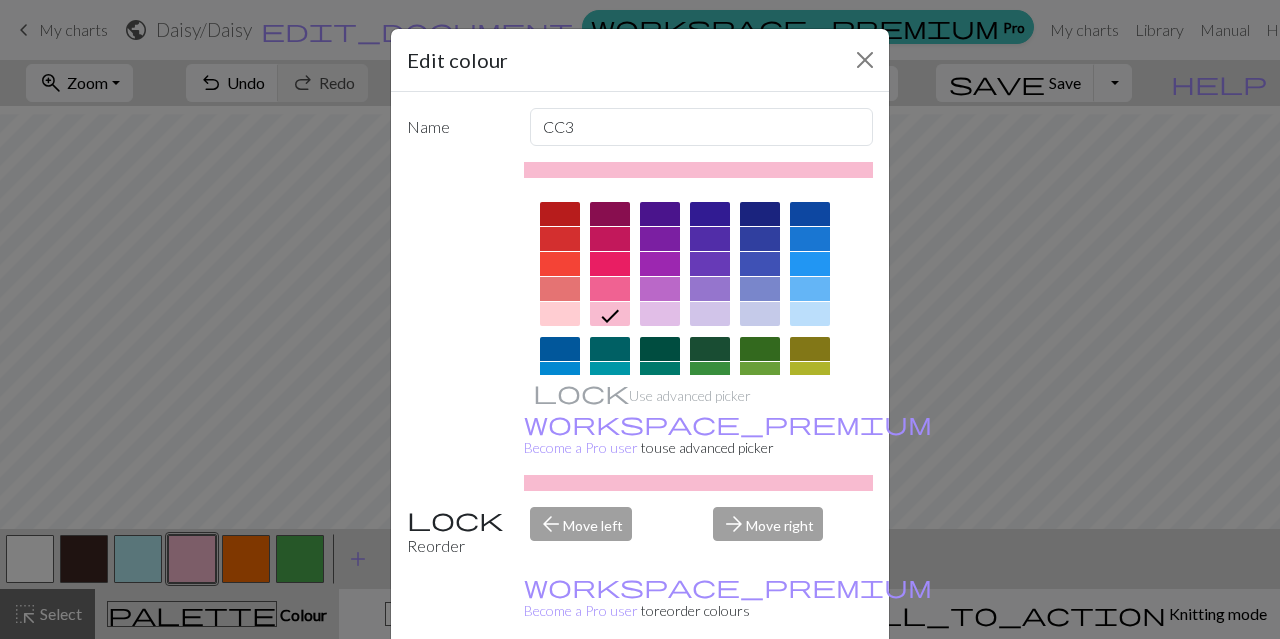 click on "Done" at bounding box center (760, 690) 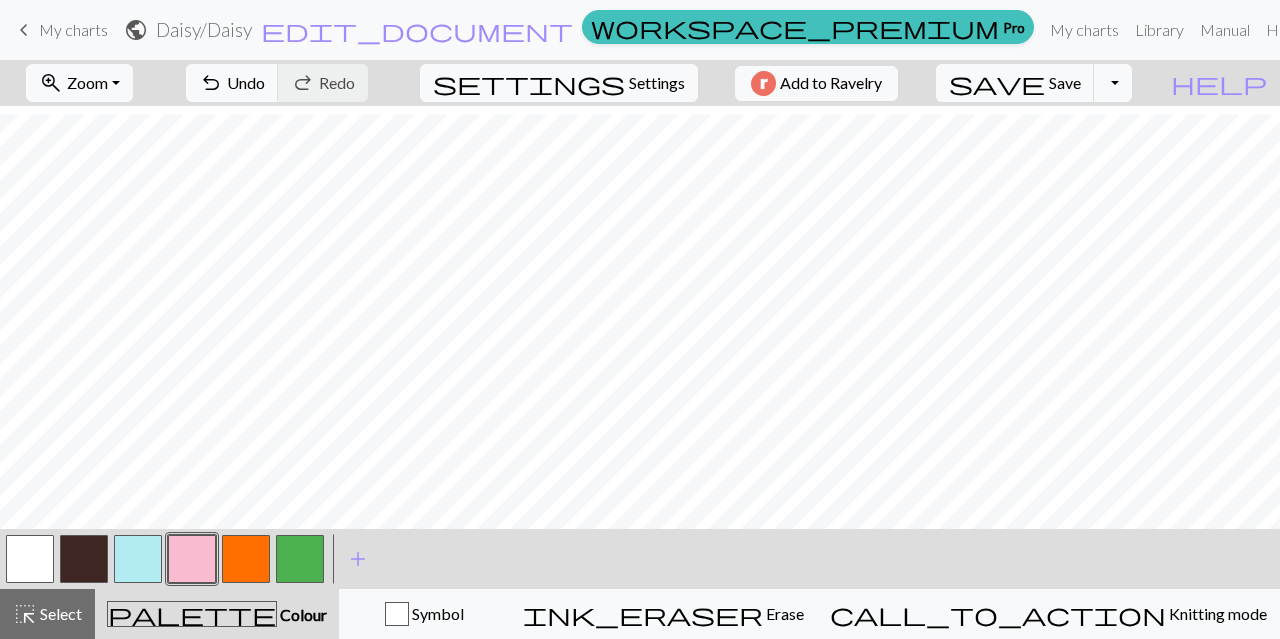 click at bounding box center (246, 559) 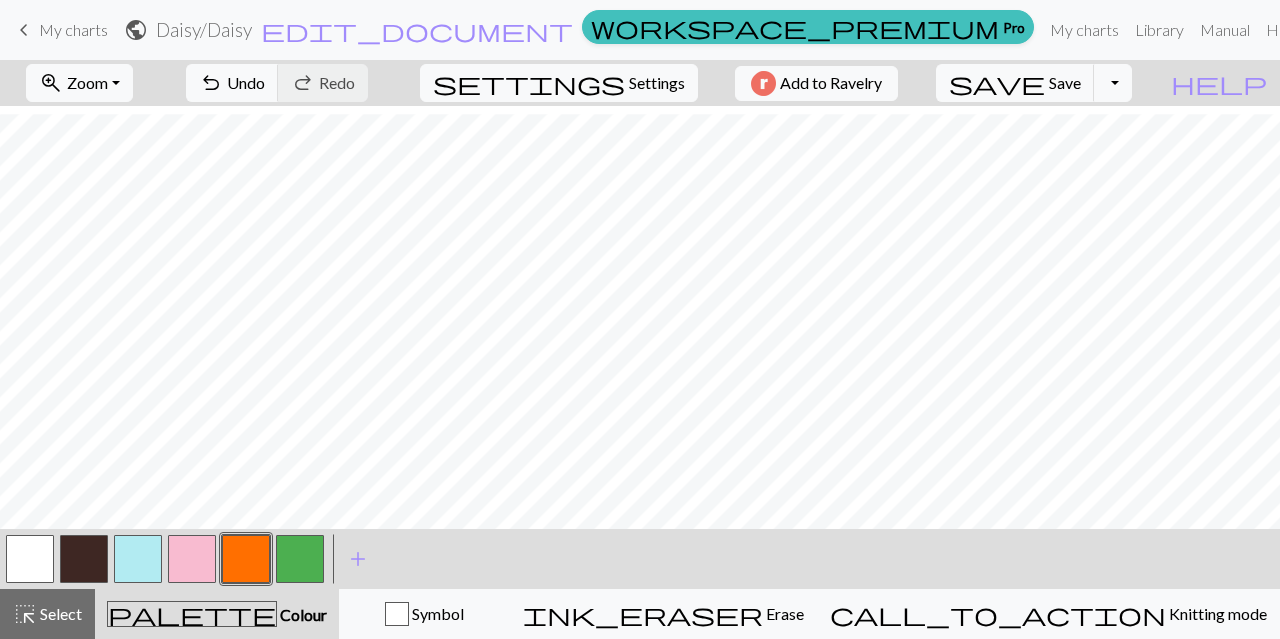 click at bounding box center (300, 559) 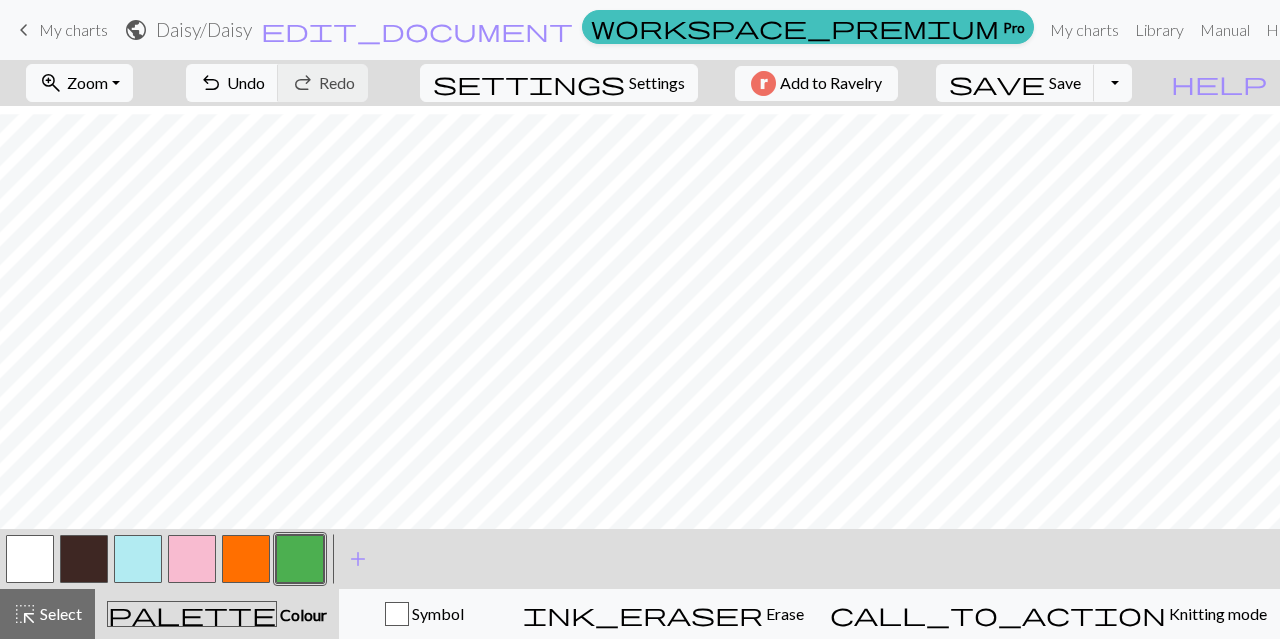 click on "ink_eraser   Erase   Erase" at bounding box center (663, 614) 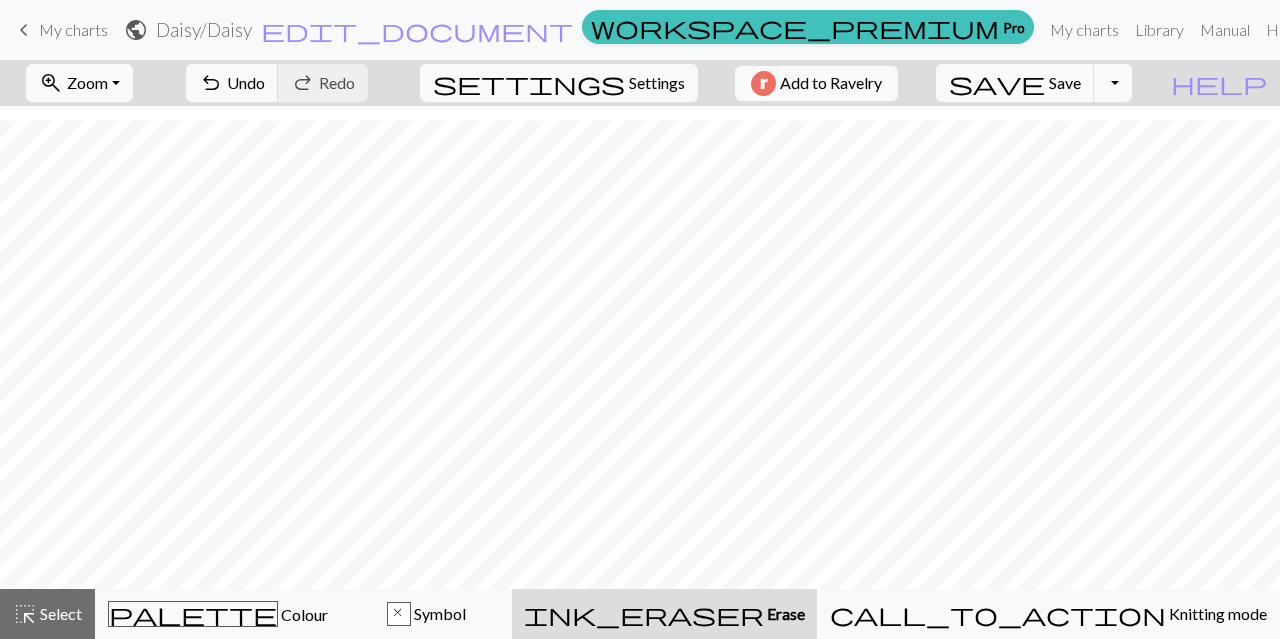 click on "Colour" at bounding box center [303, 614] 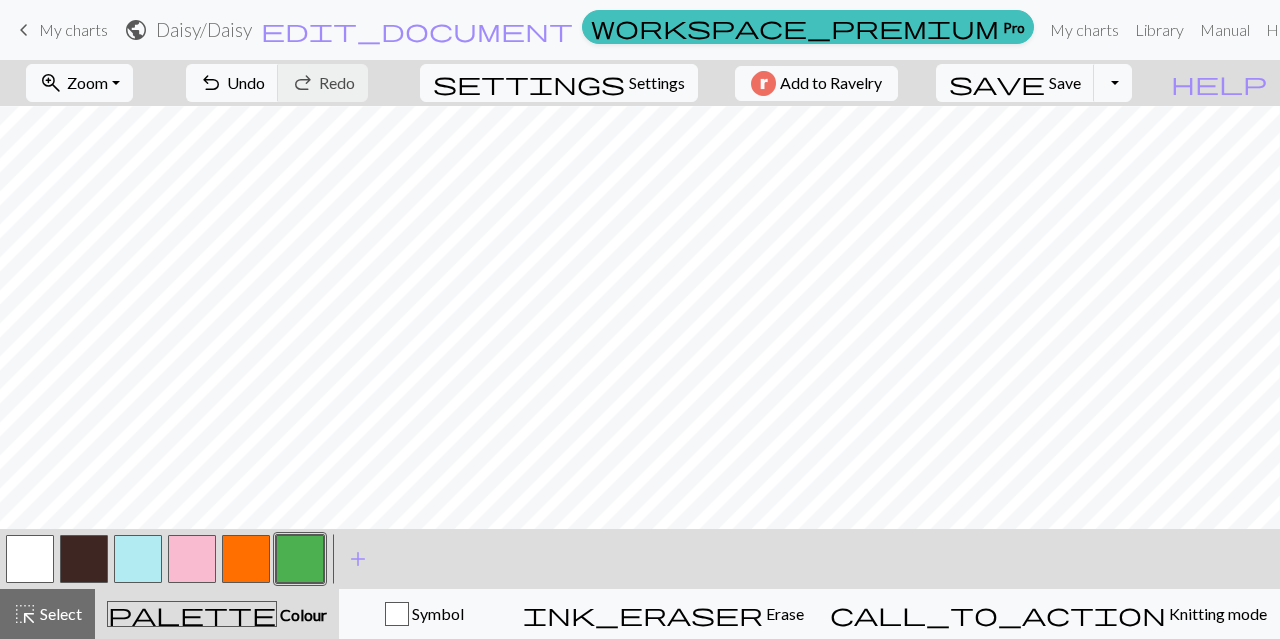 click at bounding box center [246, 559] 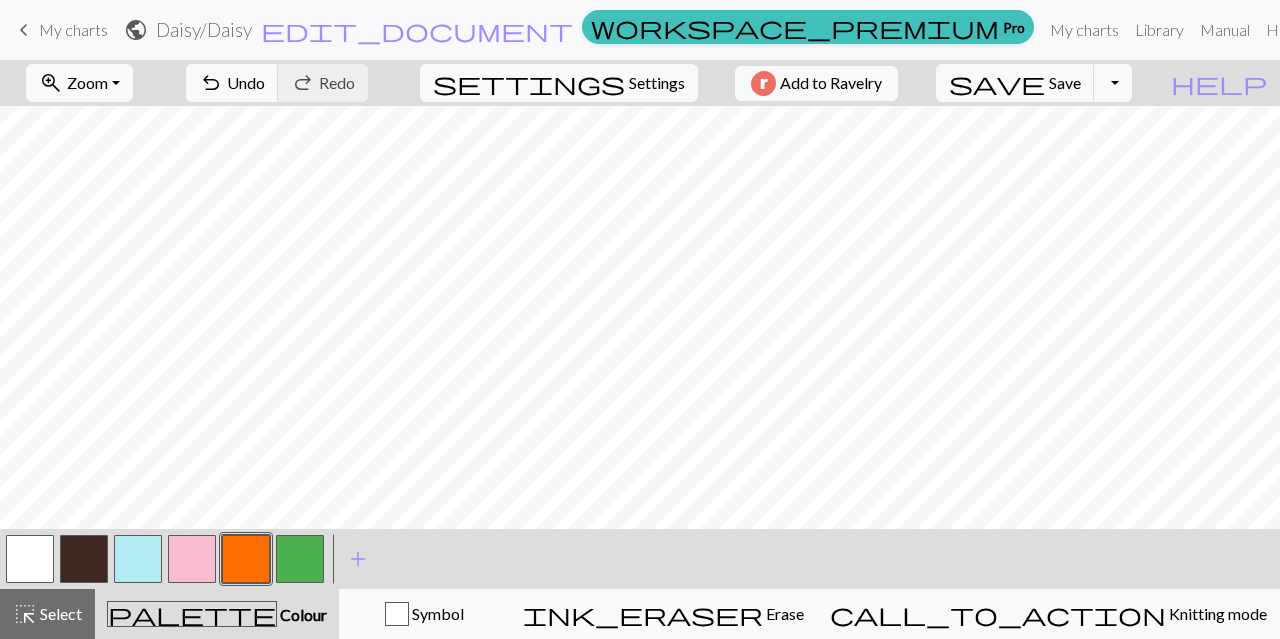 click at bounding box center (192, 559) 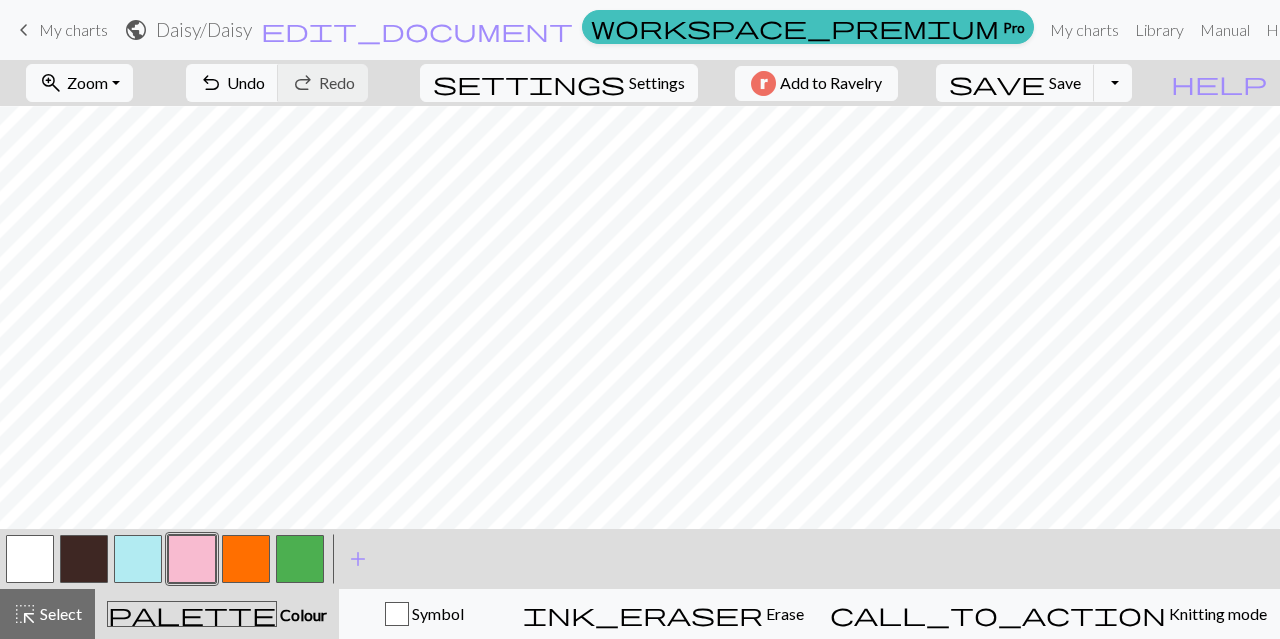 click on "Erase" at bounding box center [783, 613] 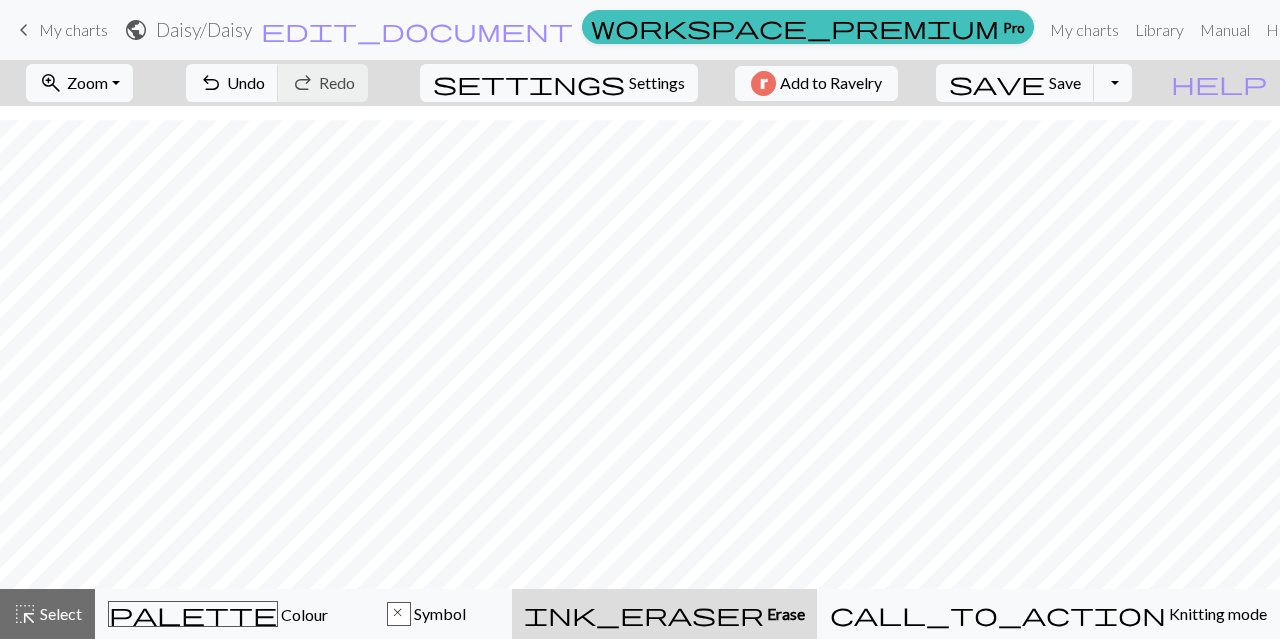 click on "ink_eraser" at bounding box center (644, 614) 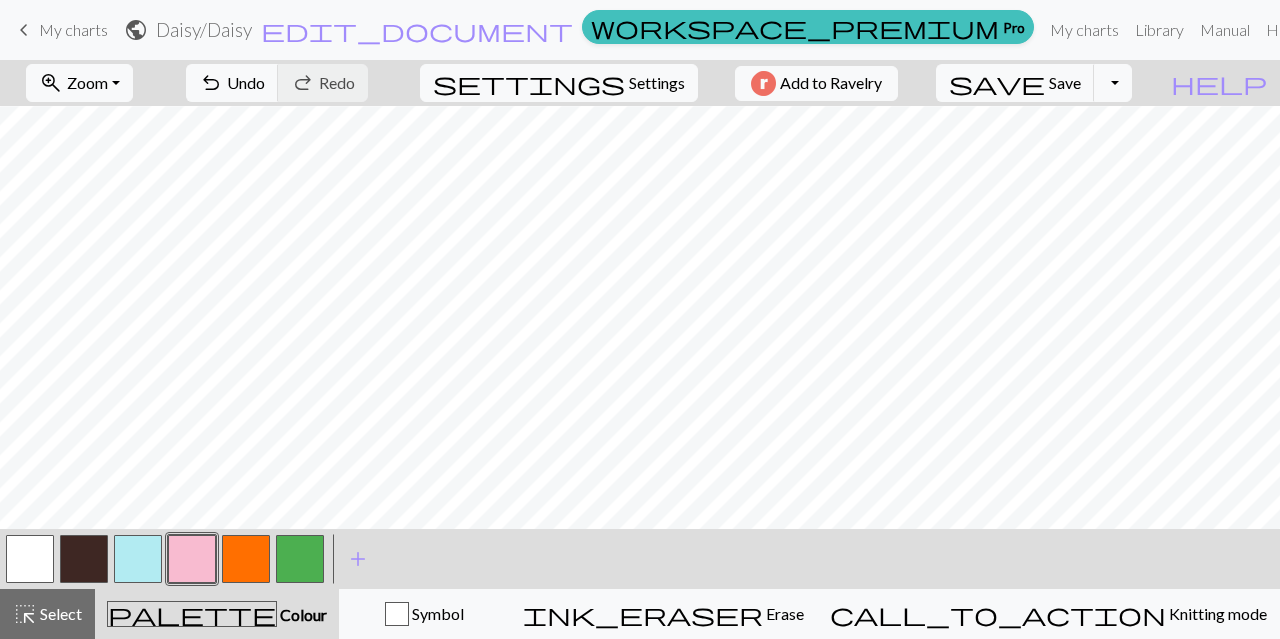 click at bounding box center (300, 559) 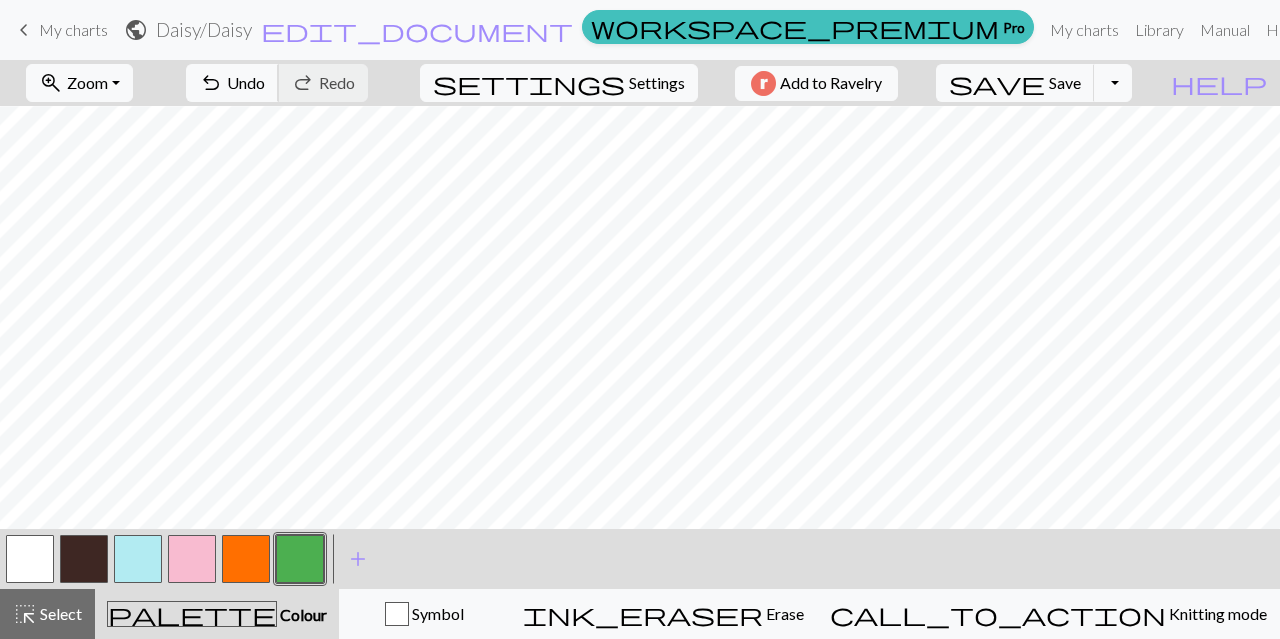 click on "Undo" at bounding box center (246, 82) 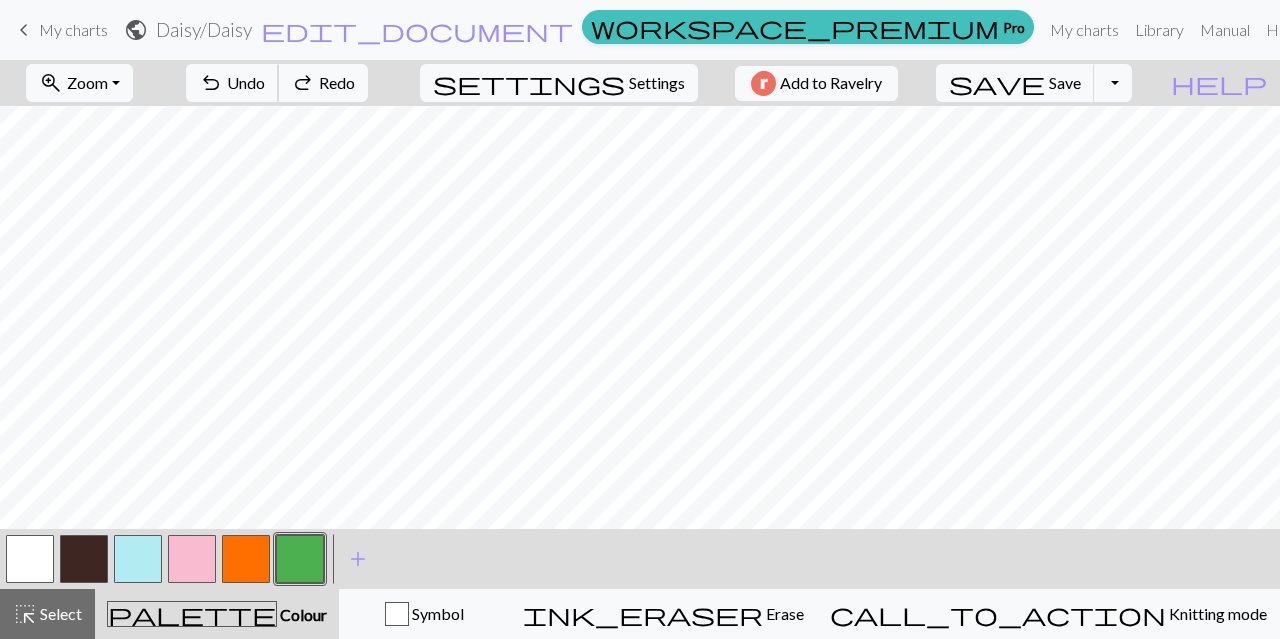 click on "Undo" at bounding box center (246, 82) 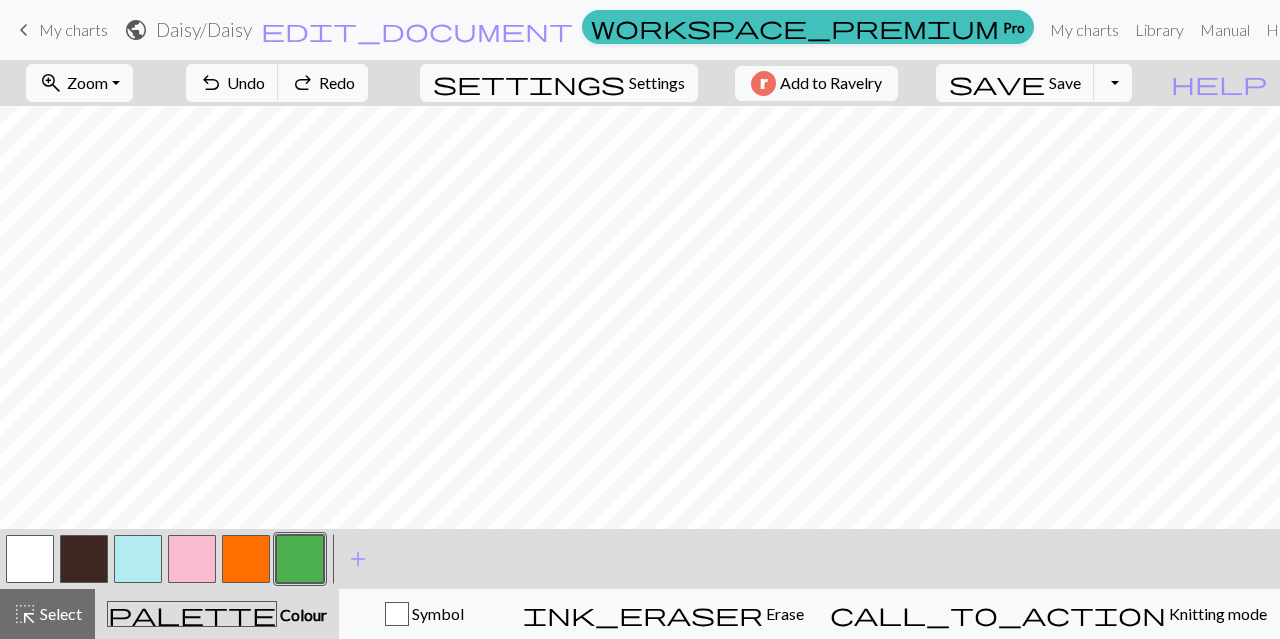 click at bounding box center [246, 559] 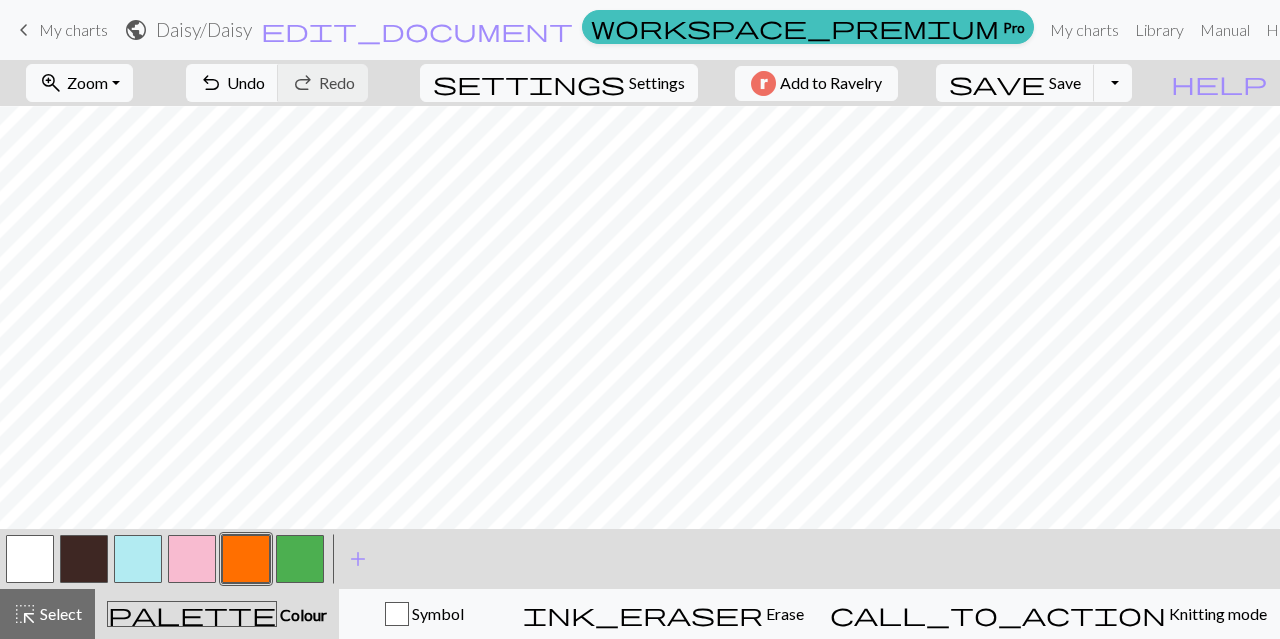 click at bounding box center [192, 559] 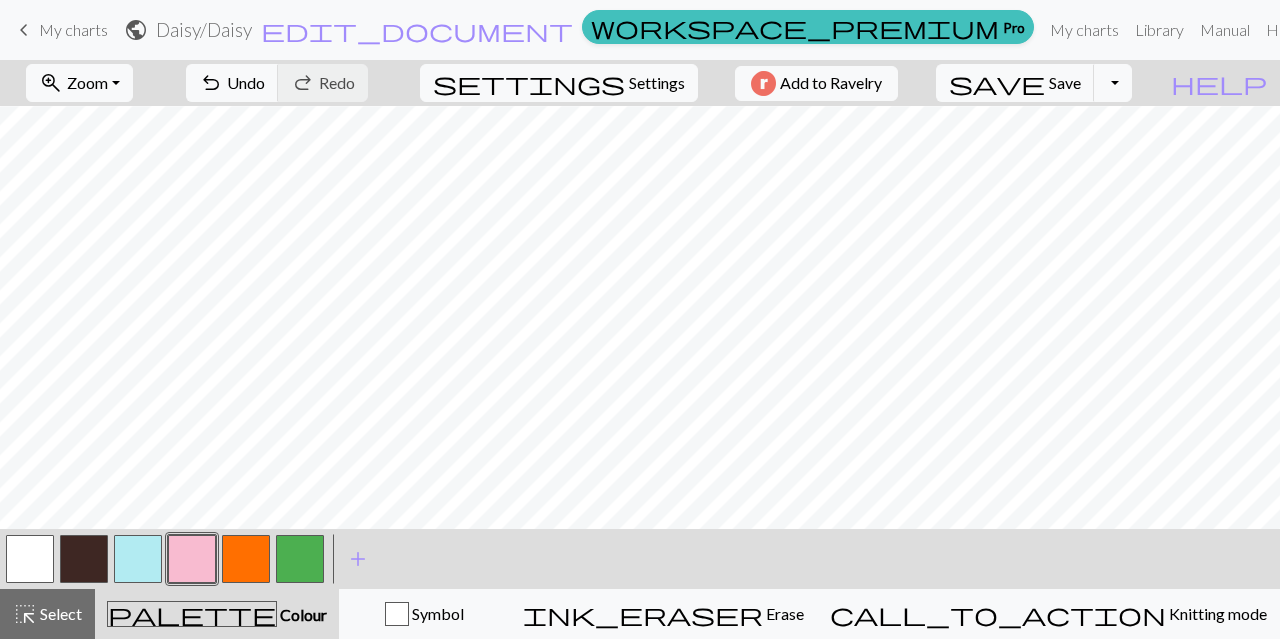 click on "ink_eraser   Erase   Erase" at bounding box center (663, 614) 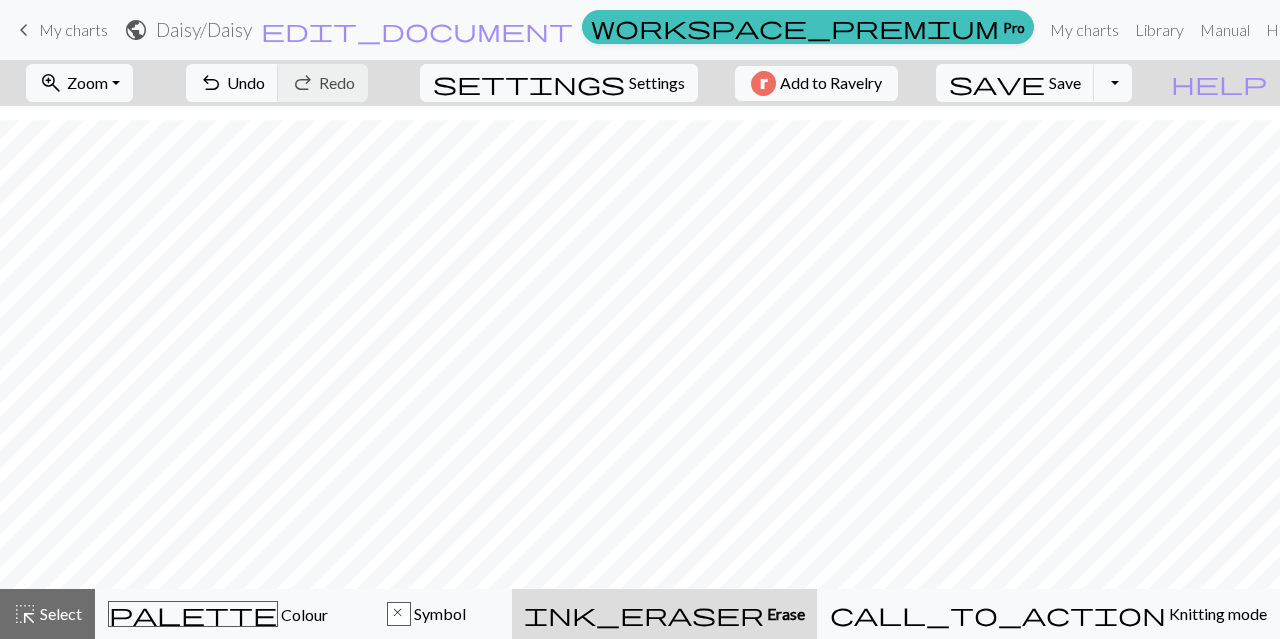 click on "palette   Colour   Colour" at bounding box center [218, 614] 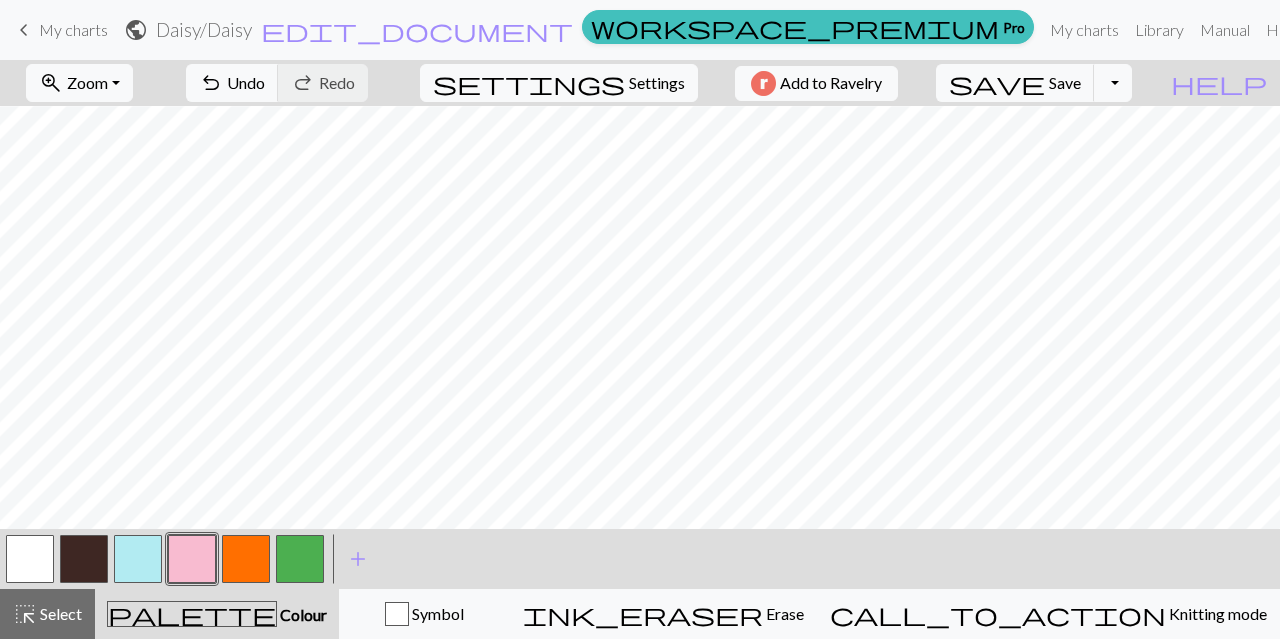 click at bounding box center [300, 559] 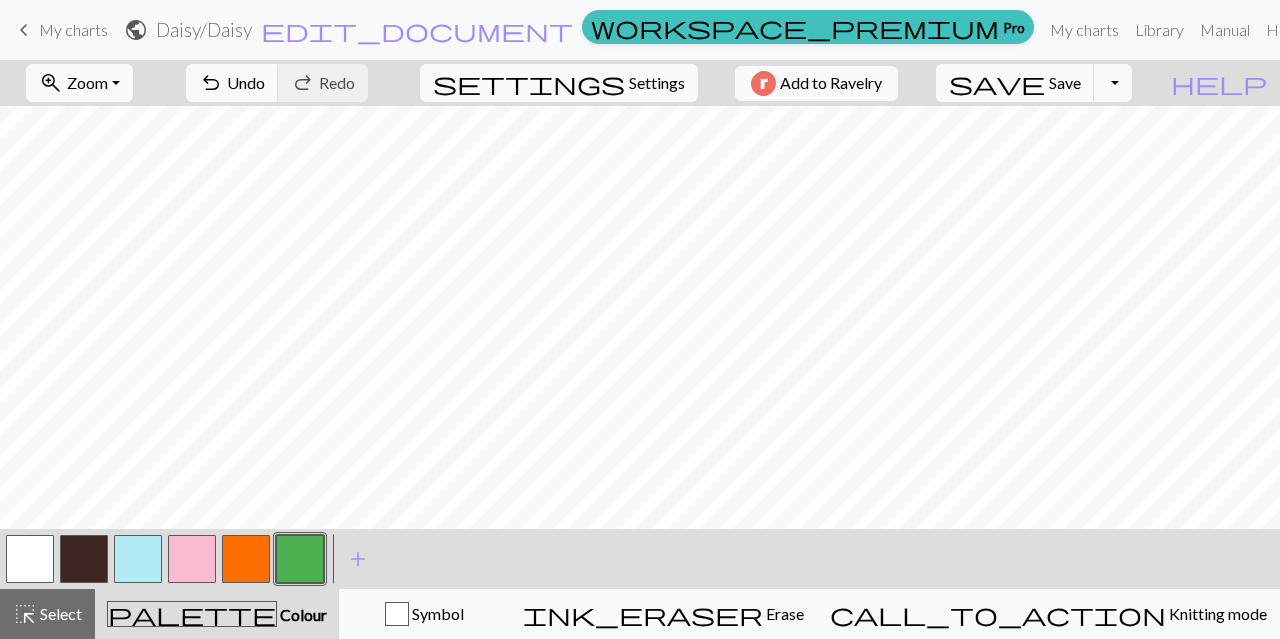 click at bounding box center (246, 559) 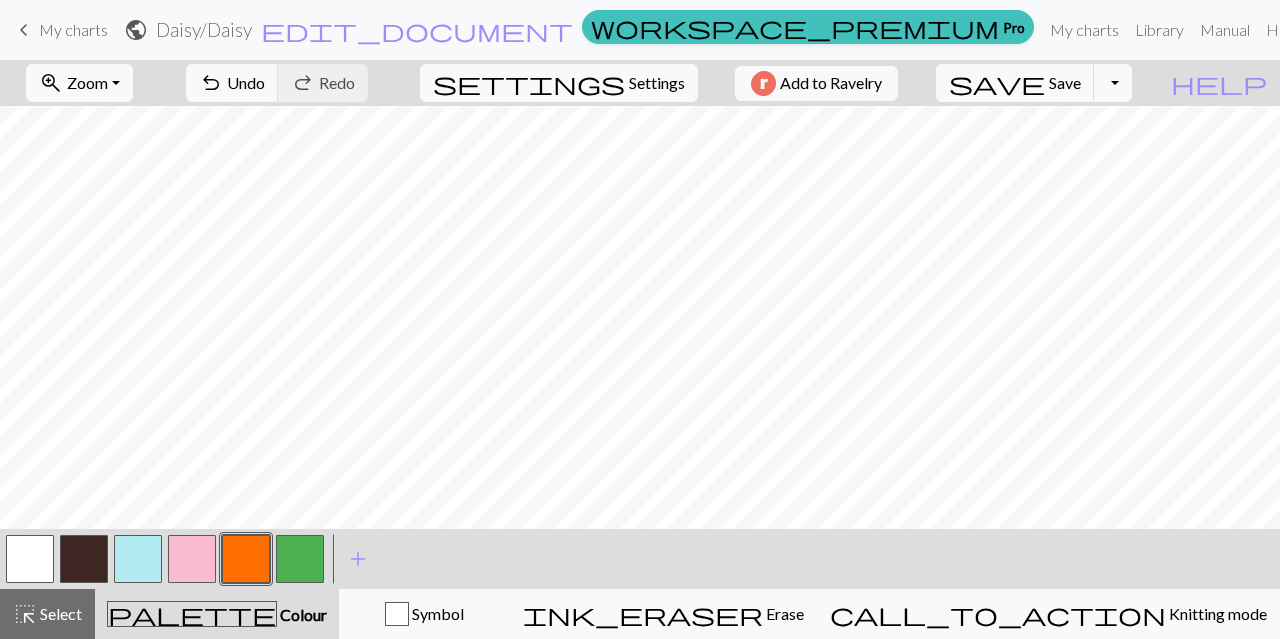 click at bounding box center [192, 559] 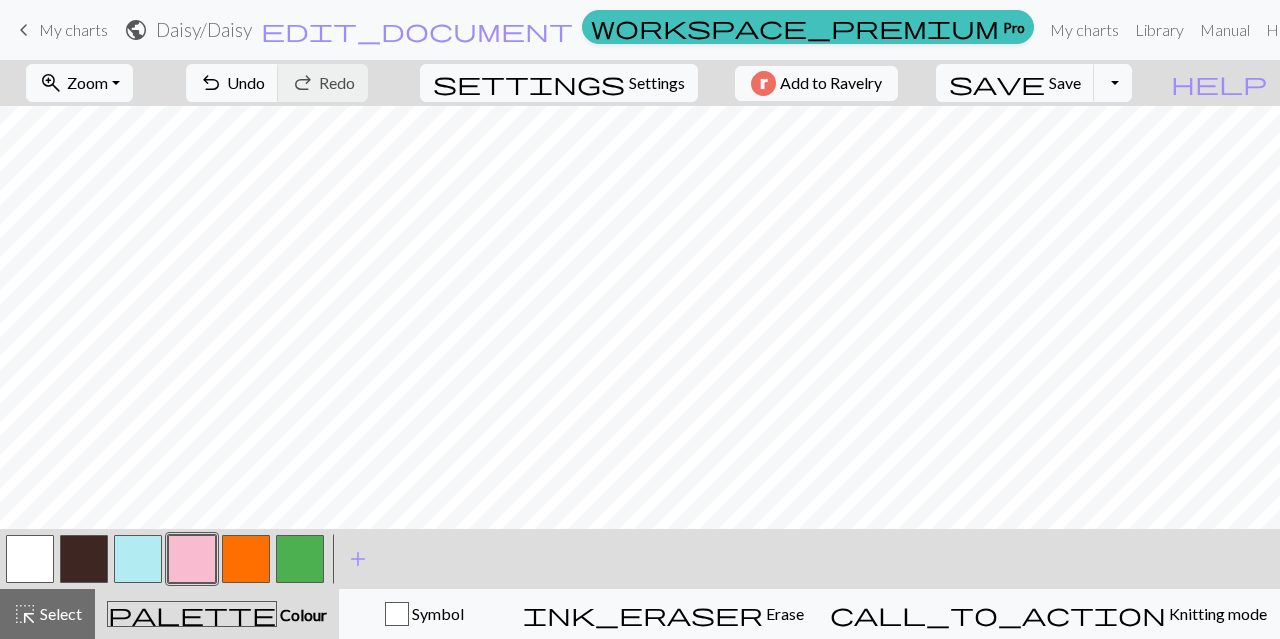 click at bounding box center [246, 559] 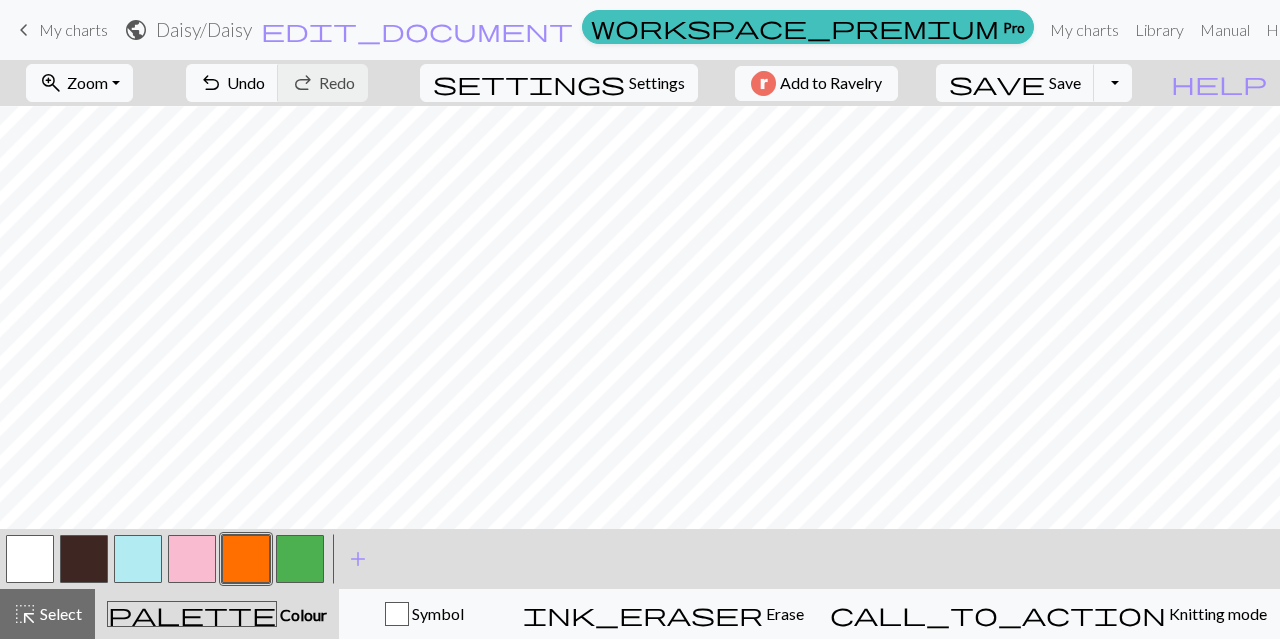 click at bounding box center (192, 559) 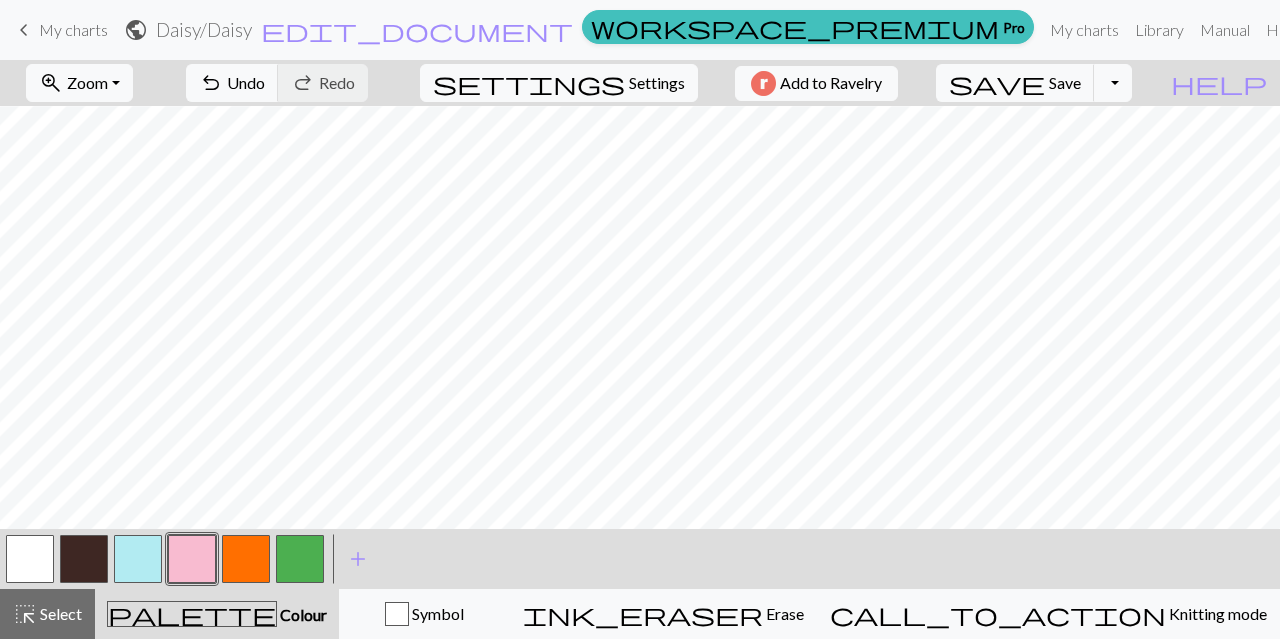 click on "ink_eraser" at bounding box center (643, 614) 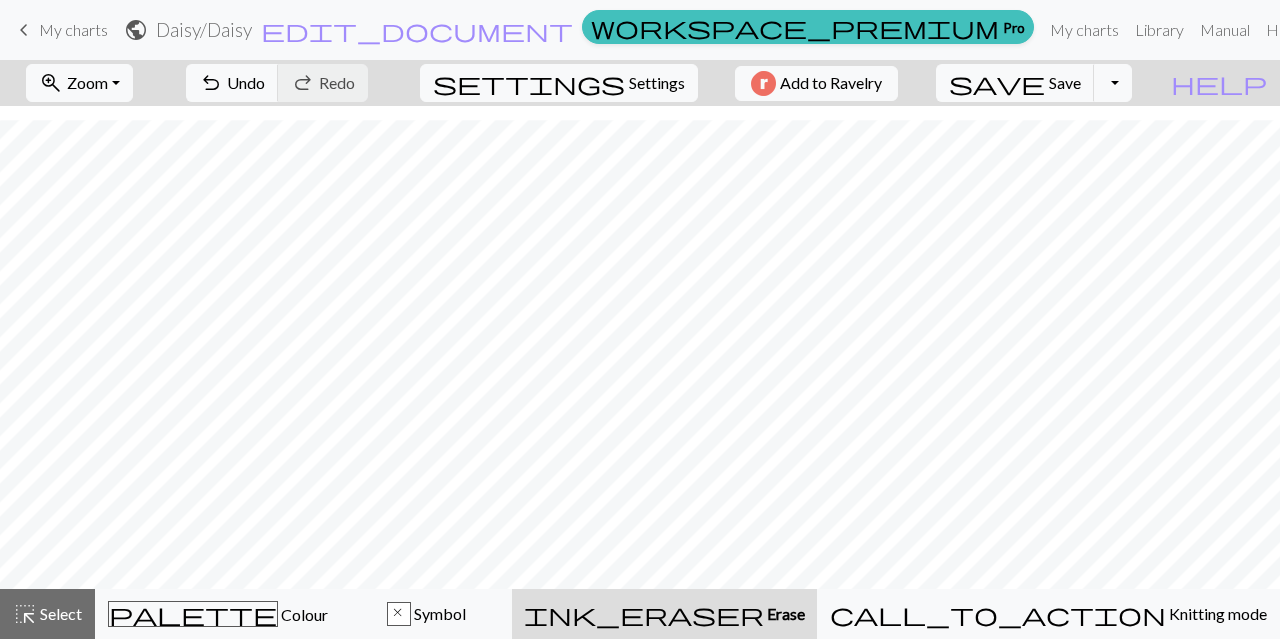 click on "Symbol" at bounding box center (438, 613) 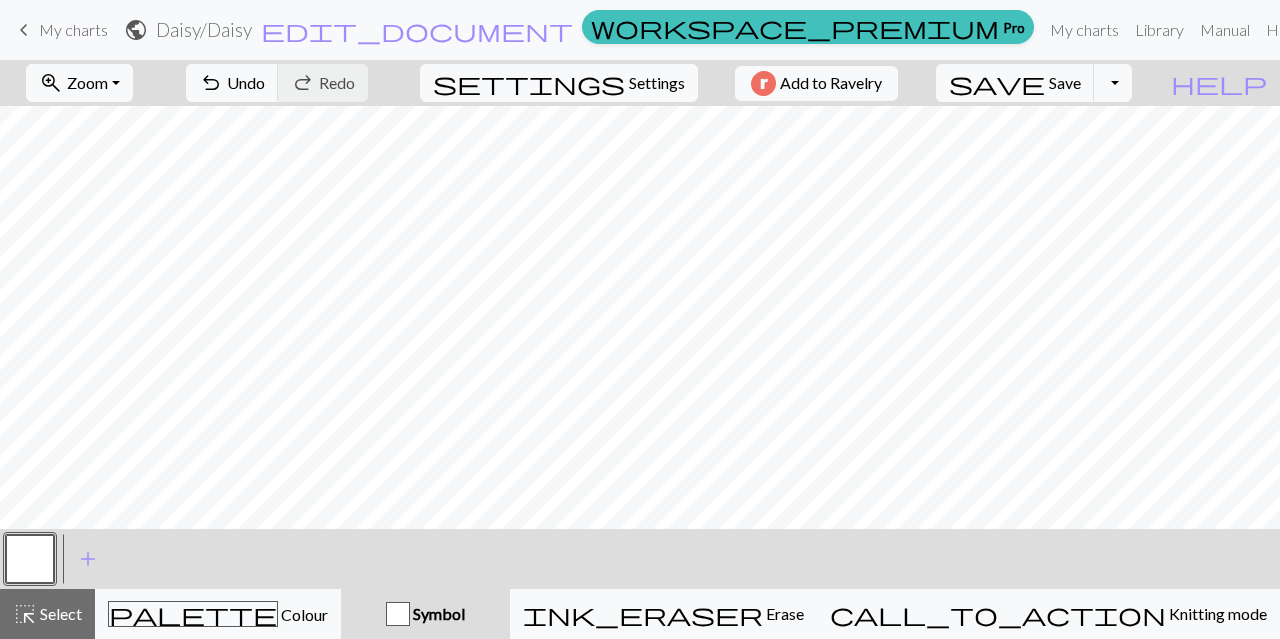 drag, startPoint x: 504, startPoint y: 609, endPoint x: 306, endPoint y: 603, distance: 198.09088 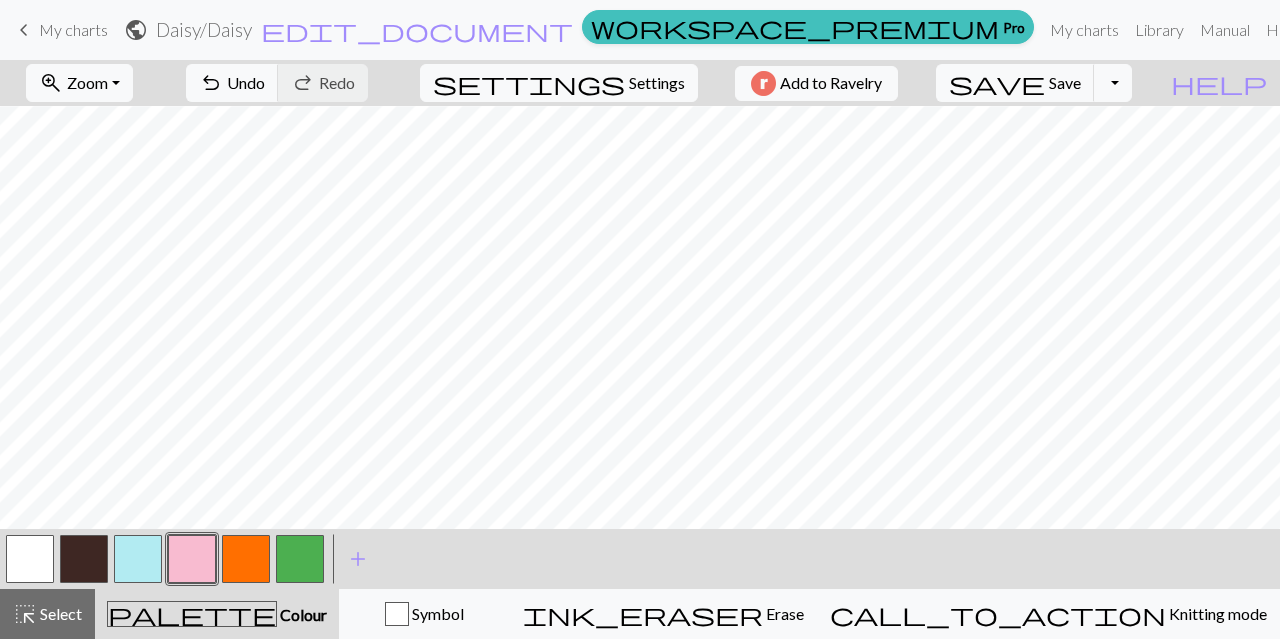 click at bounding box center (246, 559) 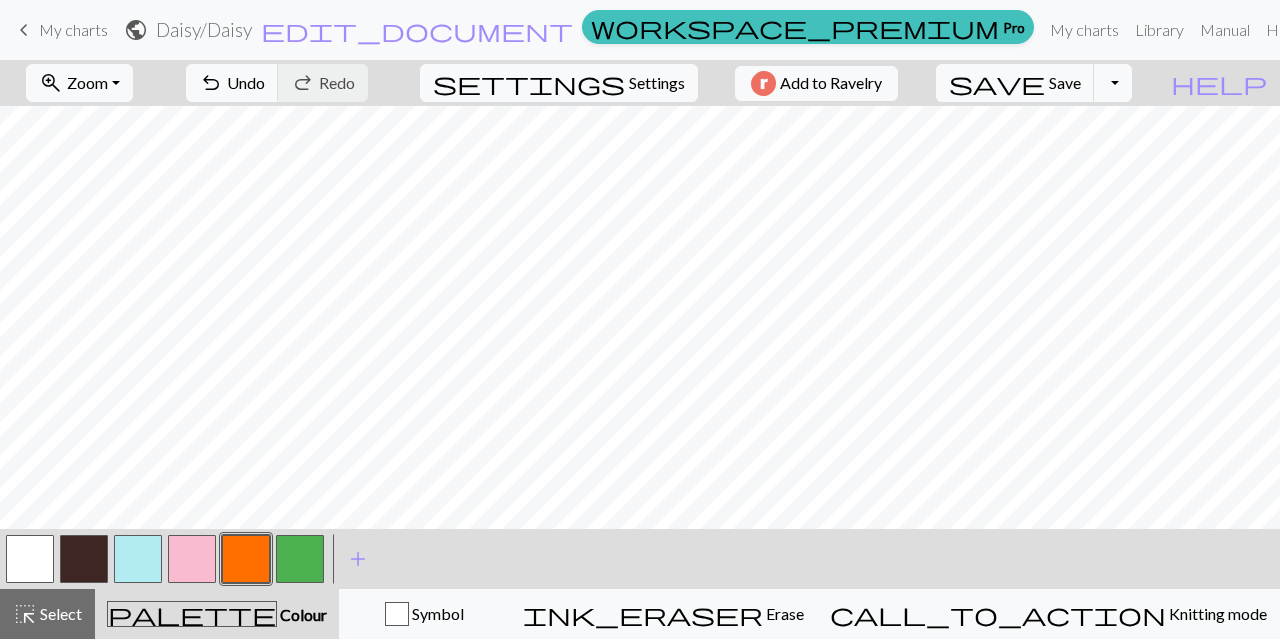 click at bounding box center (192, 559) 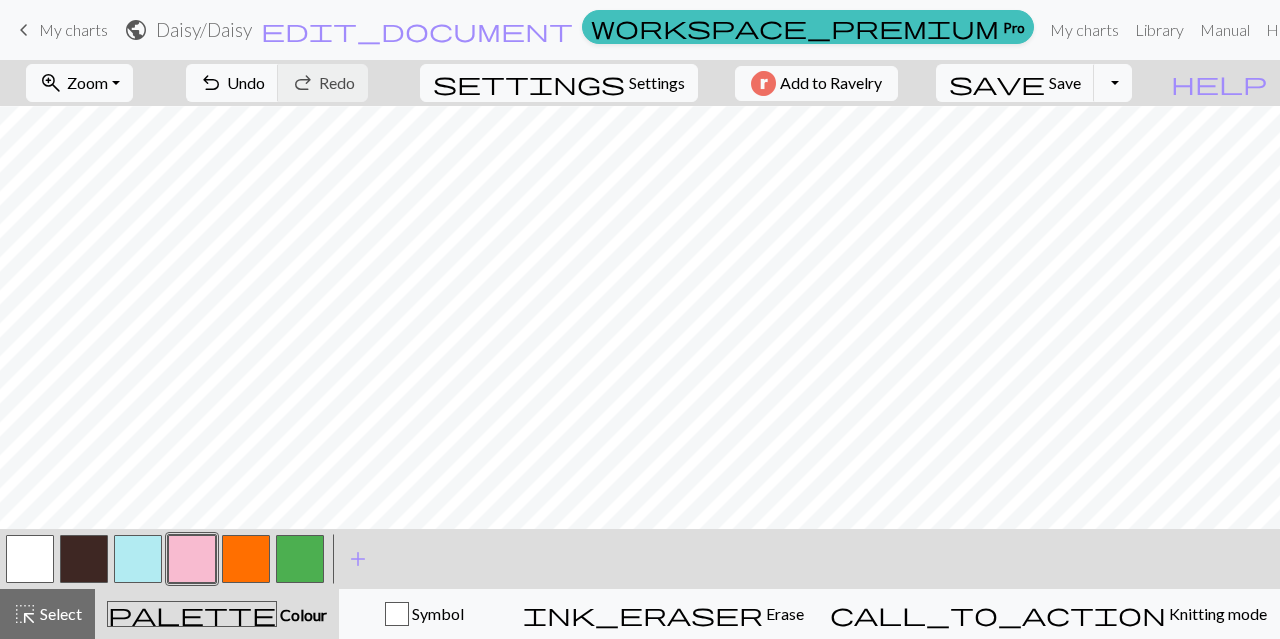 click at bounding box center (246, 559) 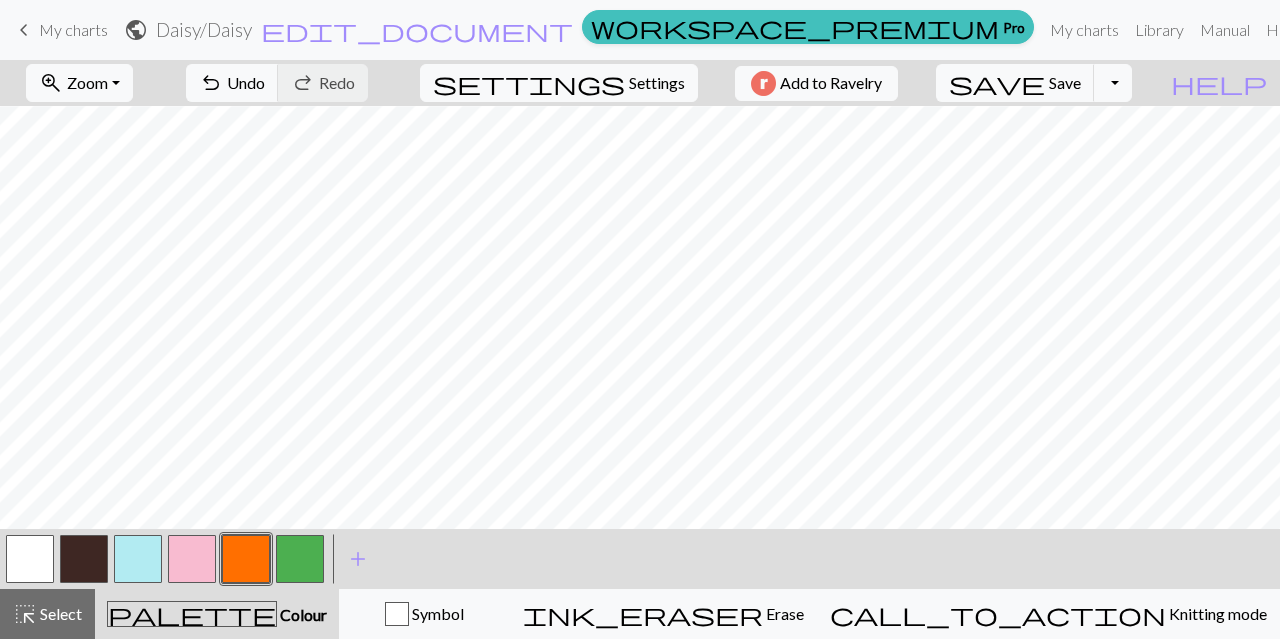 click at bounding box center (192, 559) 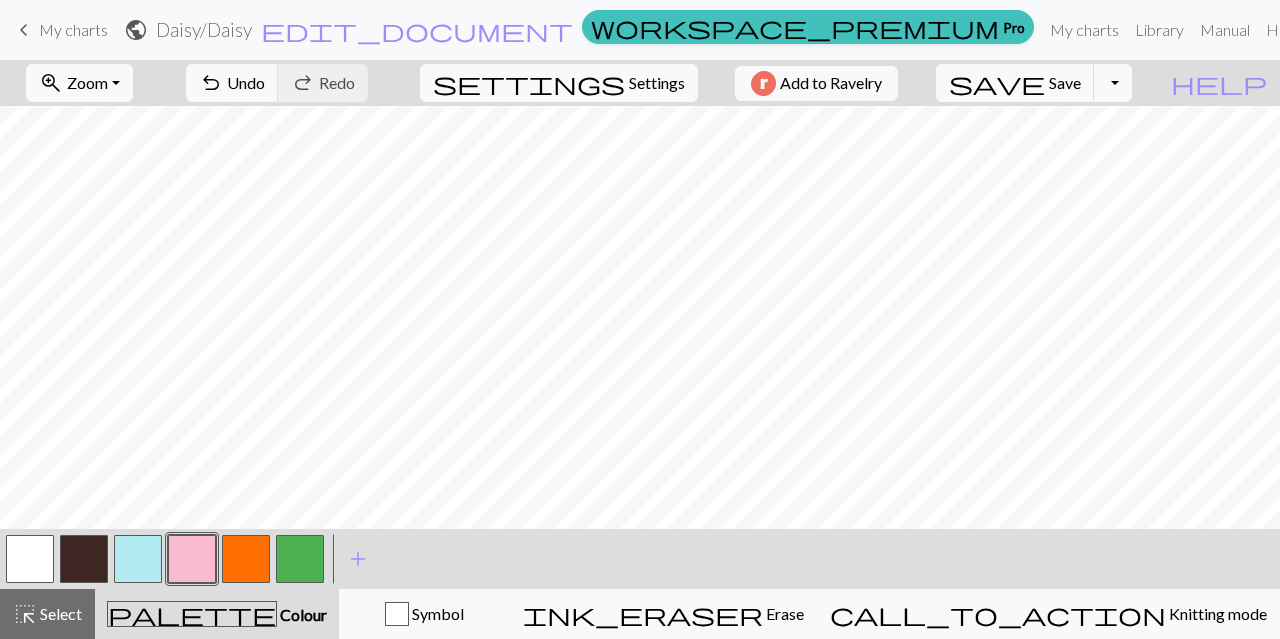 click at bounding box center [300, 559] 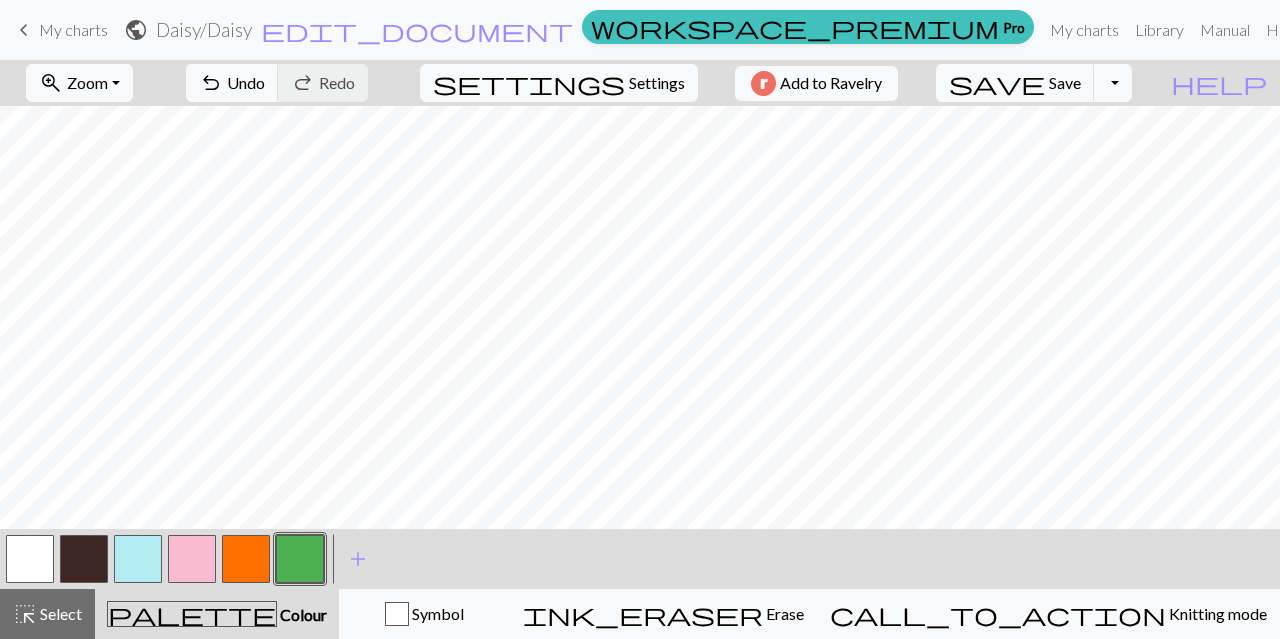 click at bounding box center (246, 559) 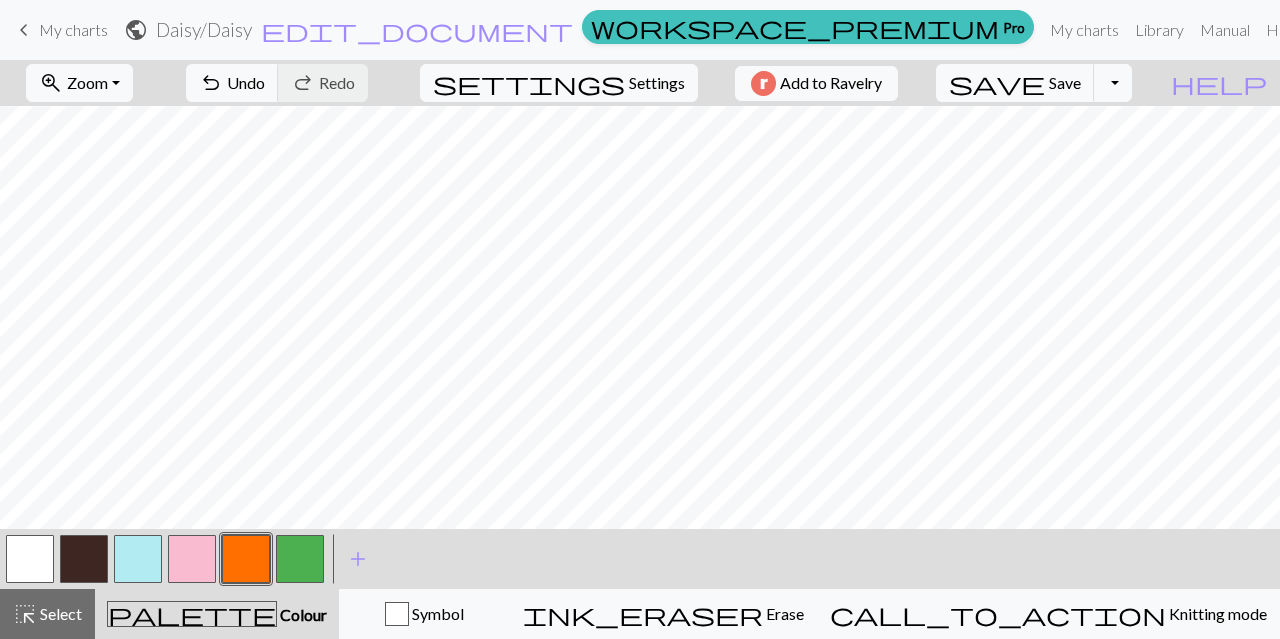 click on "Settings" at bounding box center [657, 83] 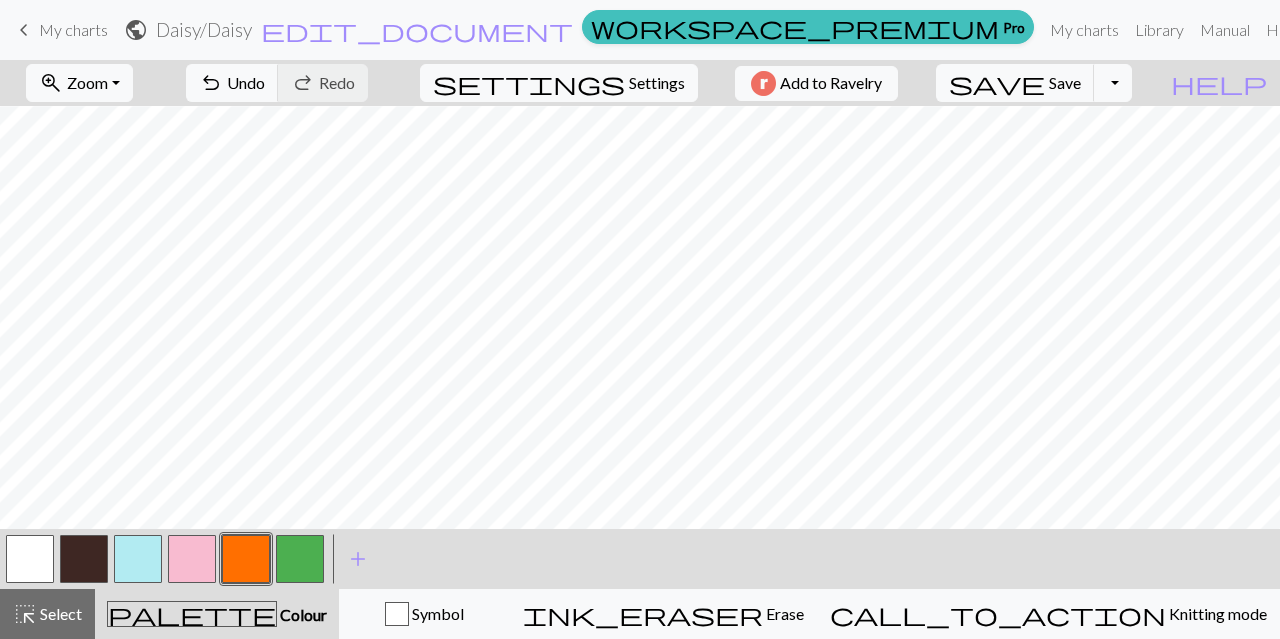select on "aran" 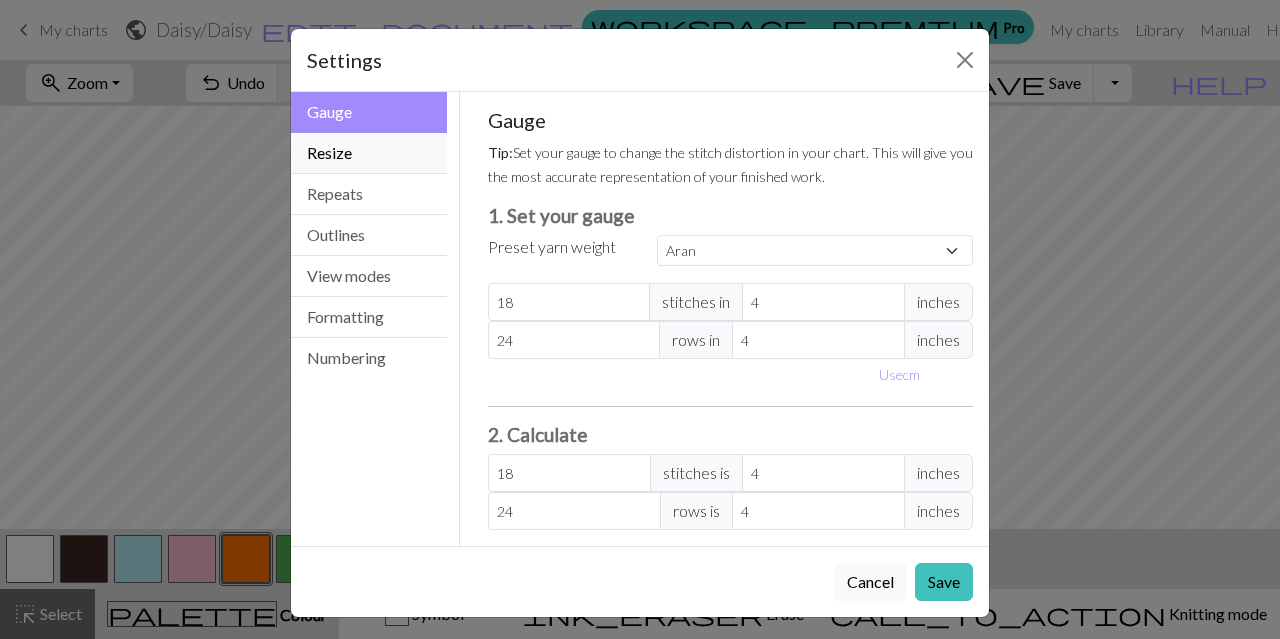 click on "Resize" at bounding box center (369, 153) 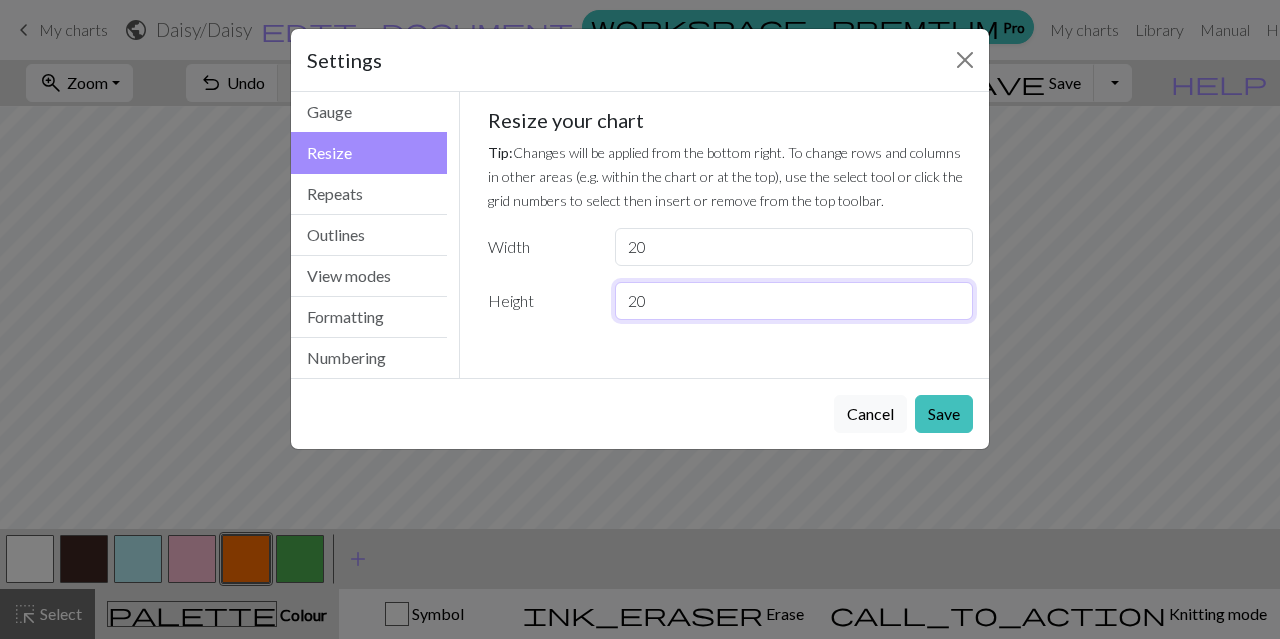drag, startPoint x: 662, startPoint y: 291, endPoint x: 597, endPoint y: 294, distance: 65.06919 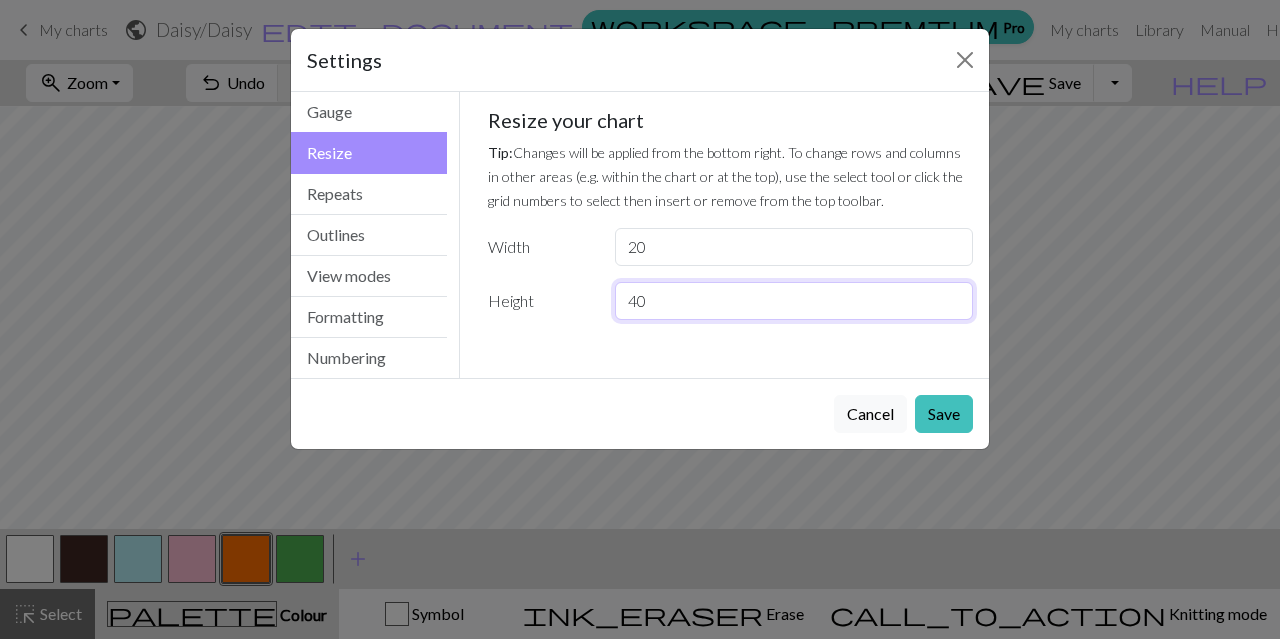 type on "40" 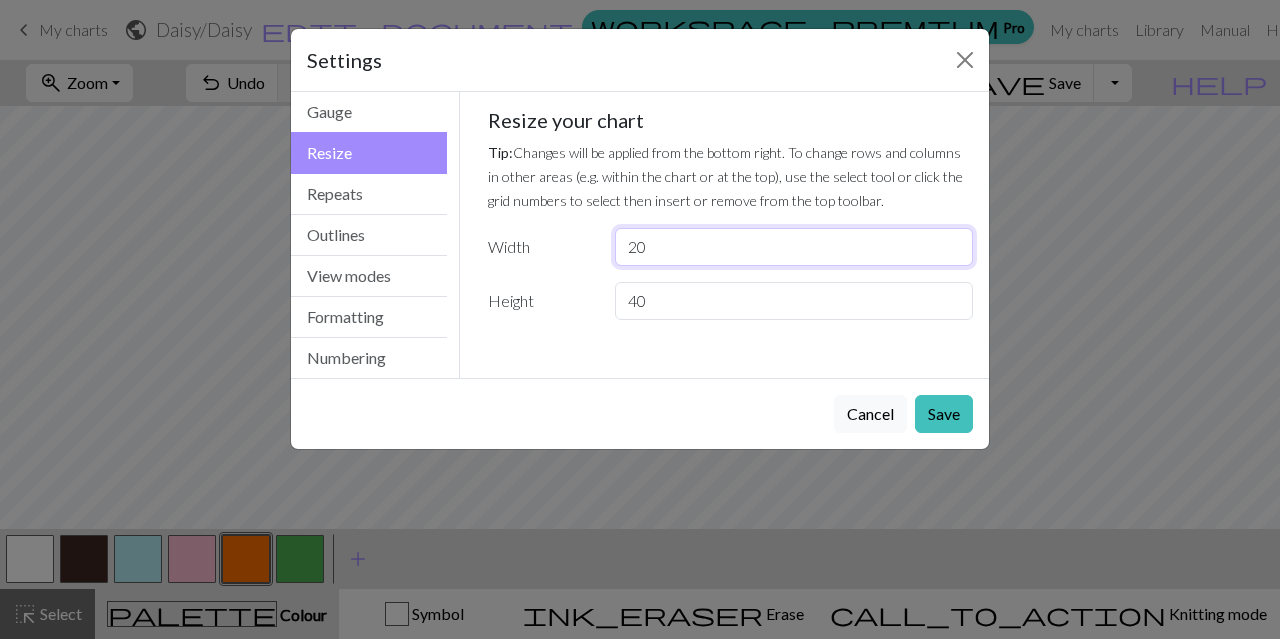 click on "20" at bounding box center (794, 247) 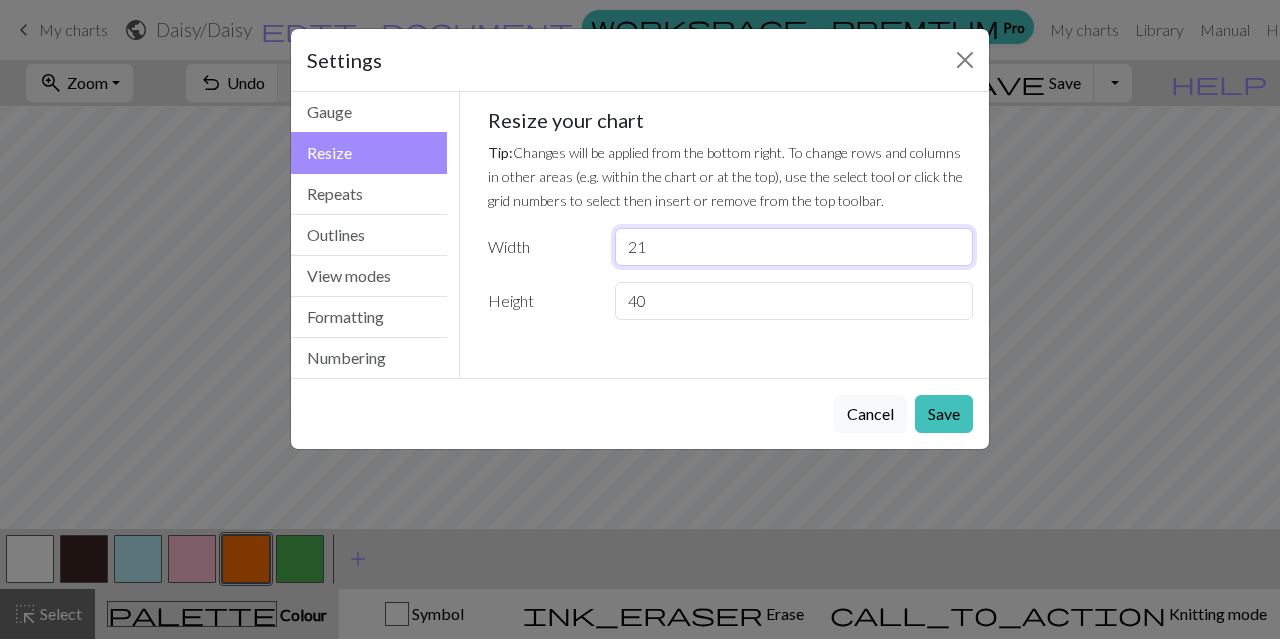 type on "21" 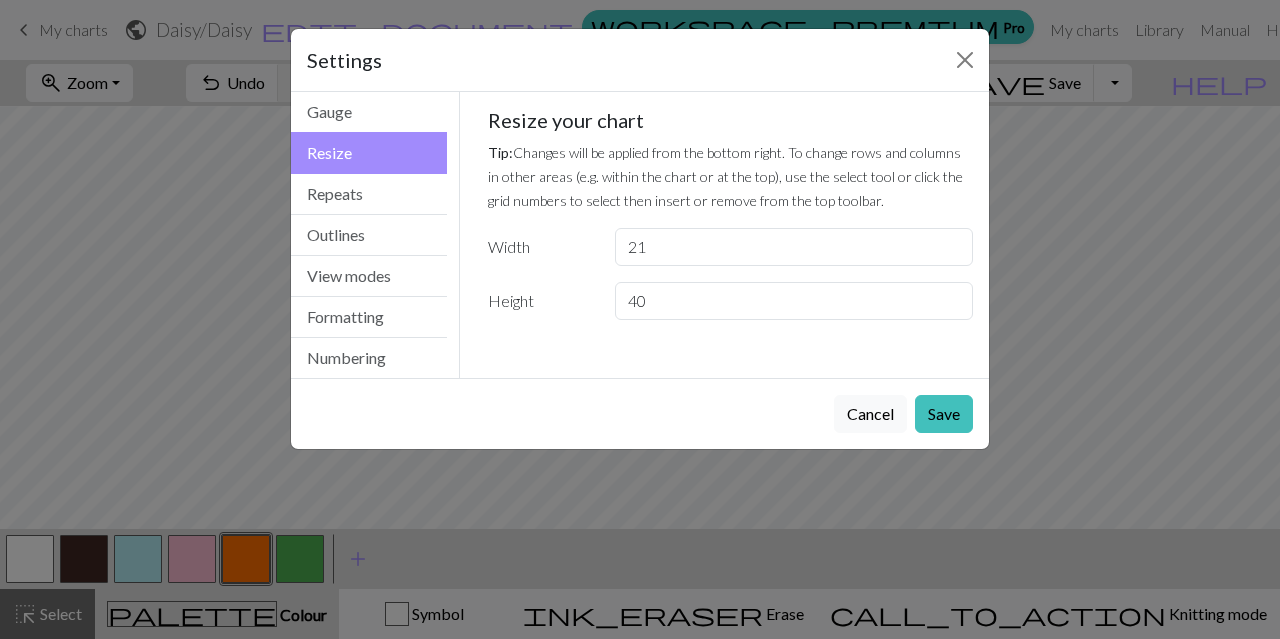 click on "Save" at bounding box center (944, 414) 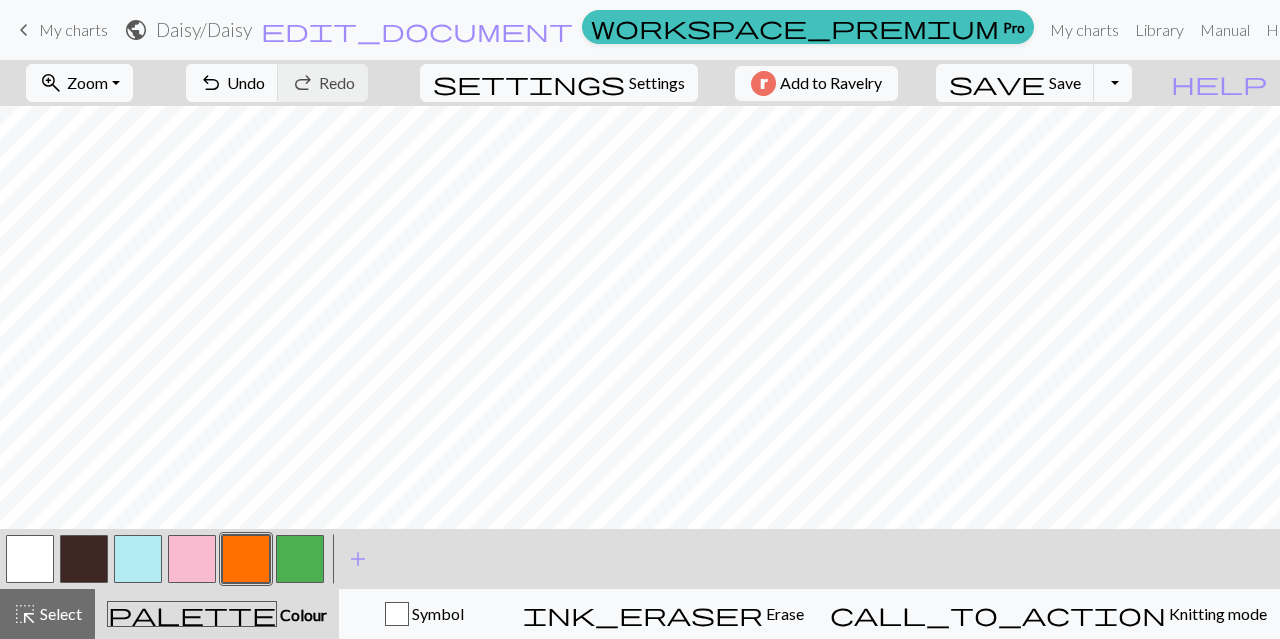 scroll, scrollTop: 0, scrollLeft: 0, axis: both 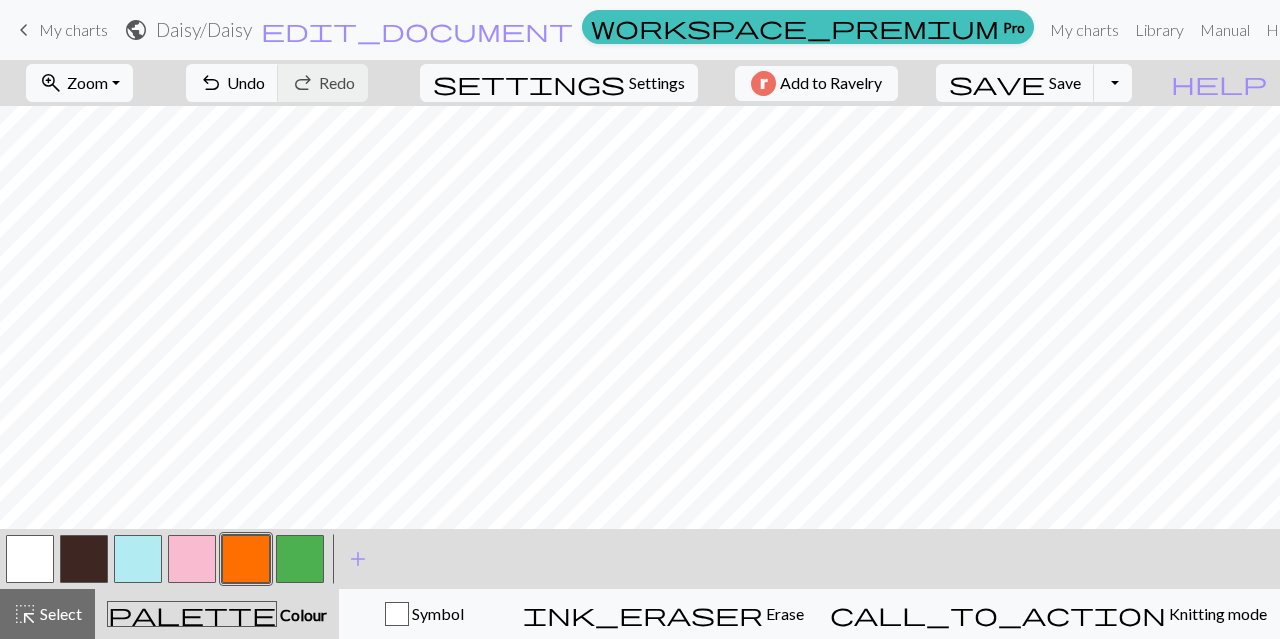 click on "highlight_alt   Select   Select" at bounding box center (47, 614) 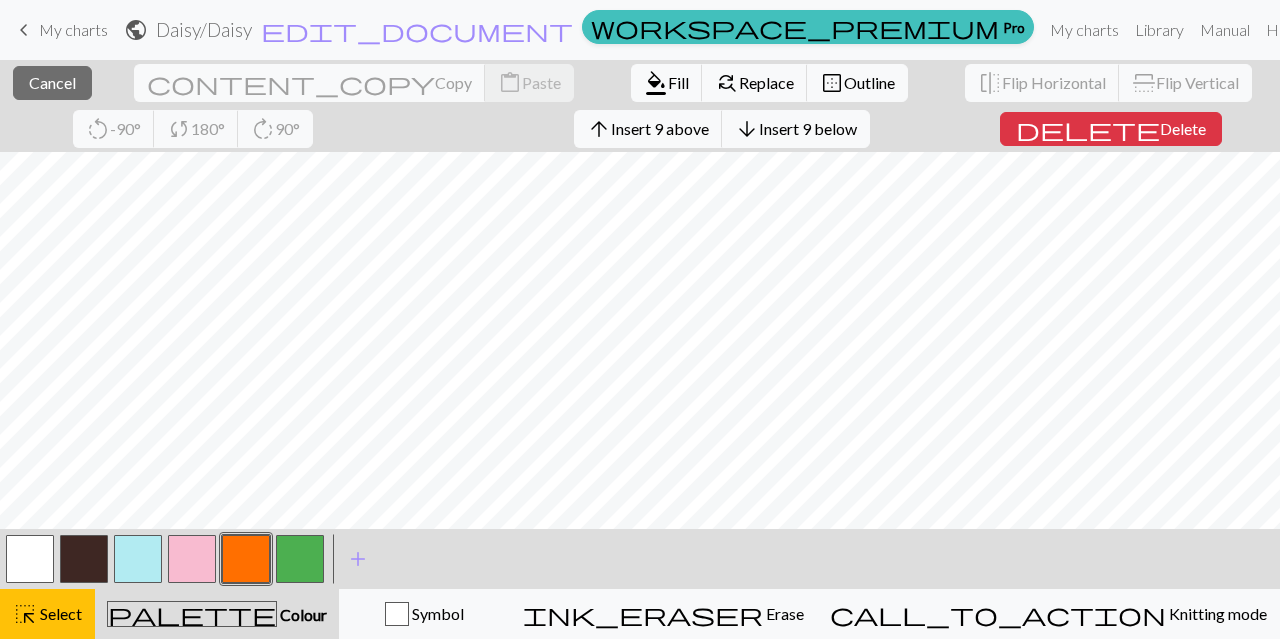 click on "Insert 9 below" at bounding box center (808, 128) 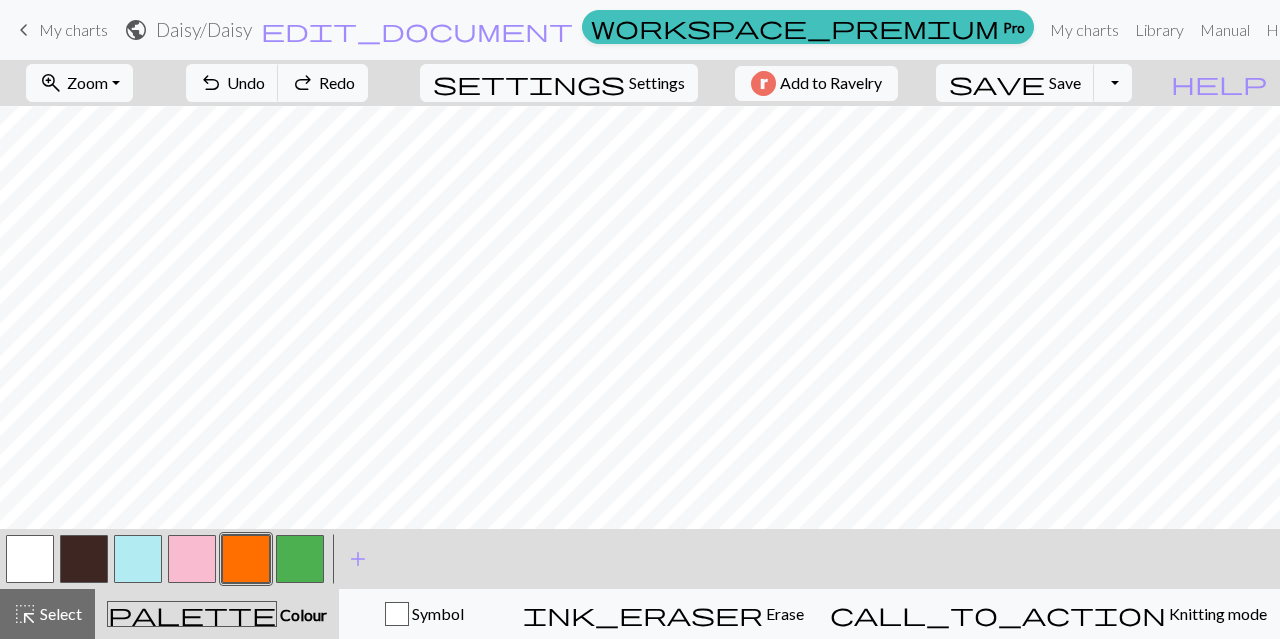 scroll, scrollTop: 82, scrollLeft: 0, axis: vertical 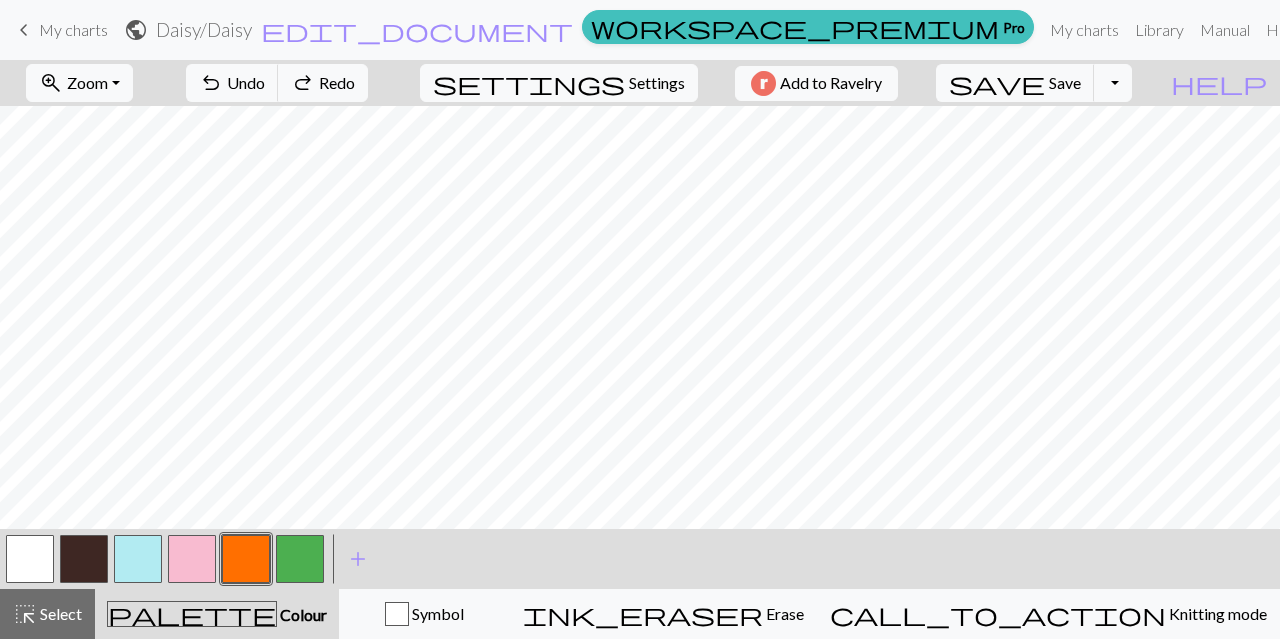 click at bounding box center (192, 559) 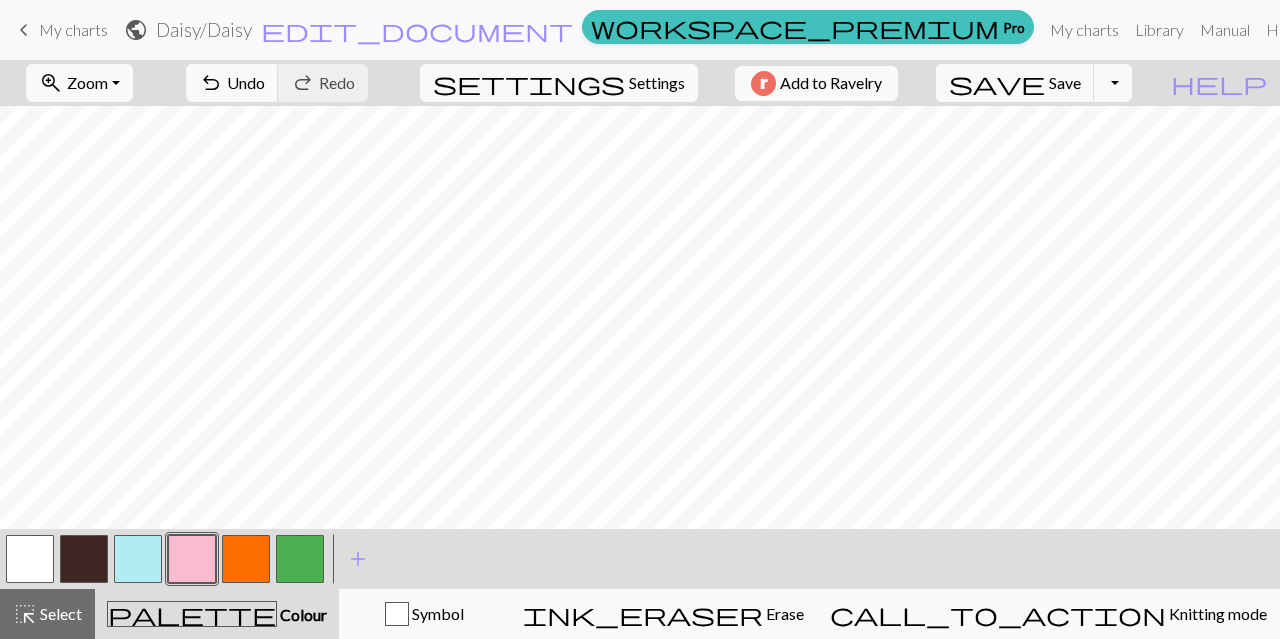 click on "ink_eraser" at bounding box center [643, 614] 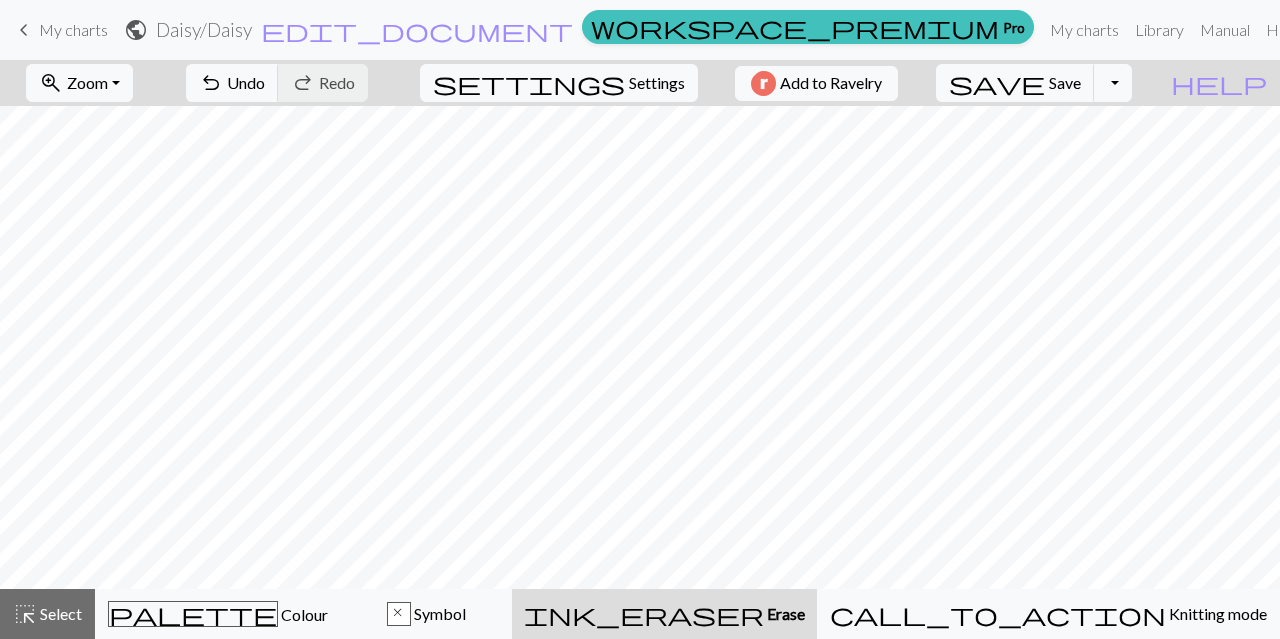 click on "palette   Colour   Colour" at bounding box center [218, 614] 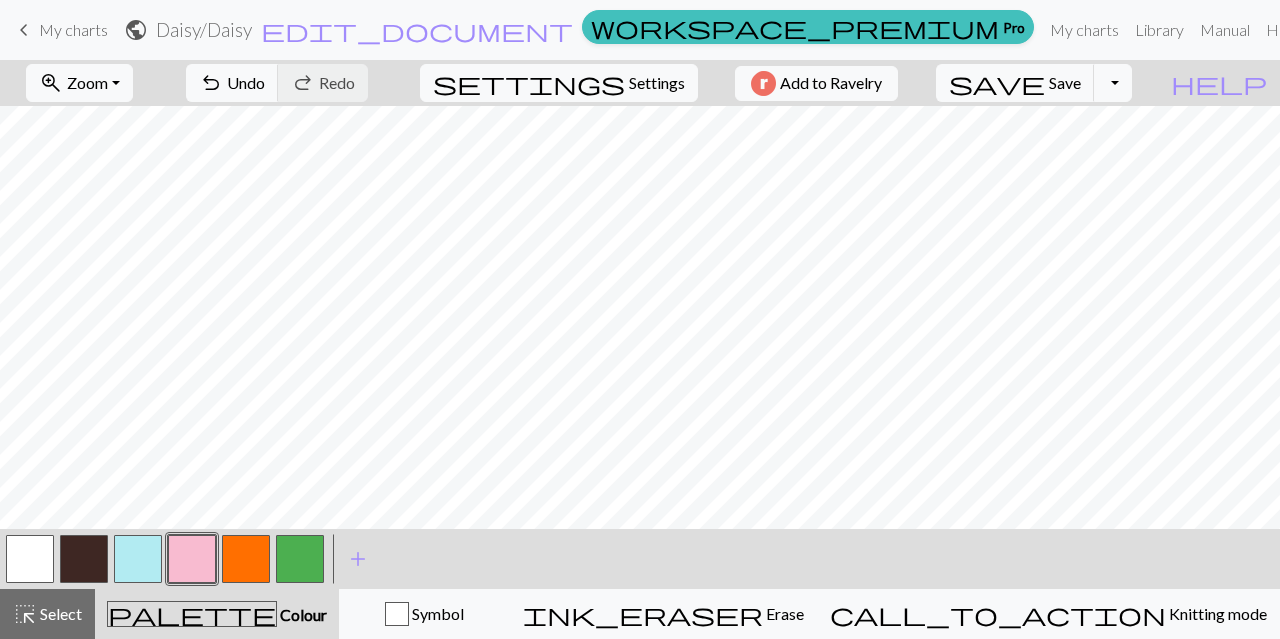 click at bounding box center [246, 559] 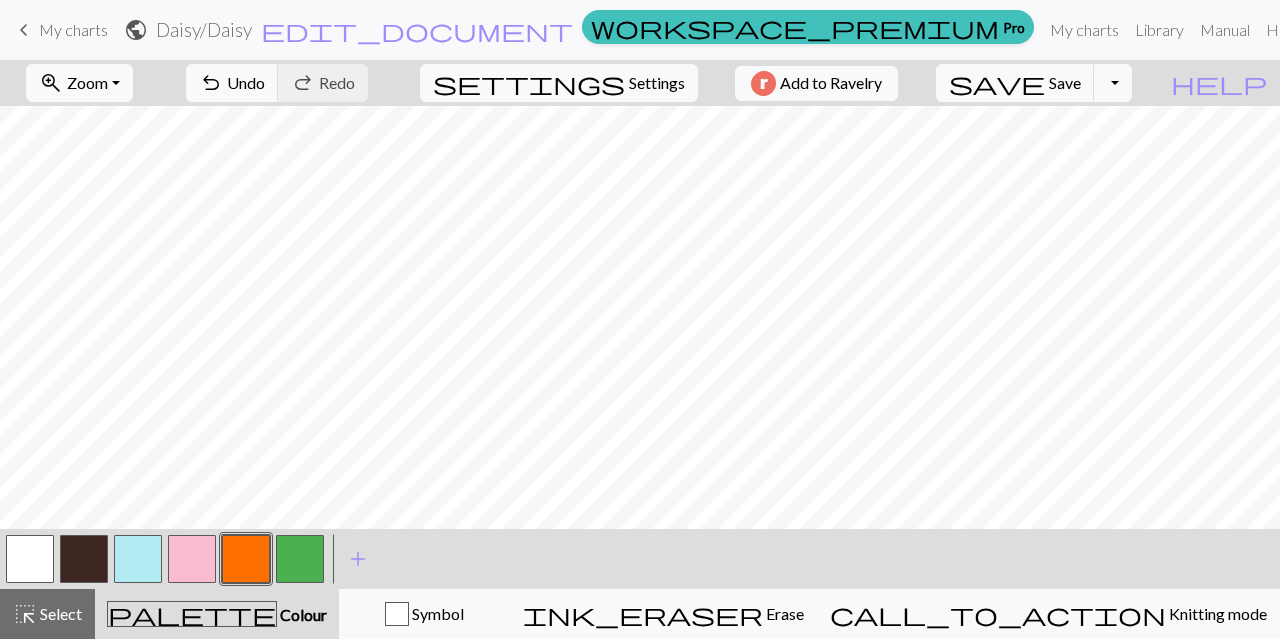 click at bounding box center (300, 559) 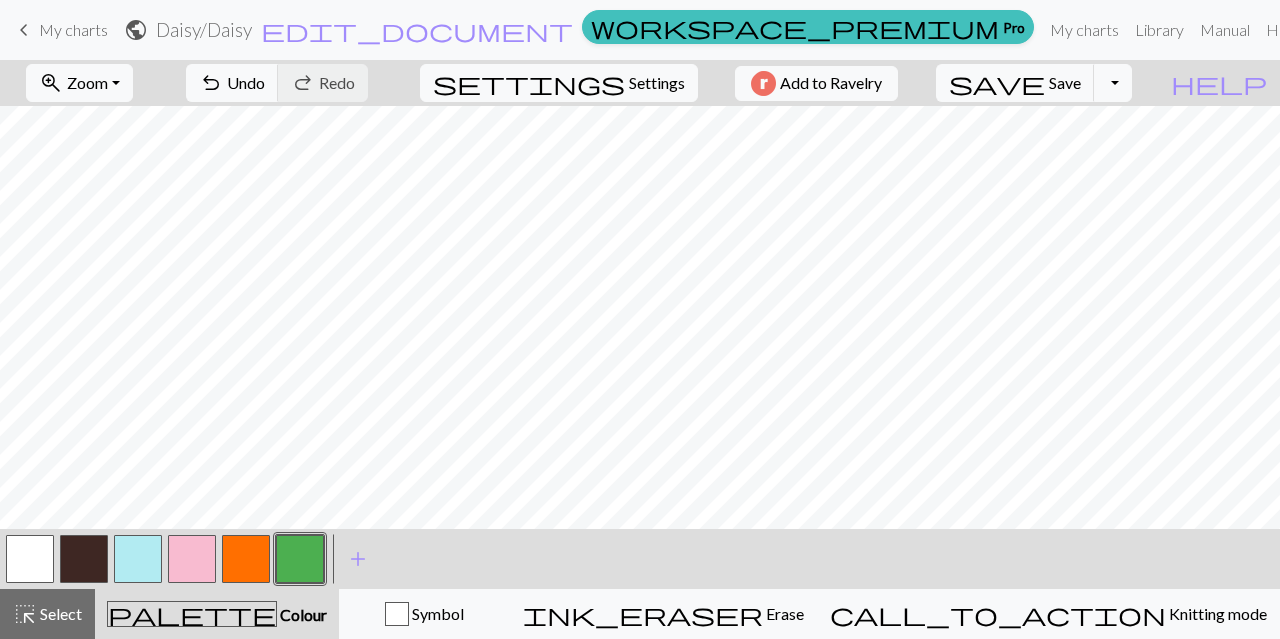 click on "ink_eraser" at bounding box center [643, 614] 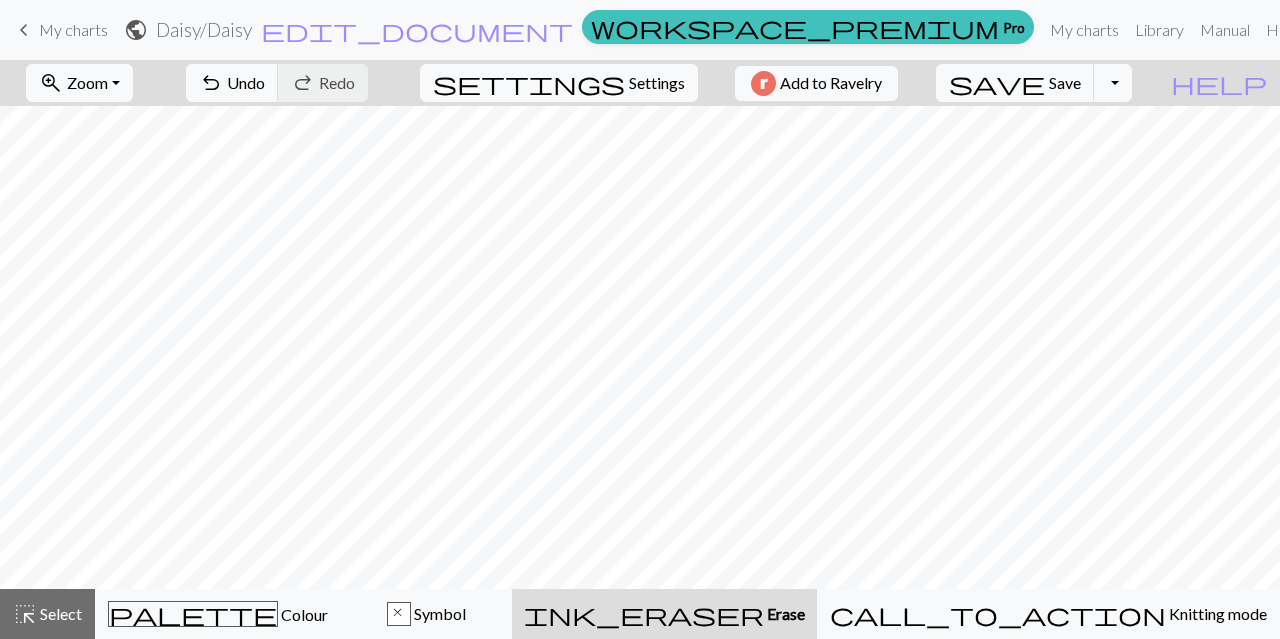 click on "palette   Colour   Colour" at bounding box center [218, 614] 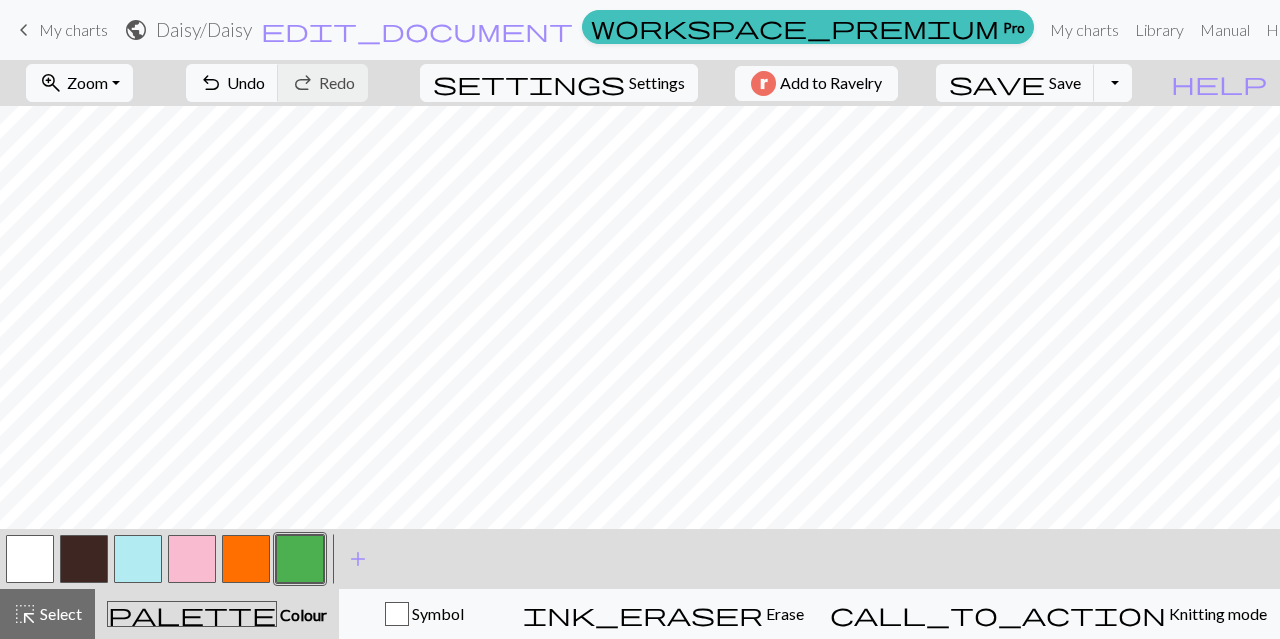 click at bounding box center (300, 559) 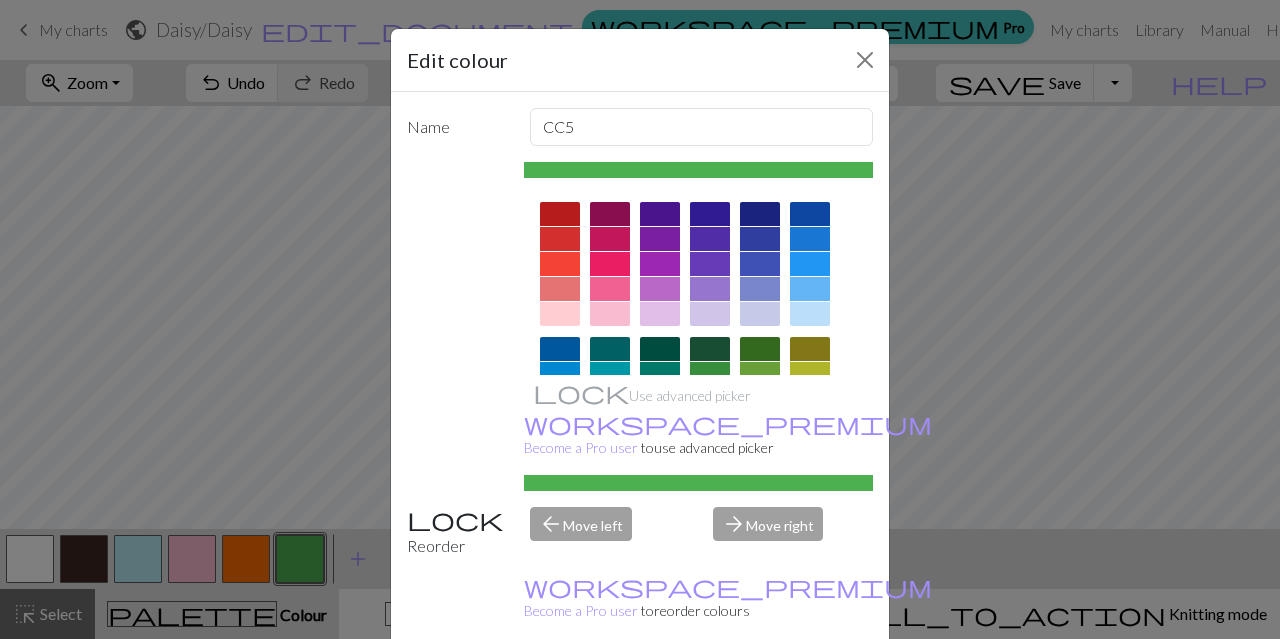 click on "Done" at bounding box center (760, 690) 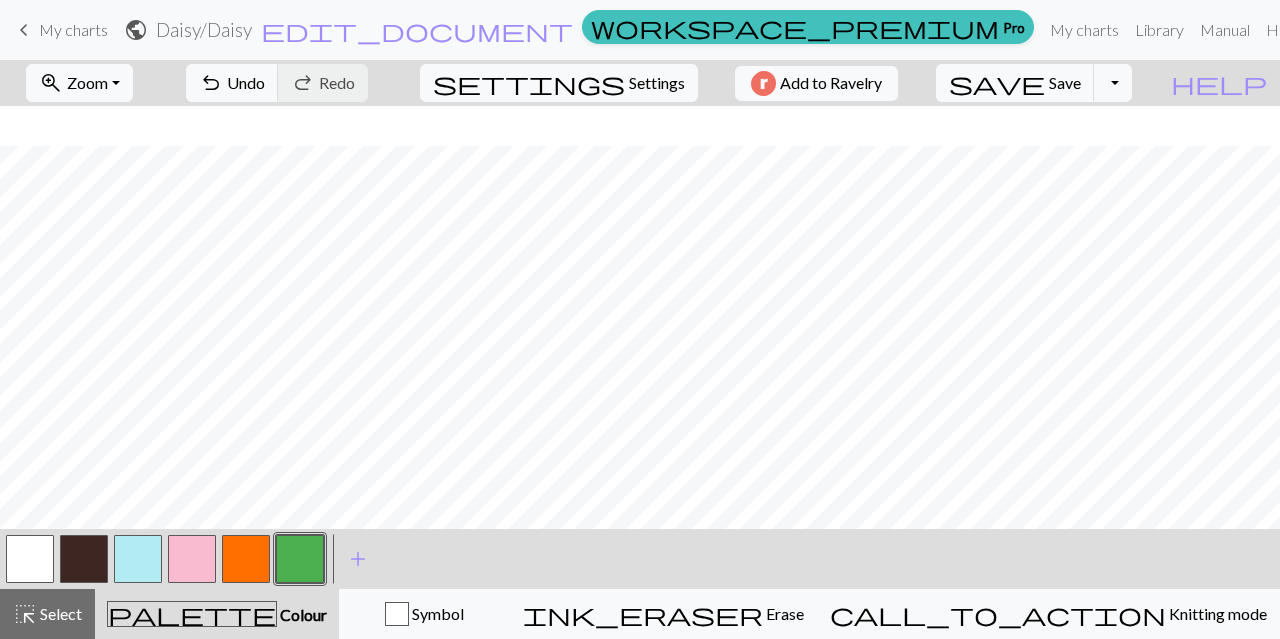 scroll, scrollTop: 121, scrollLeft: 0, axis: vertical 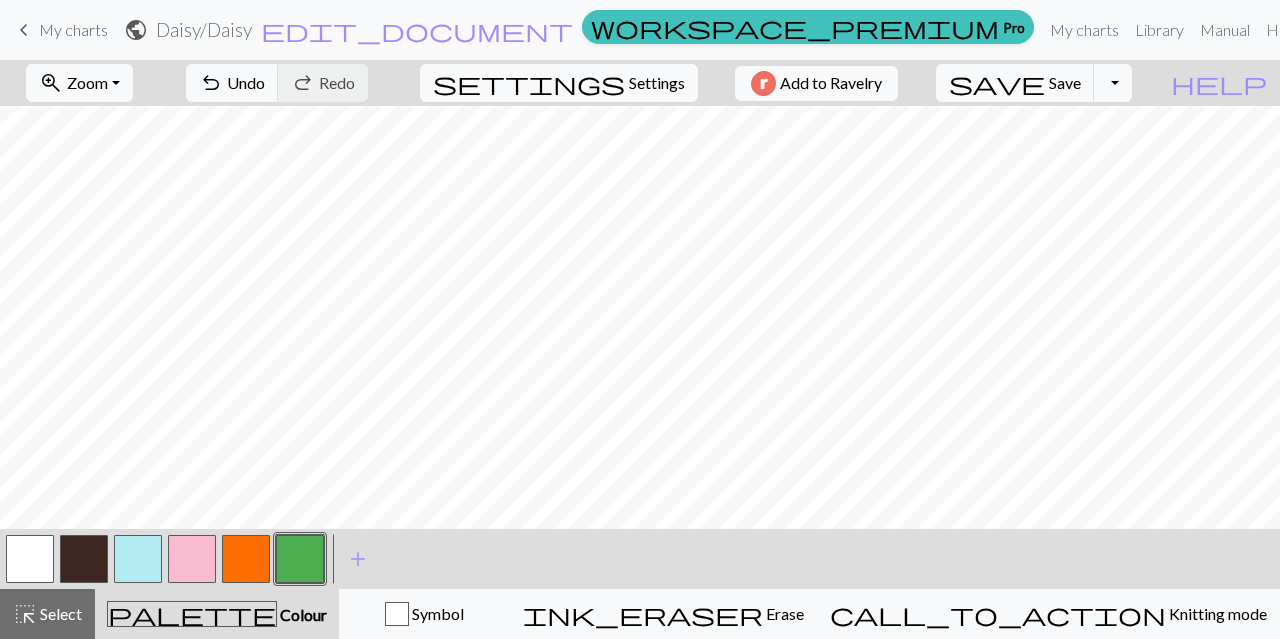 click at bounding box center [246, 559] 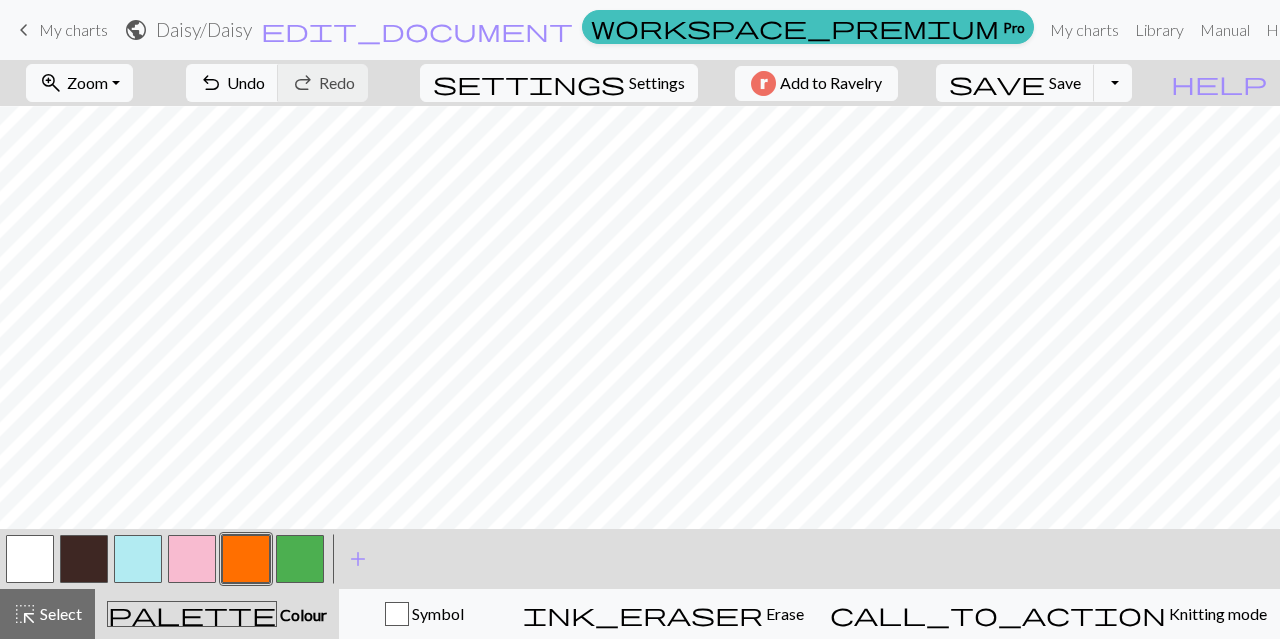 click at bounding box center (192, 559) 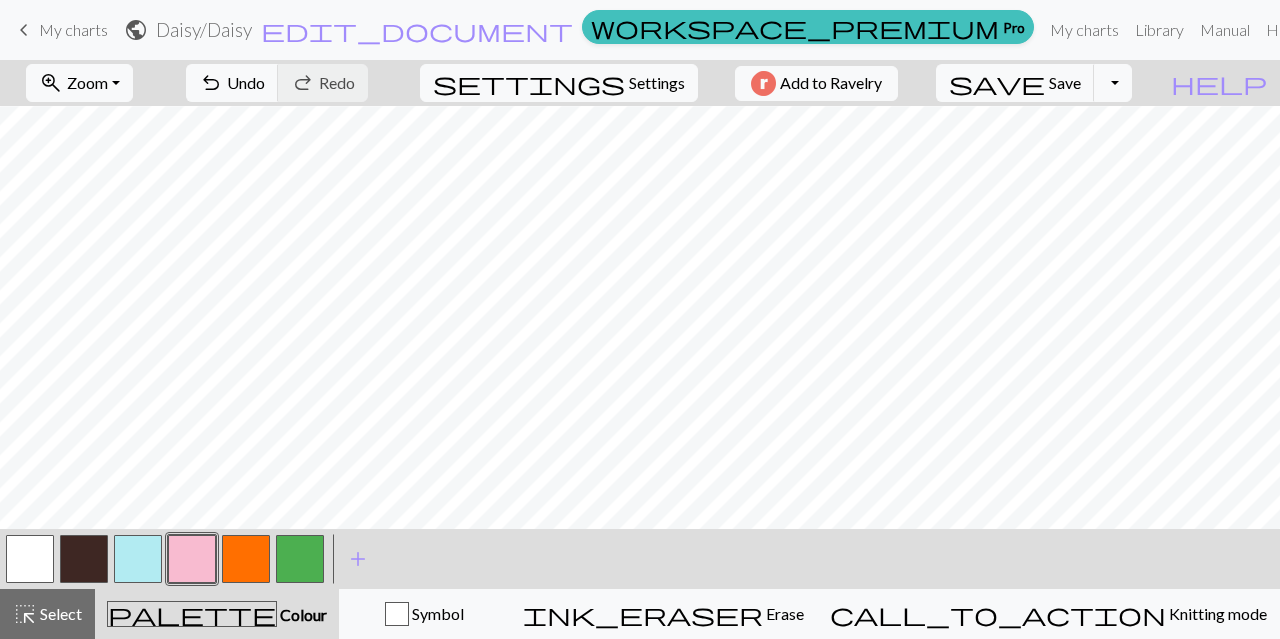 click on "ink_eraser   Erase   Erase" at bounding box center (663, 614) 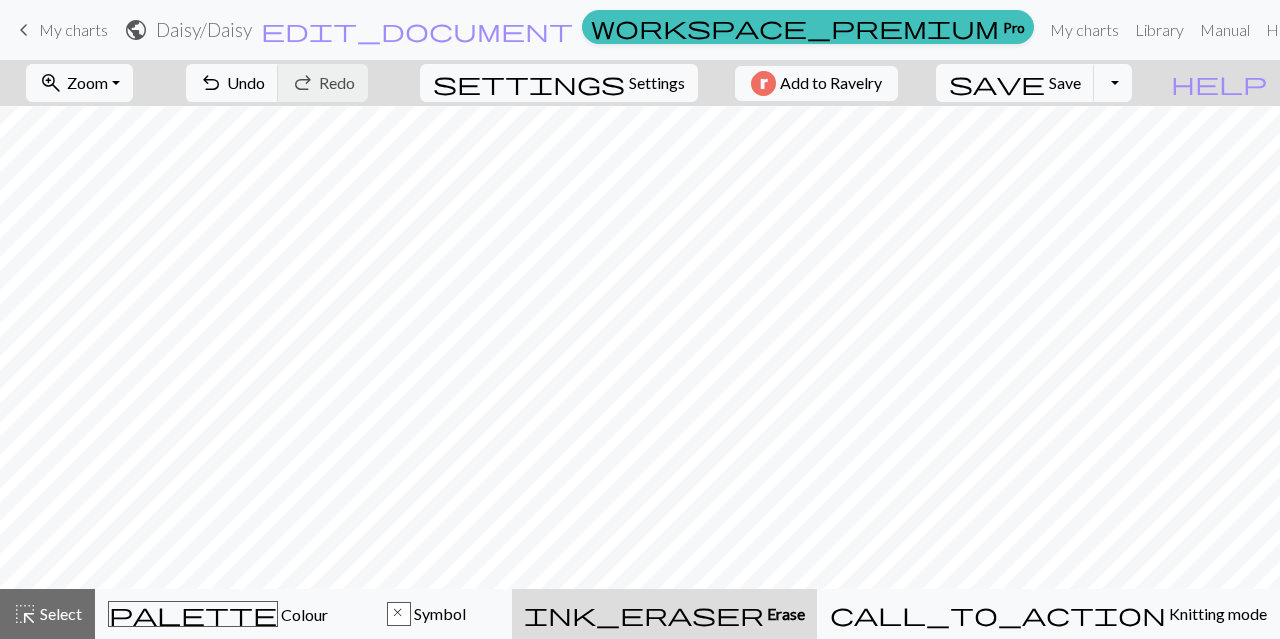 click on "palette   Colour   Colour" at bounding box center [218, 614] 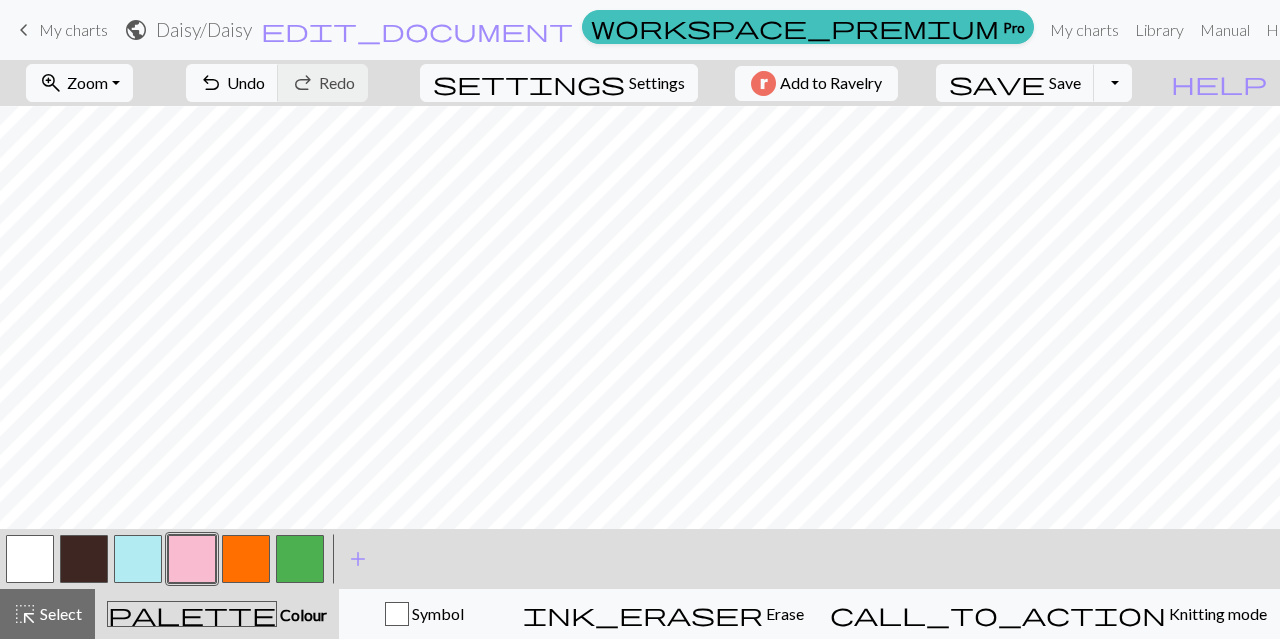 click at bounding box center [246, 559] 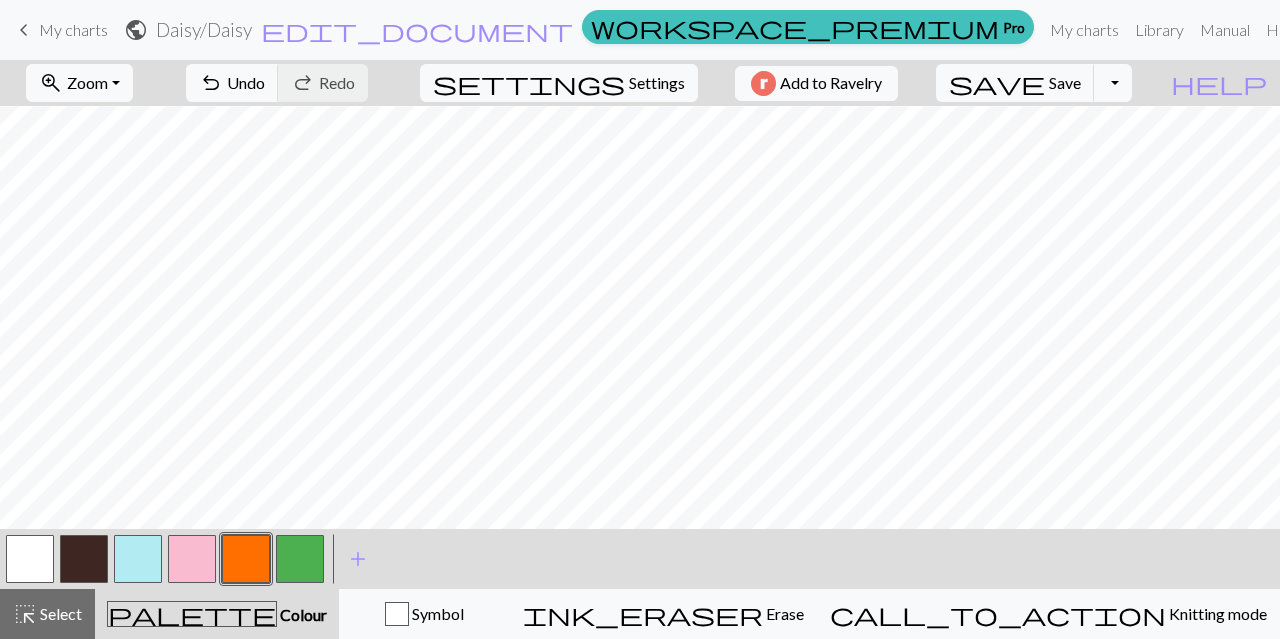 click at bounding box center [300, 559] 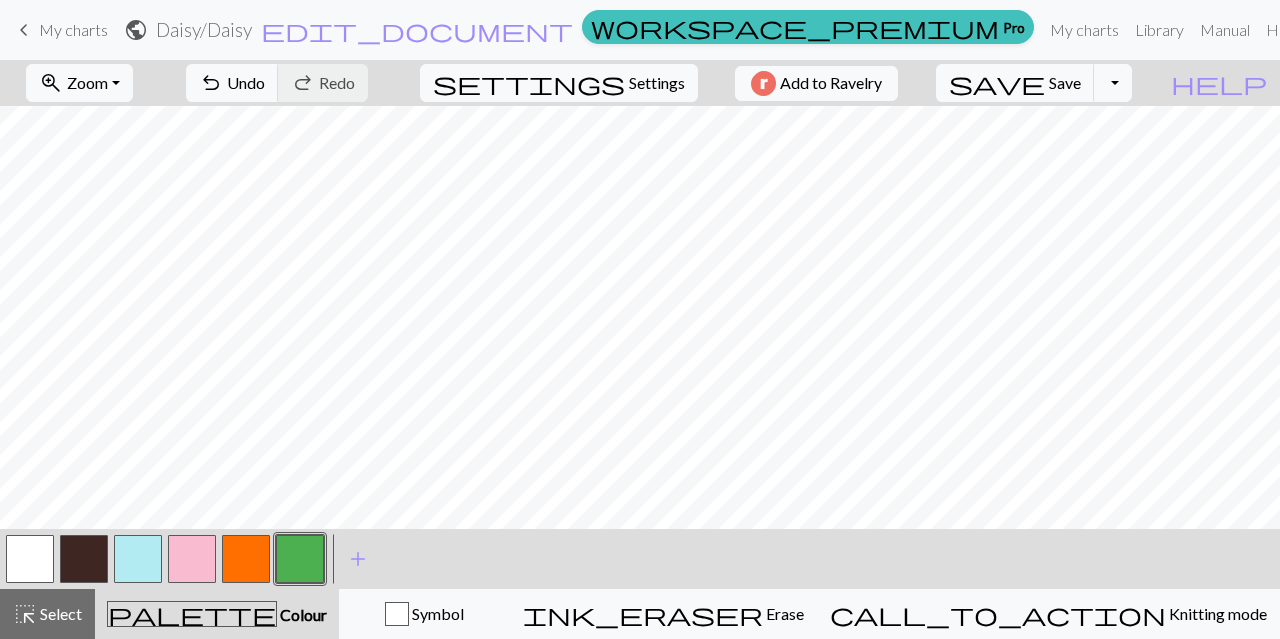 click on "Erase" at bounding box center (783, 613) 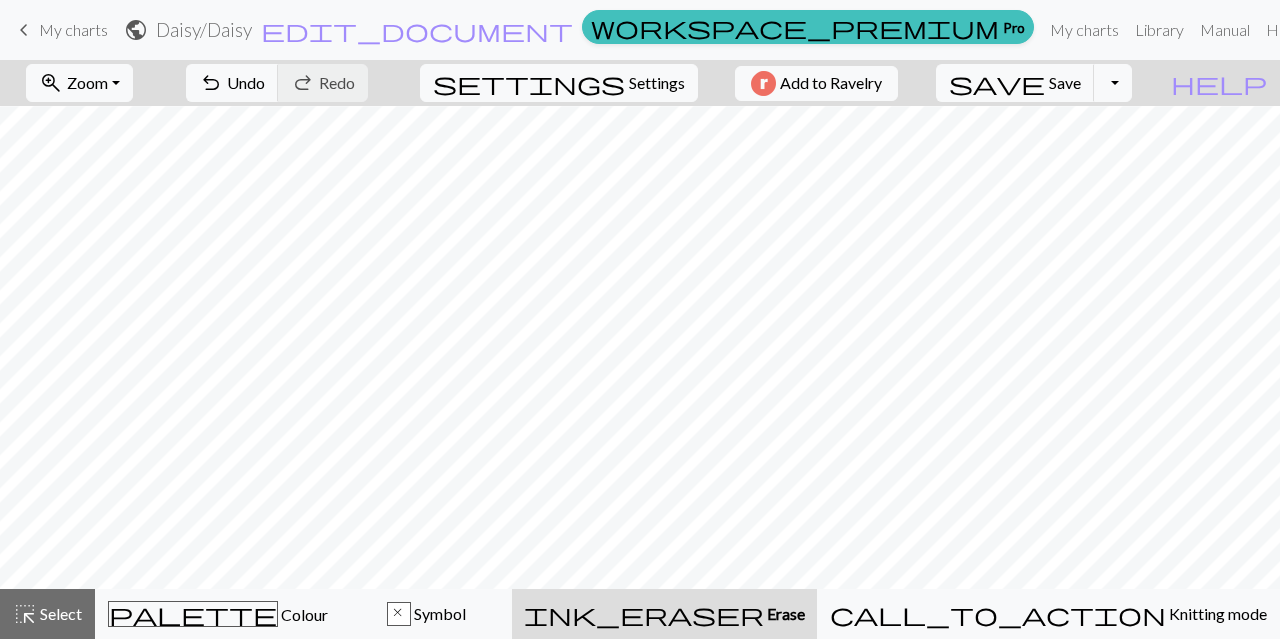 click on "palette   Colour   Colour" at bounding box center [218, 614] 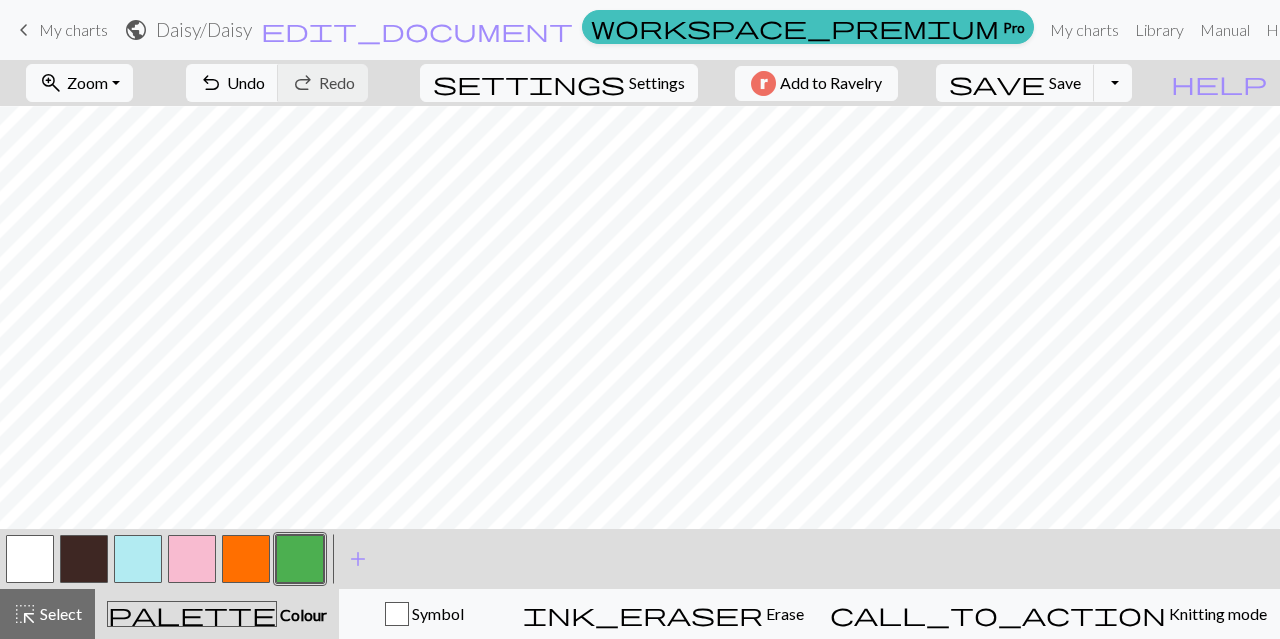 click at bounding box center [246, 559] 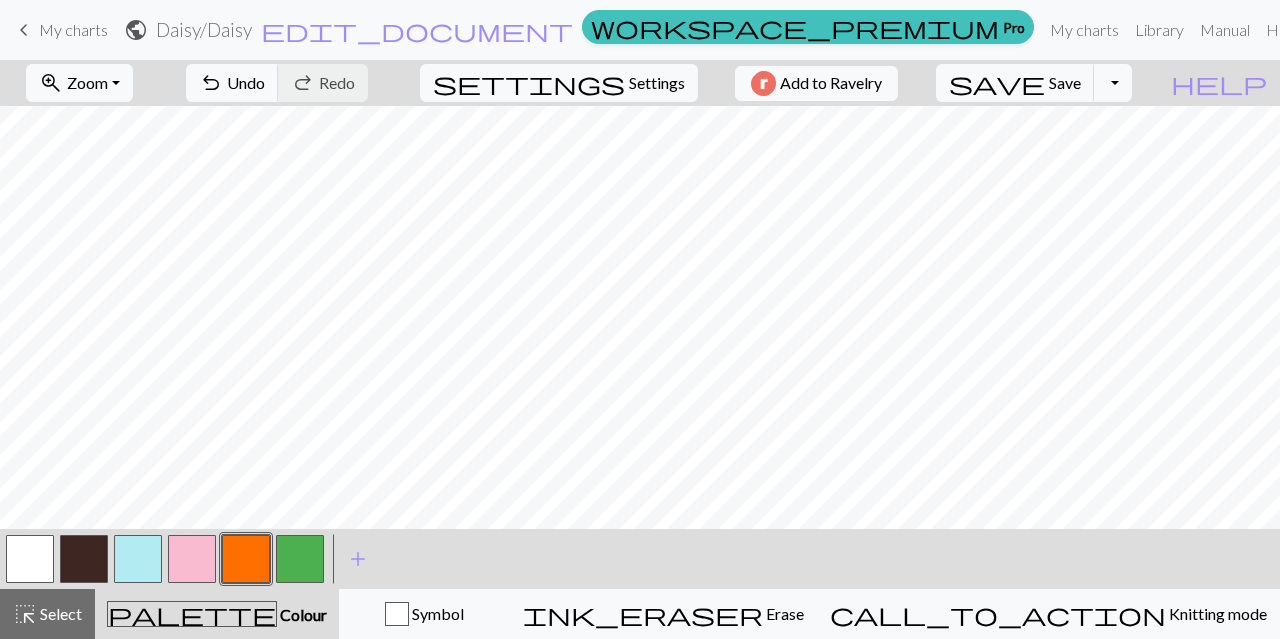 click at bounding box center (192, 559) 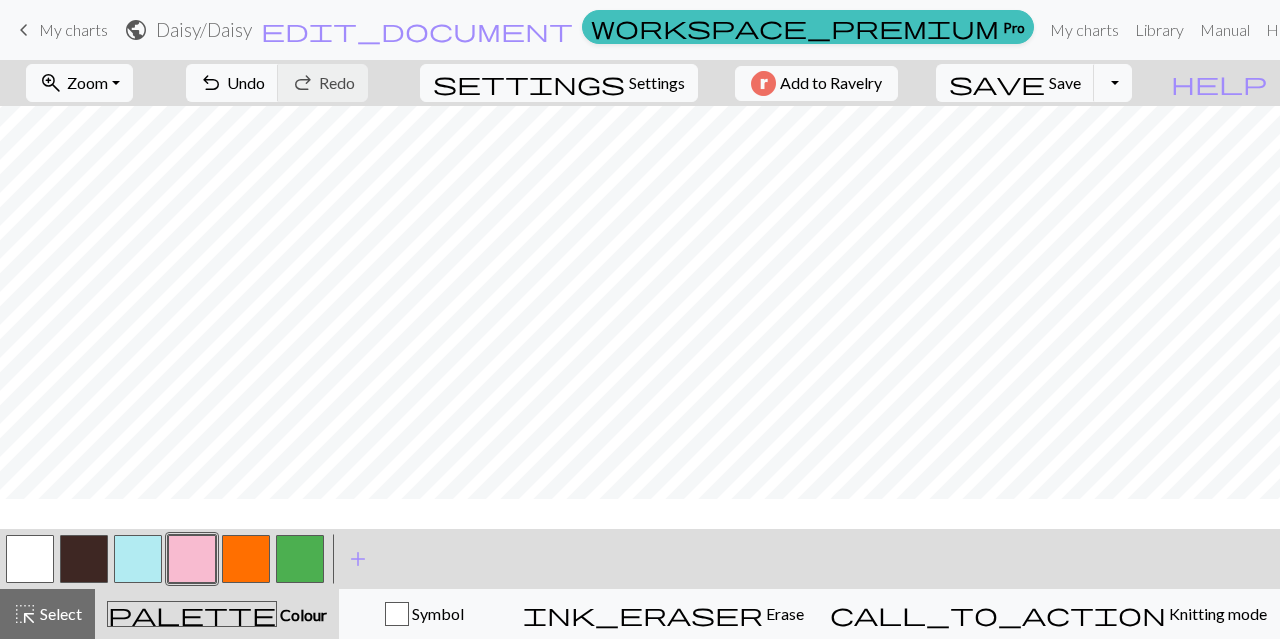 scroll, scrollTop: 80, scrollLeft: 0, axis: vertical 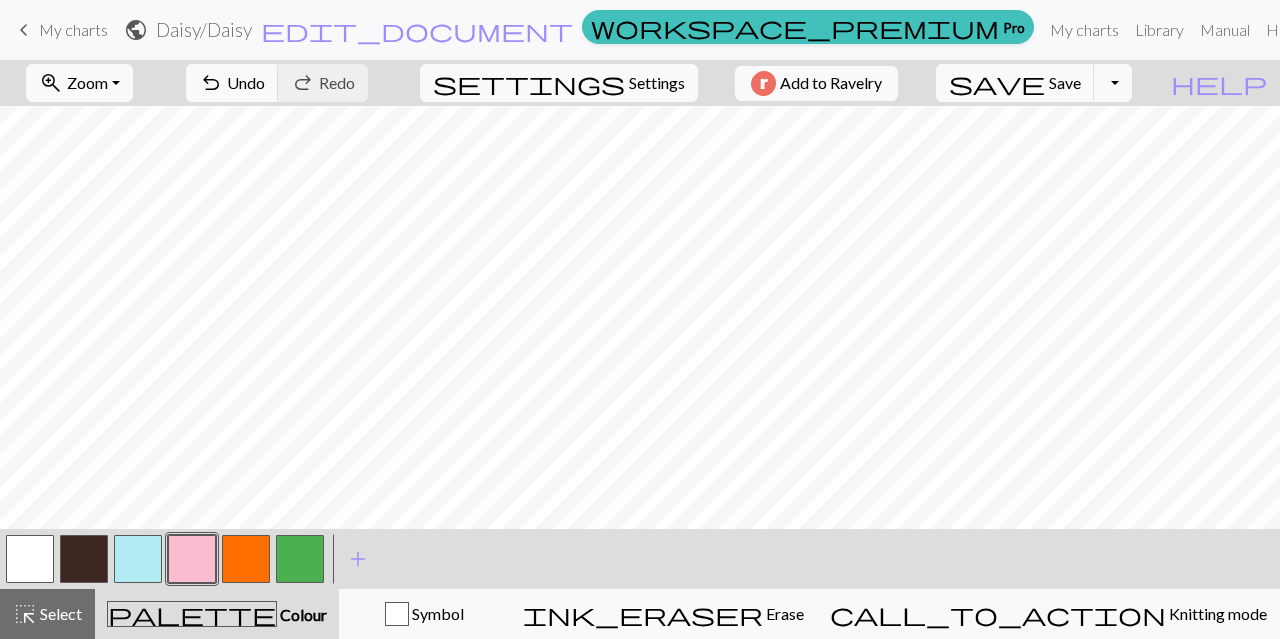 click at bounding box center [246, 559] 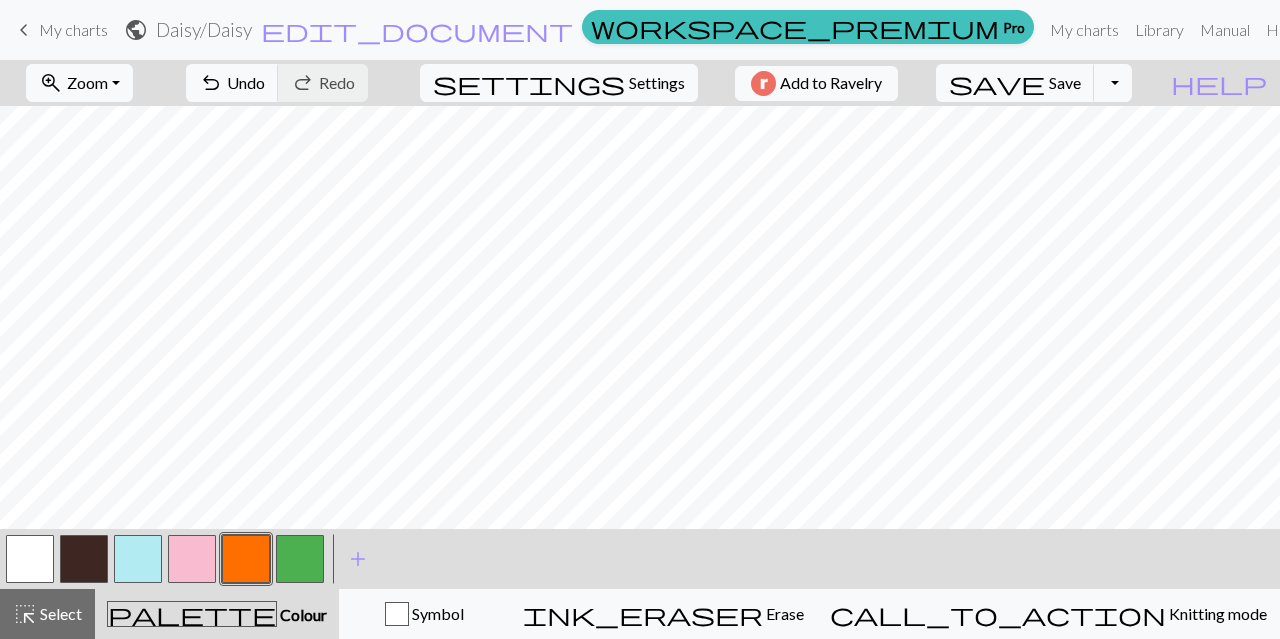 click at bounding box center (300, 559) 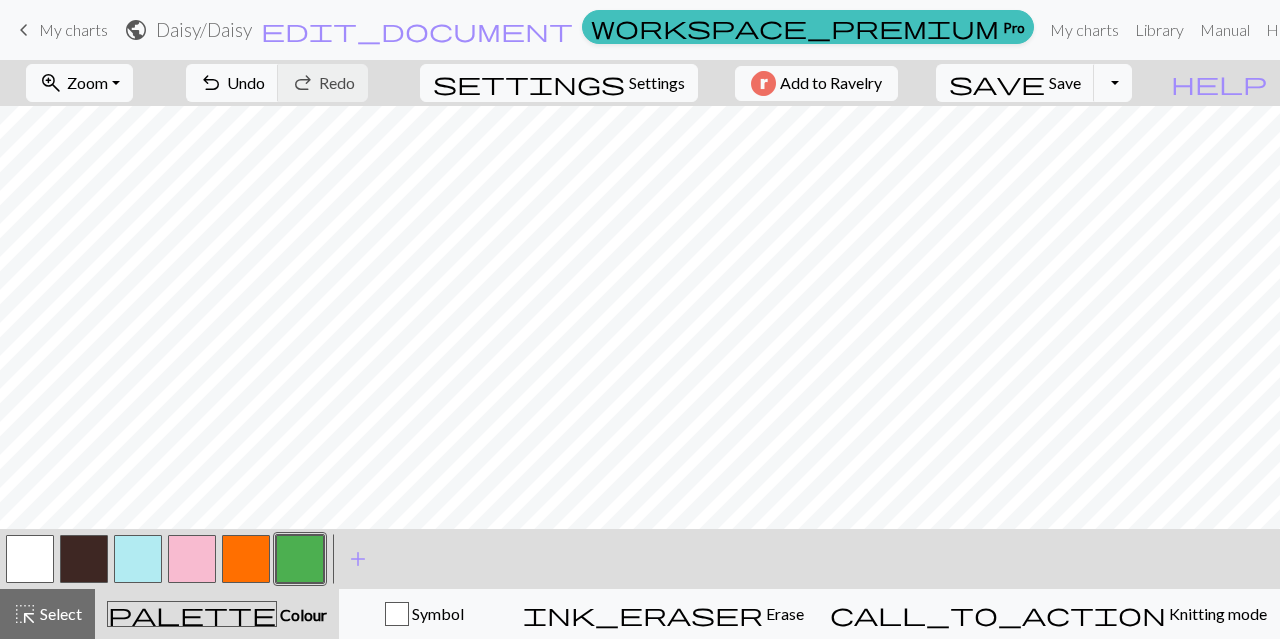 click on "ink_eraser" at bounding box center [643, 614] 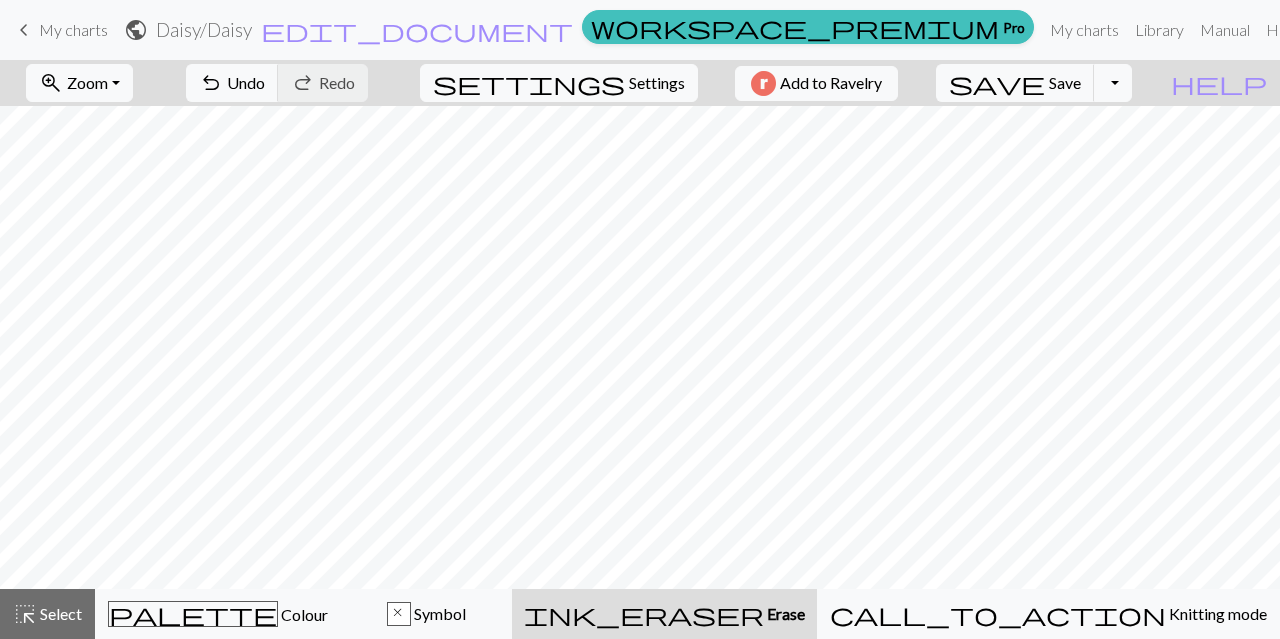 click on "palette   Colour   Colour" at bounding box center [218, 614] 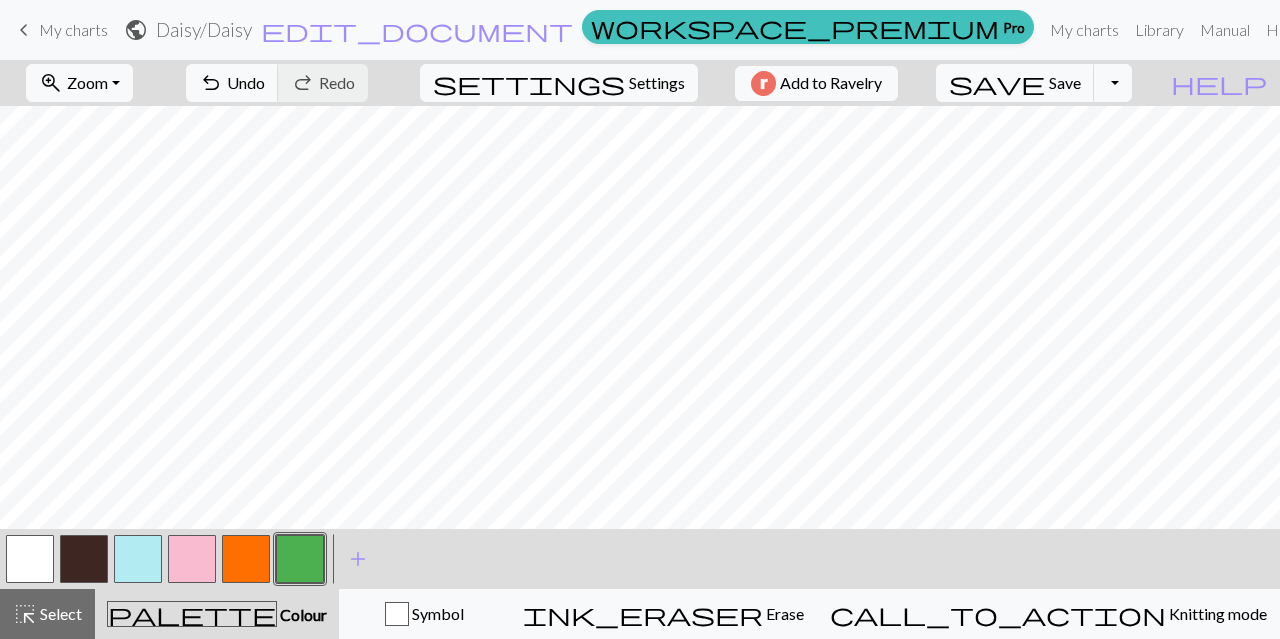 click on "ink_eraser" at bounding box center (643, 614) 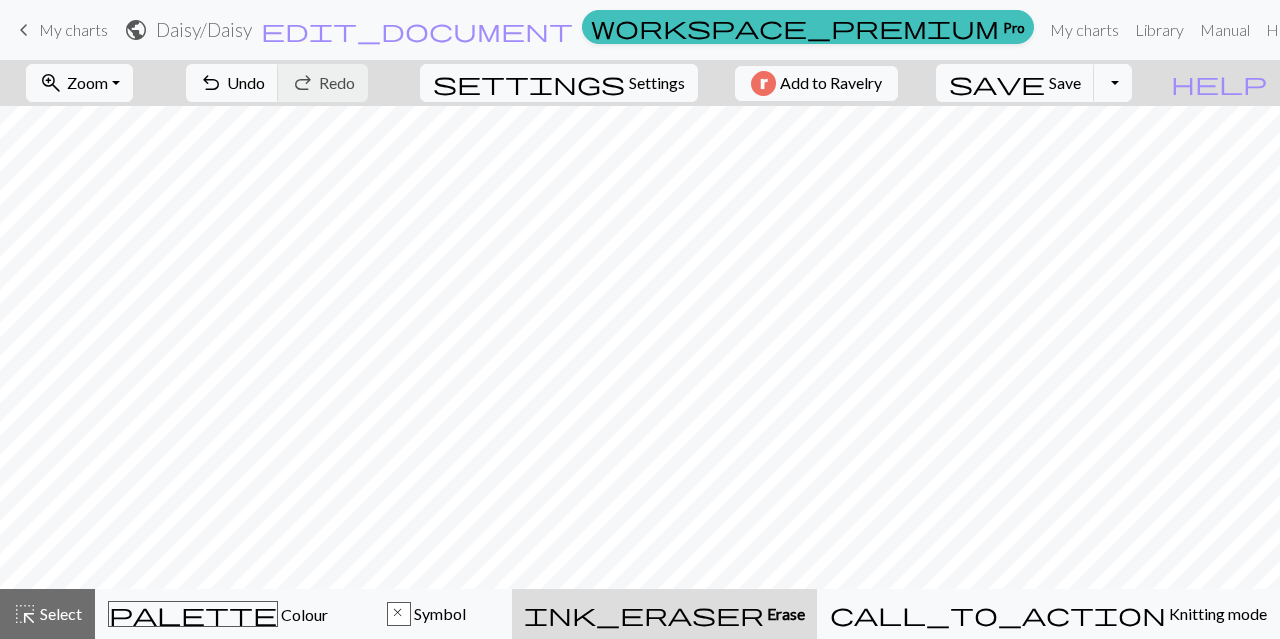 click on "palette   Colour   Colour" at bounding box center [218, 614] 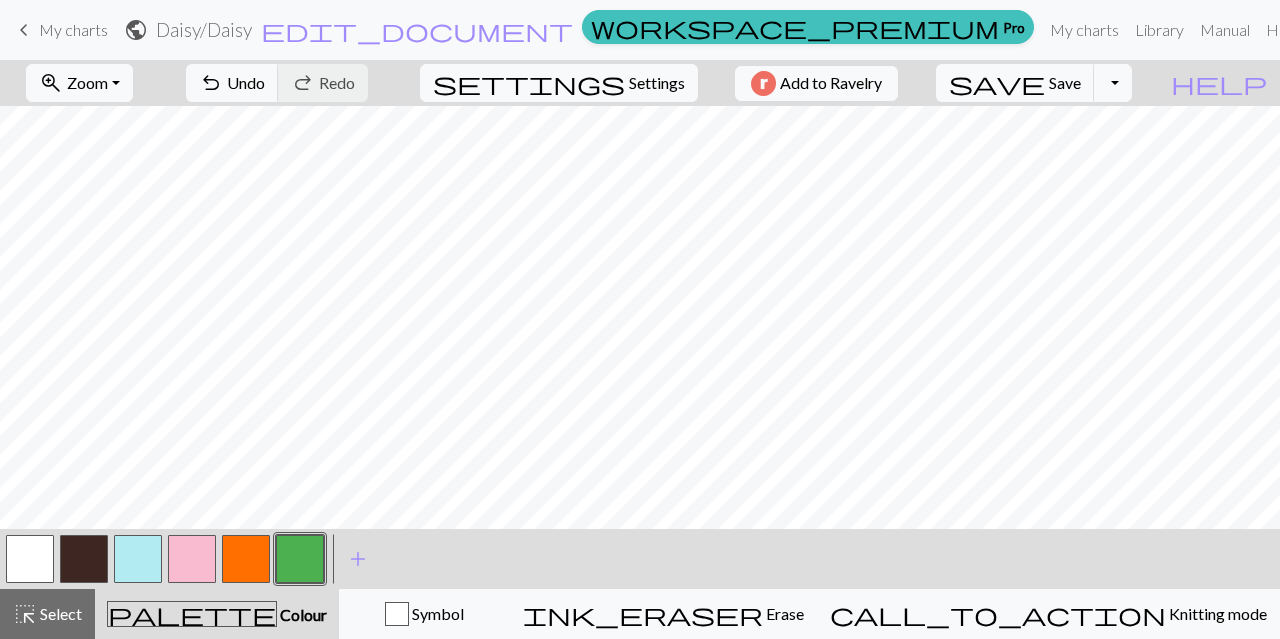click at bounding box center [246, 559] 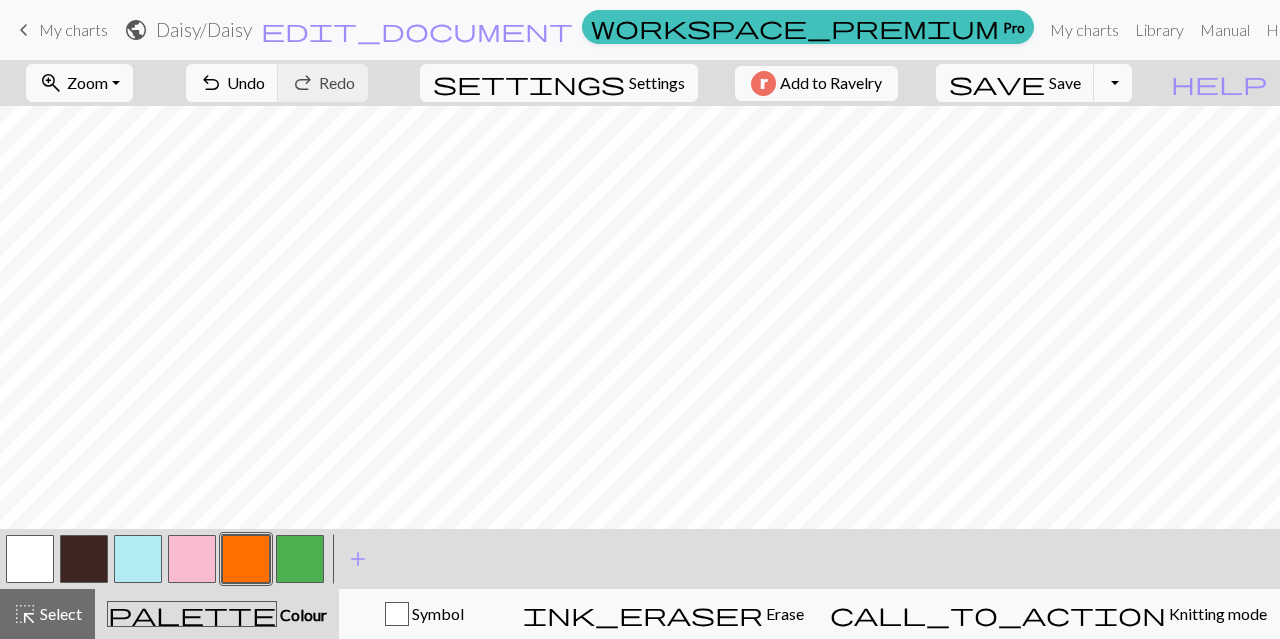 click on "ink_eraser" at bounding box center (643, 614) 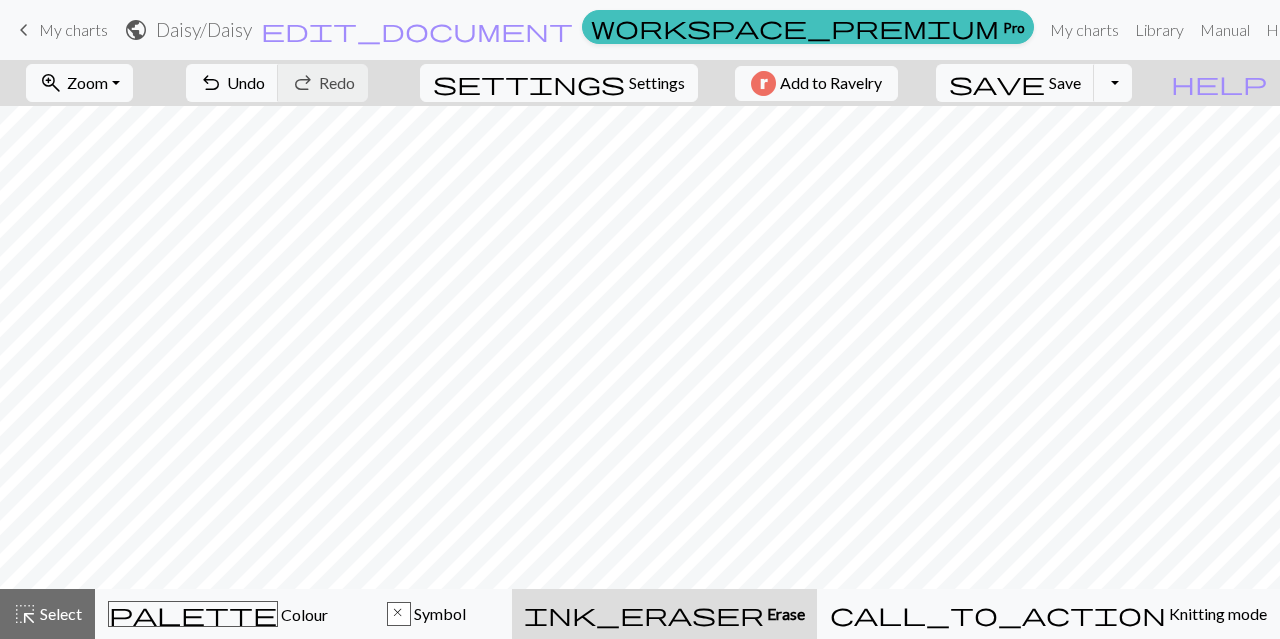 click on "palette   Colour   Colour" at bounding box center (218, 614) 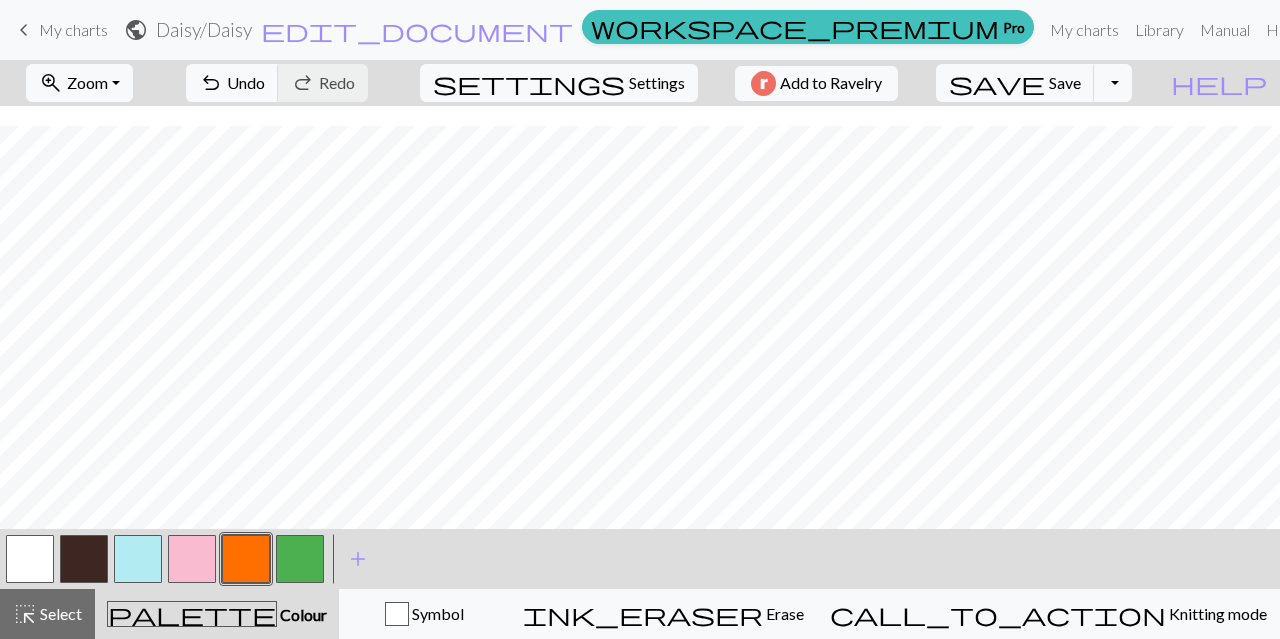 scroll, scrollTop: 112, scrollLeft: 0, axis: vertical 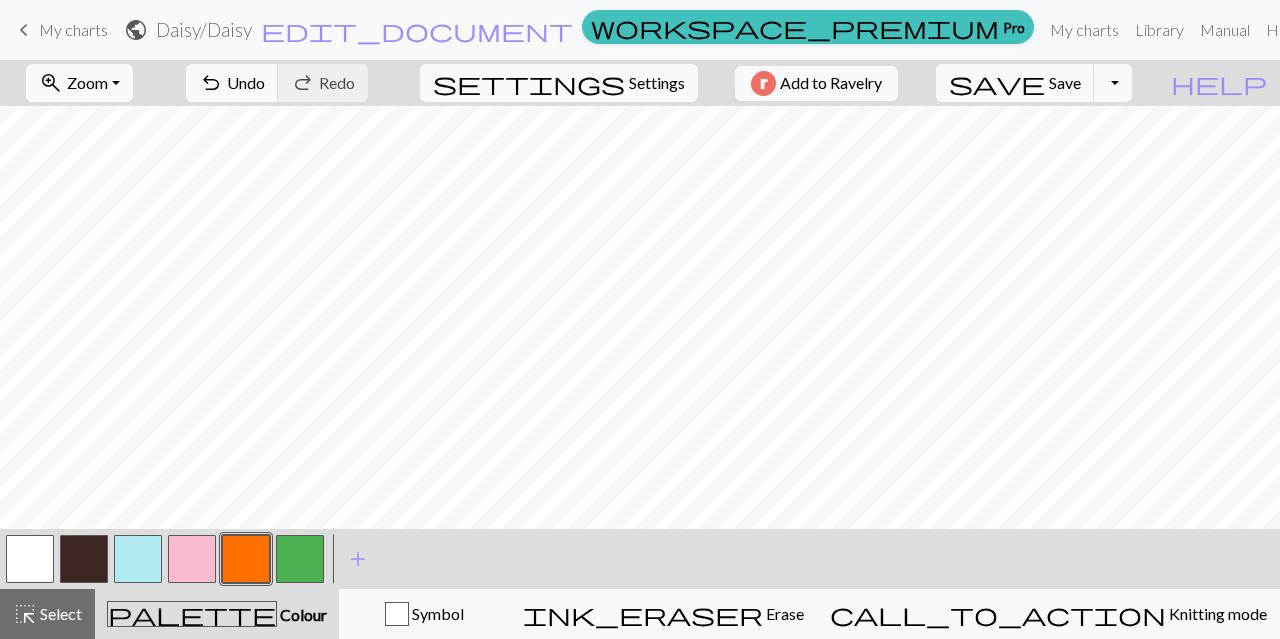 click at bounding box center (300, 559) 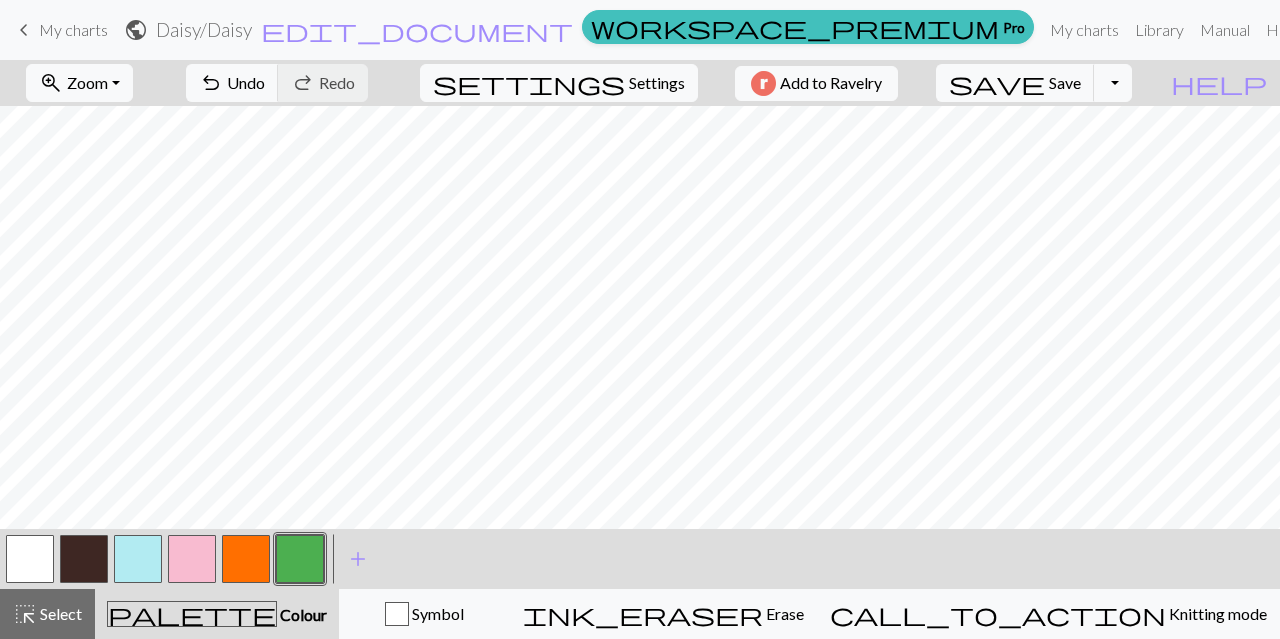 scroll, scrollTop: 80, scrollLeft: 0, axis: vertical 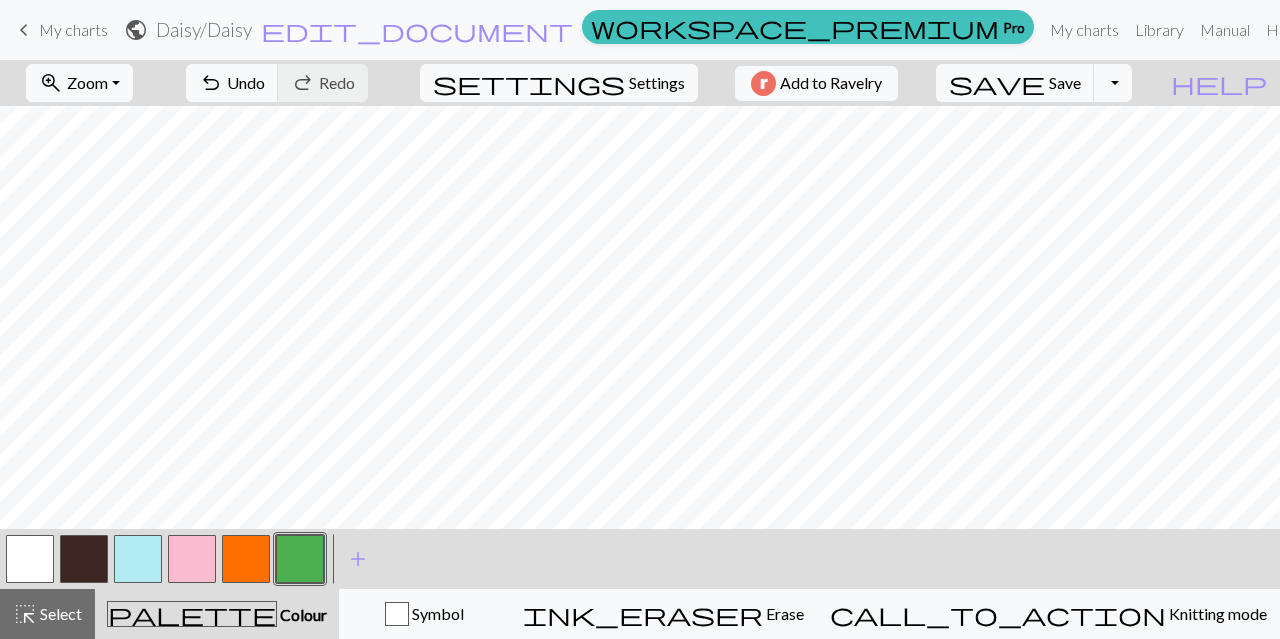 click at bounding box center (246, 559) 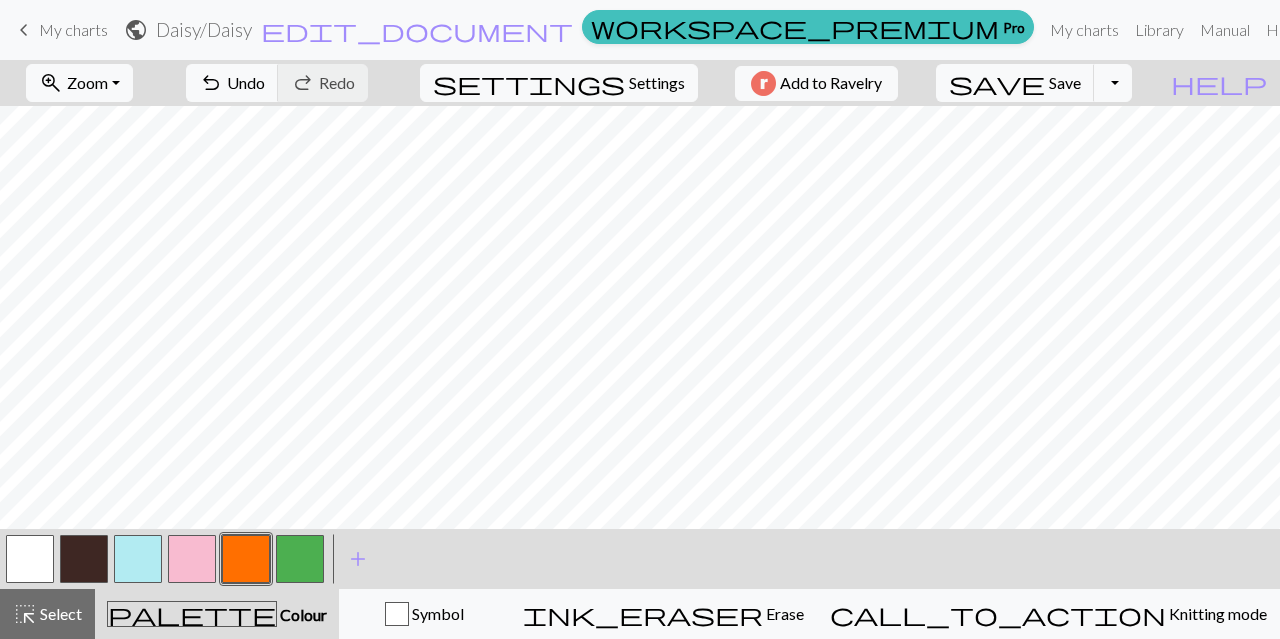 click on "ink_eraser" at bounding box center (643, 614) 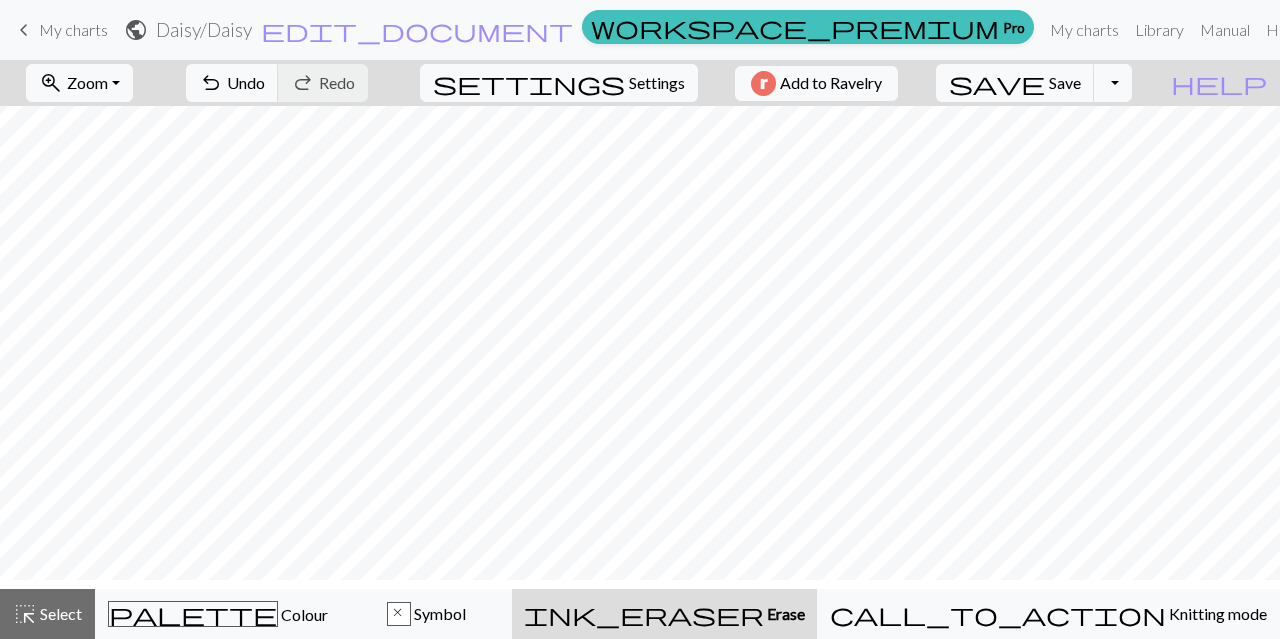 scroll, scrollTop: 56, scrollLeft: 0, axis: vertical 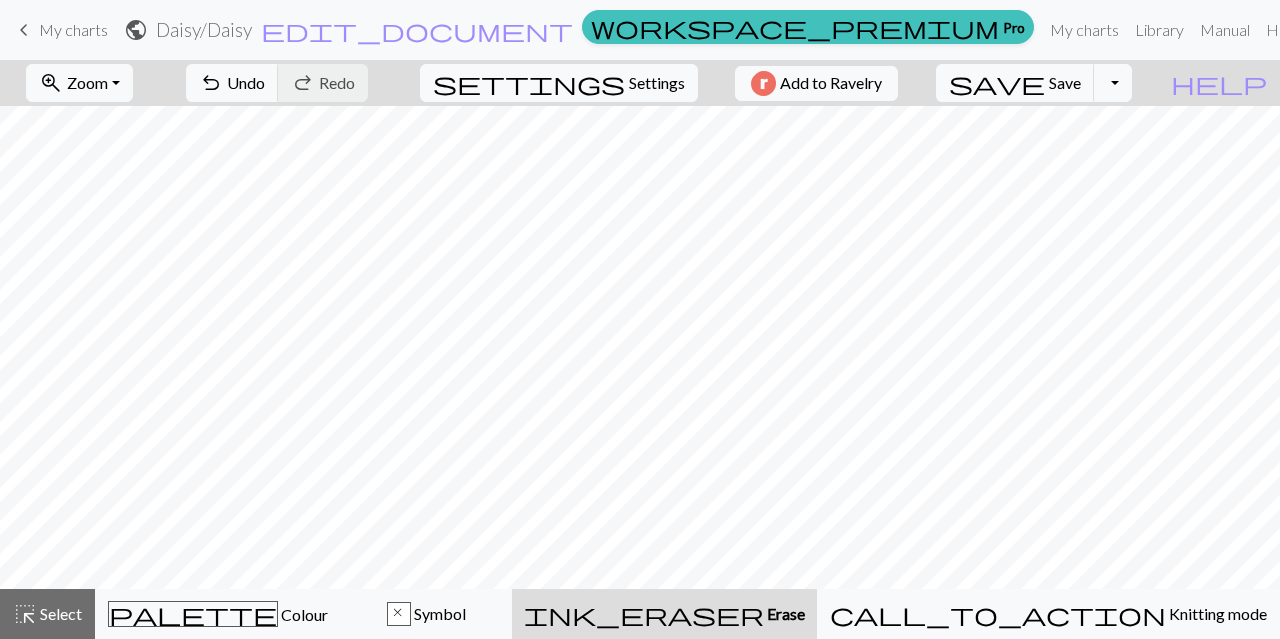 click on "palette   Colour   Colour" at bounding box center (218, 614) 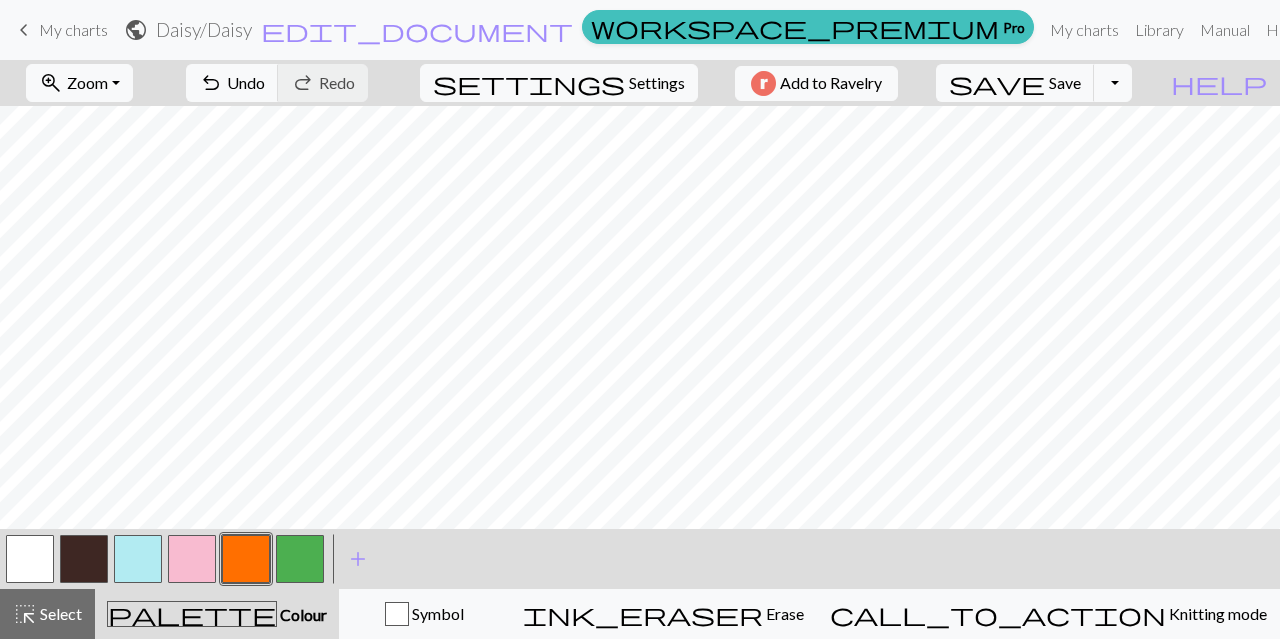 click at bounding box center [192, 559] 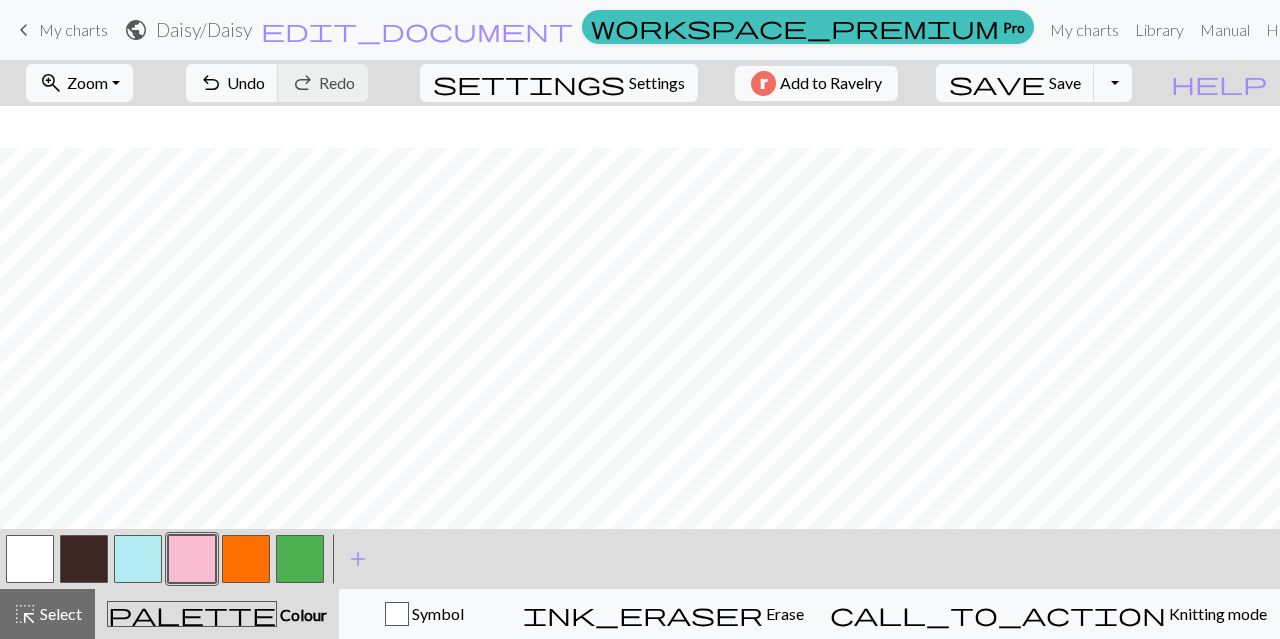 scroll, scrollTop: 103, scrollLeft: 0, axis: vertical 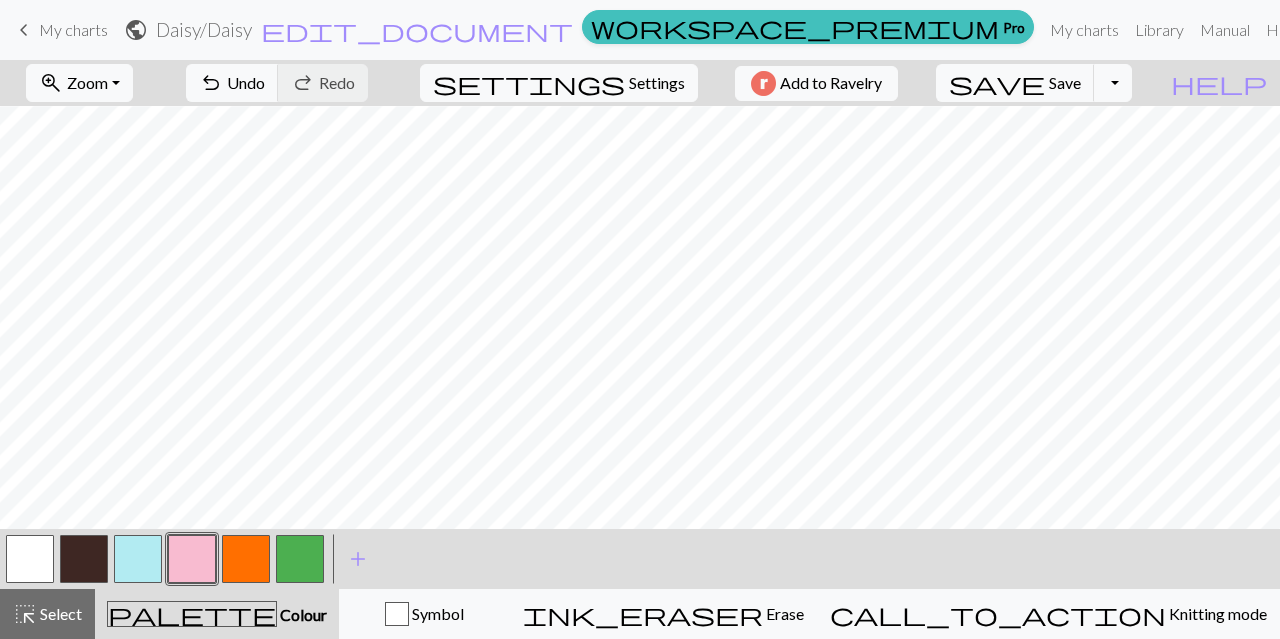 click at bounding box center (246, 559) 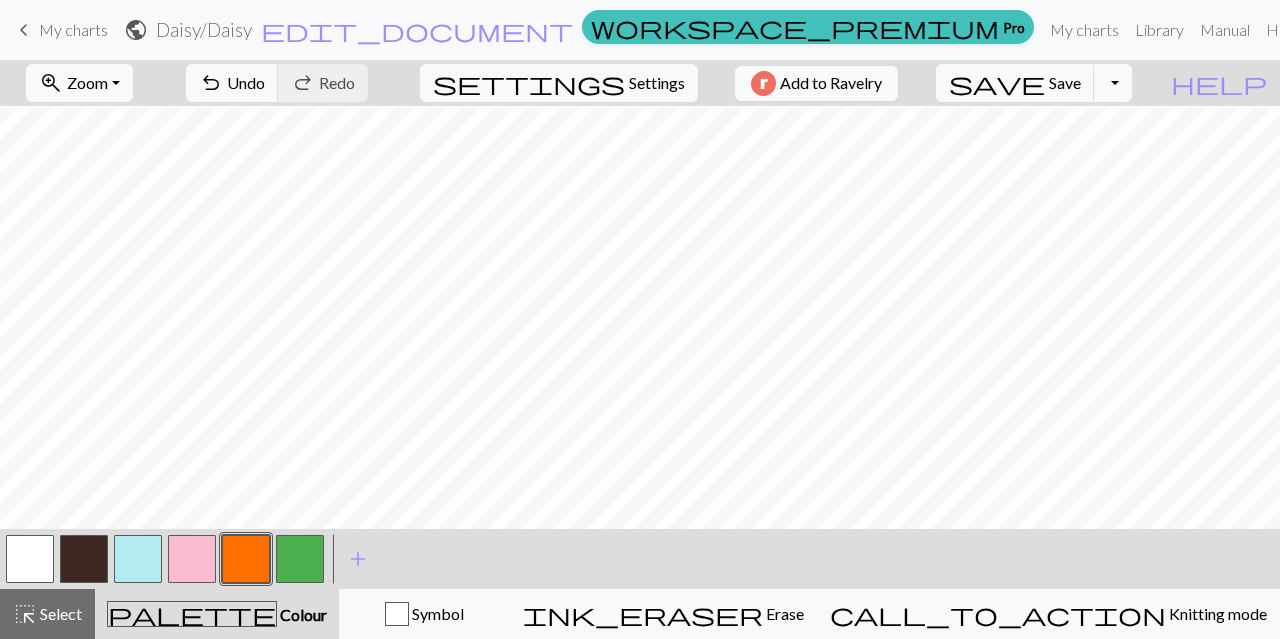 scroll, scrollTop: 124, scrollLeft: 0, axis: vertical 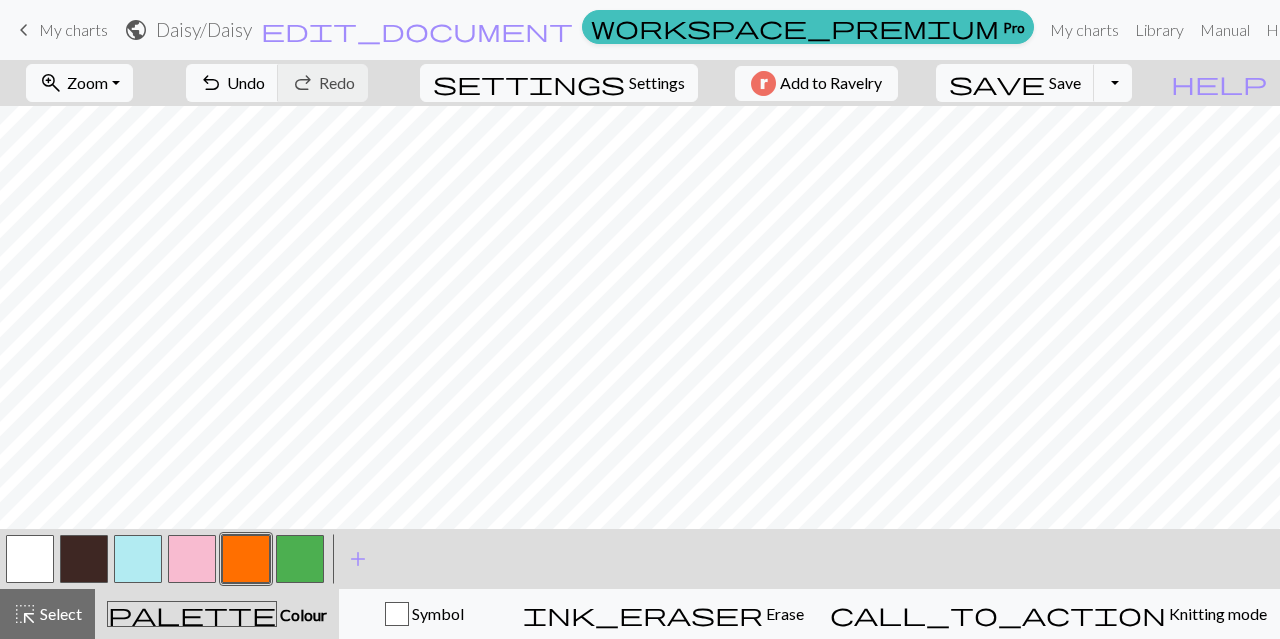 click at bounding box center [300, 559] 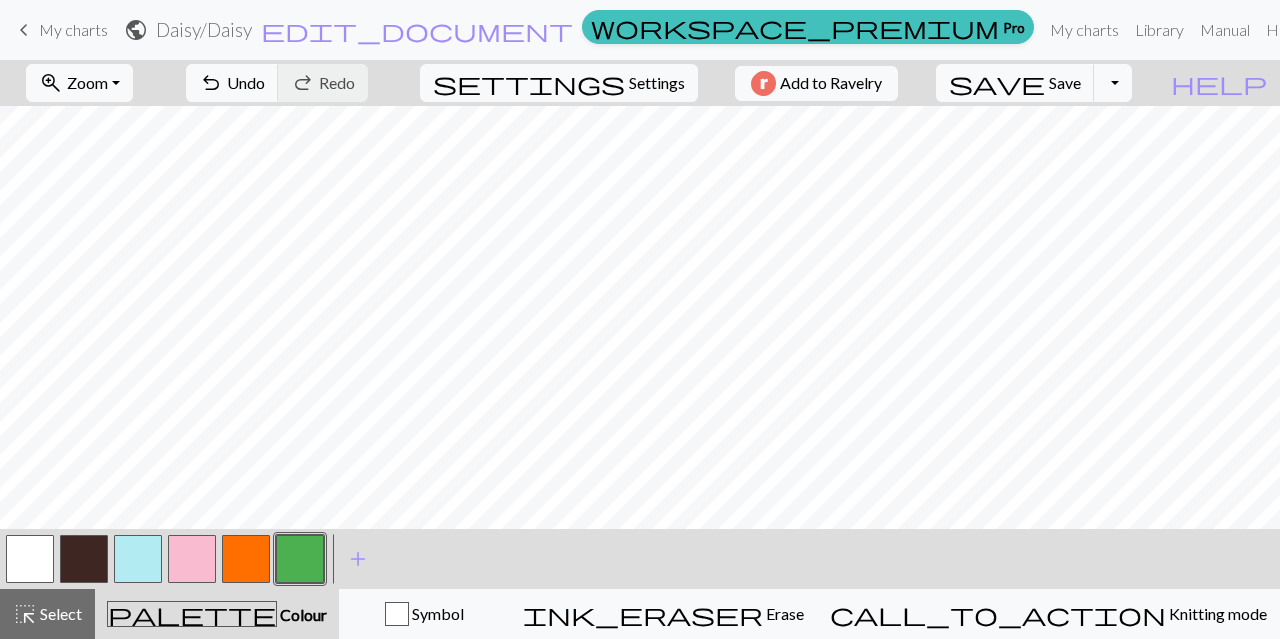 click at bounding box center [246, 559] 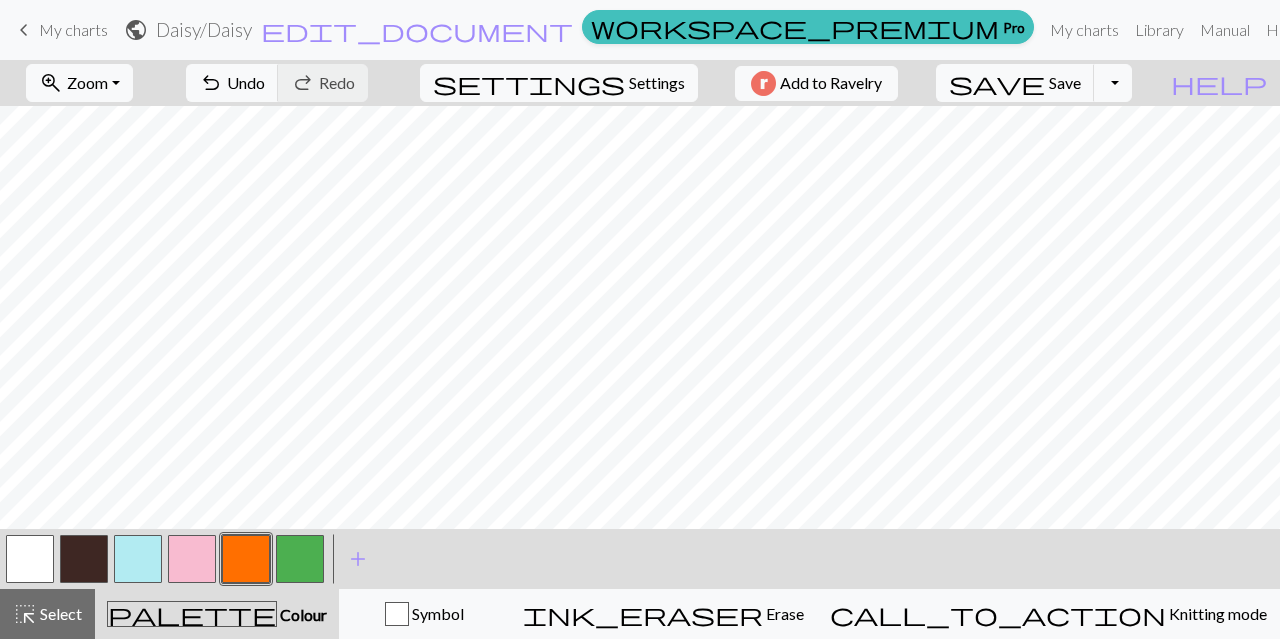 click on "ink_eraser" at bounding box center (643, 614) 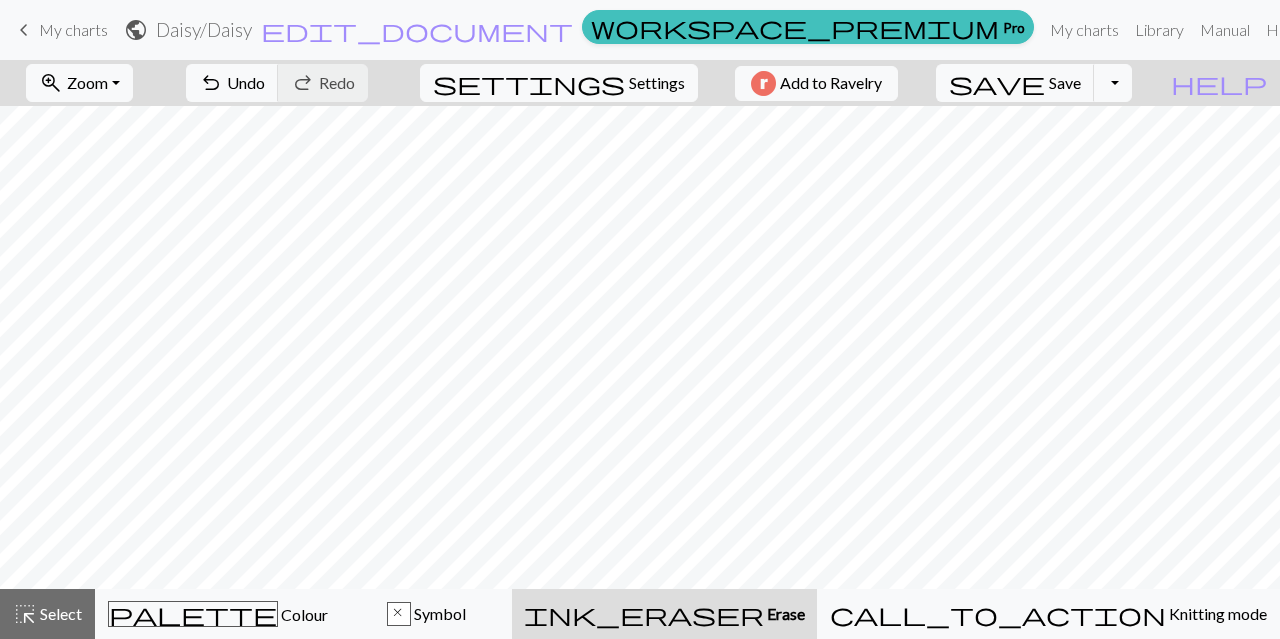 click on "palette   Colour   Colour" at bounding box center [218, 614] 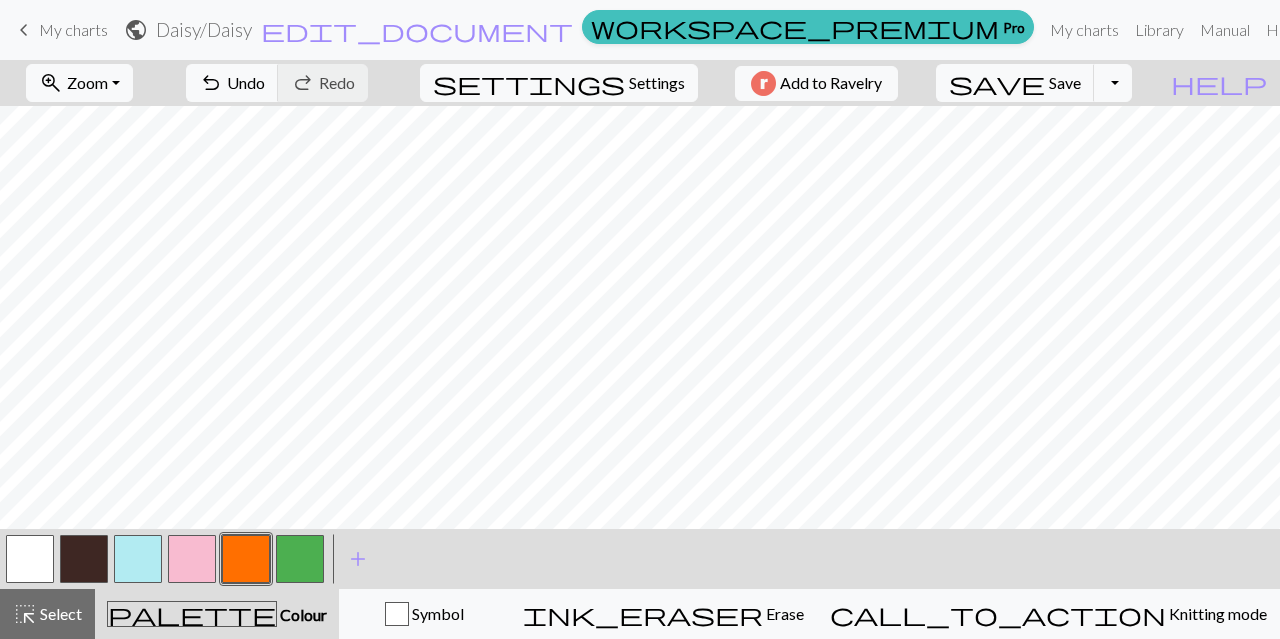 click at bounding box center (300, 559) 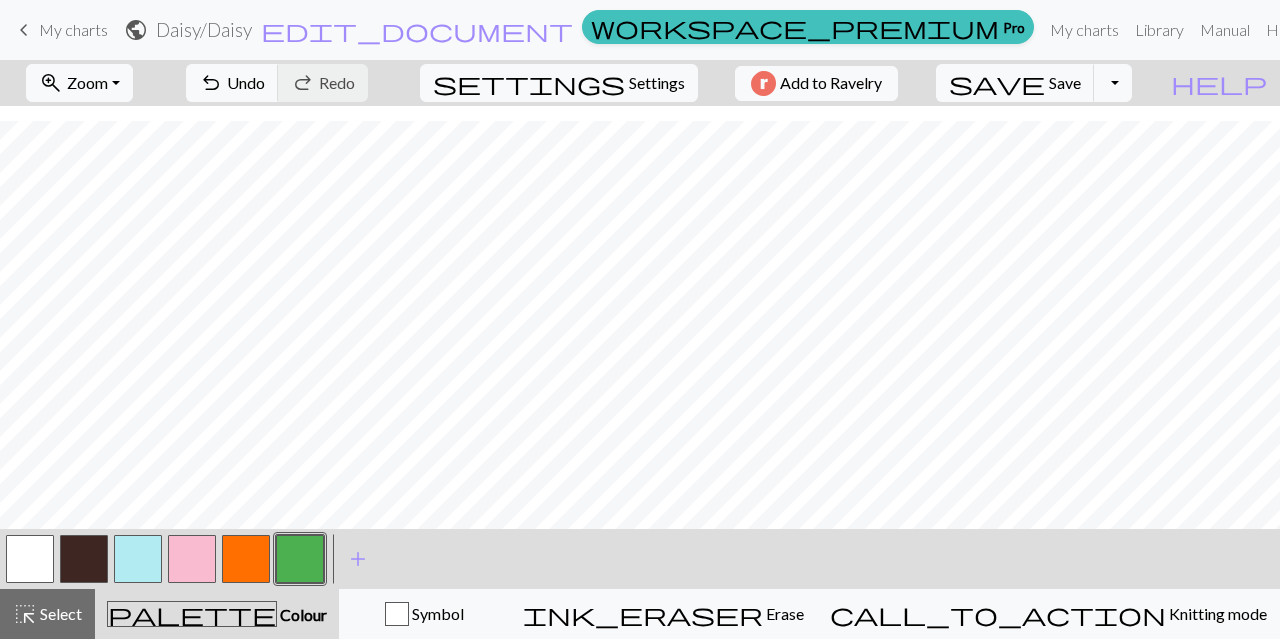 scroll, scrollTop: 142, scrollLeft: 0, axis: vertical 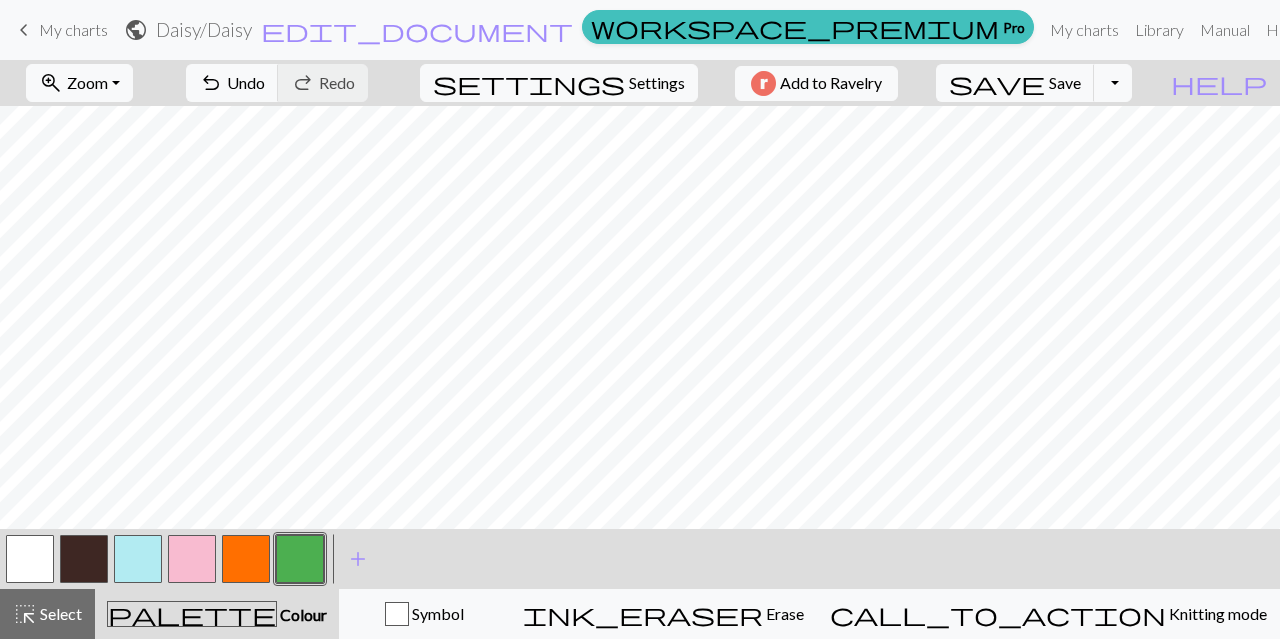 click at bounding box center [246, 559] 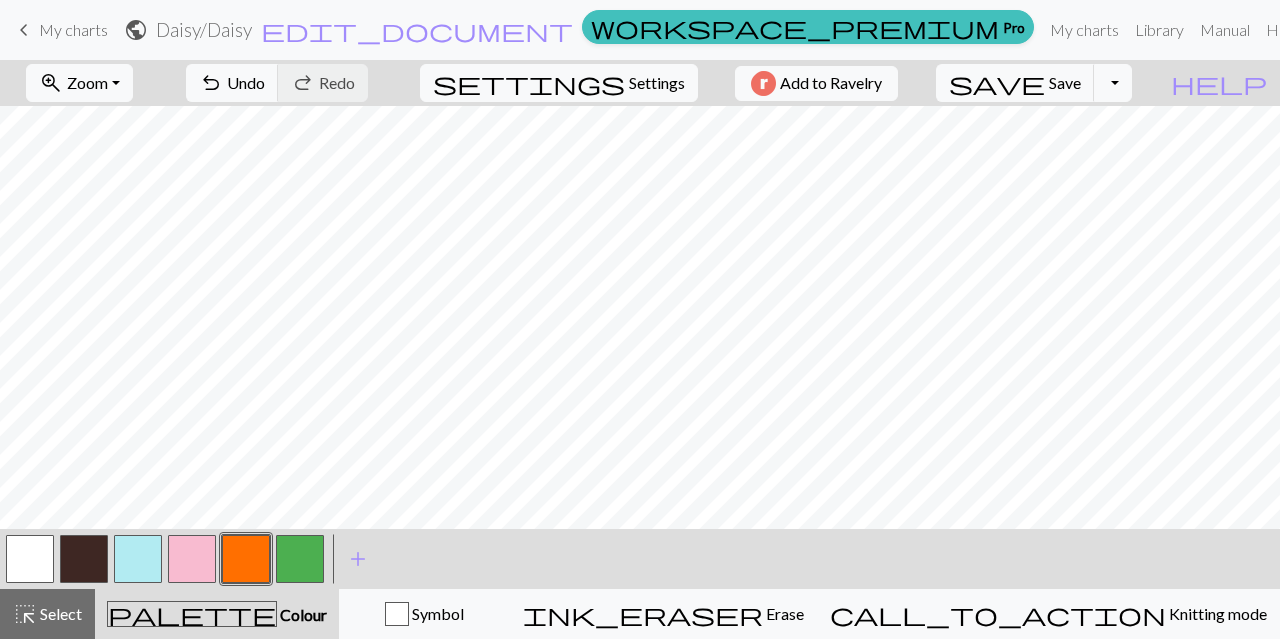 click at bounding box center [192, 559] 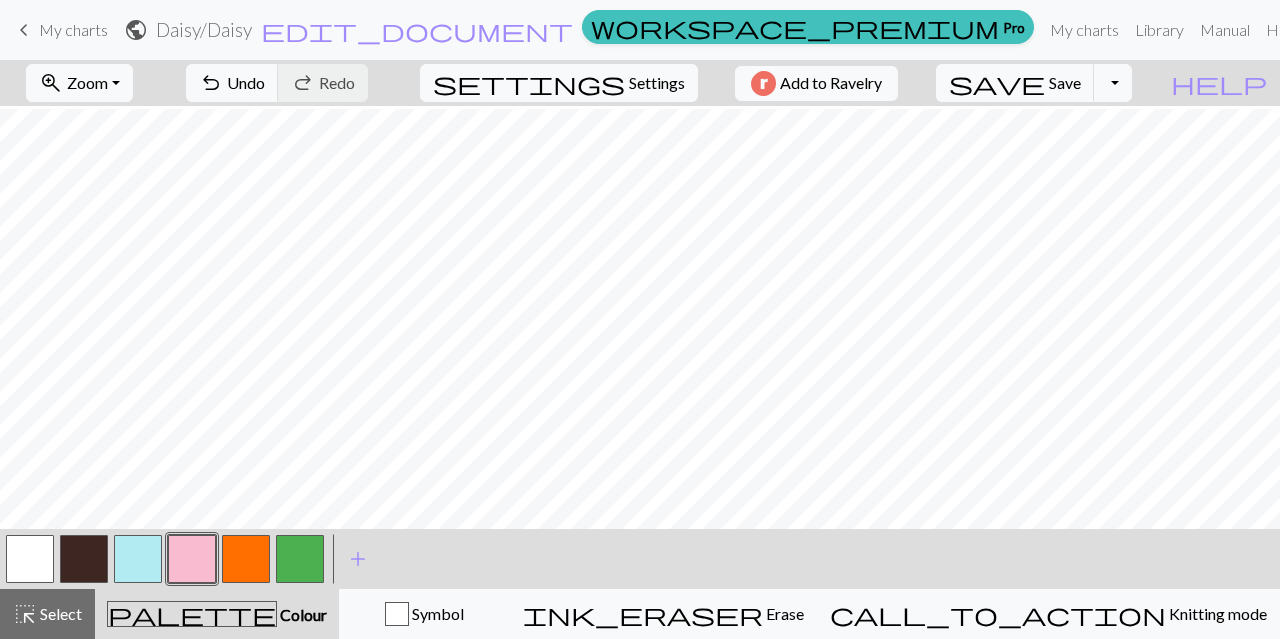 scroll, scrollTop: 129, scrollLeft: 0, axis: vertical 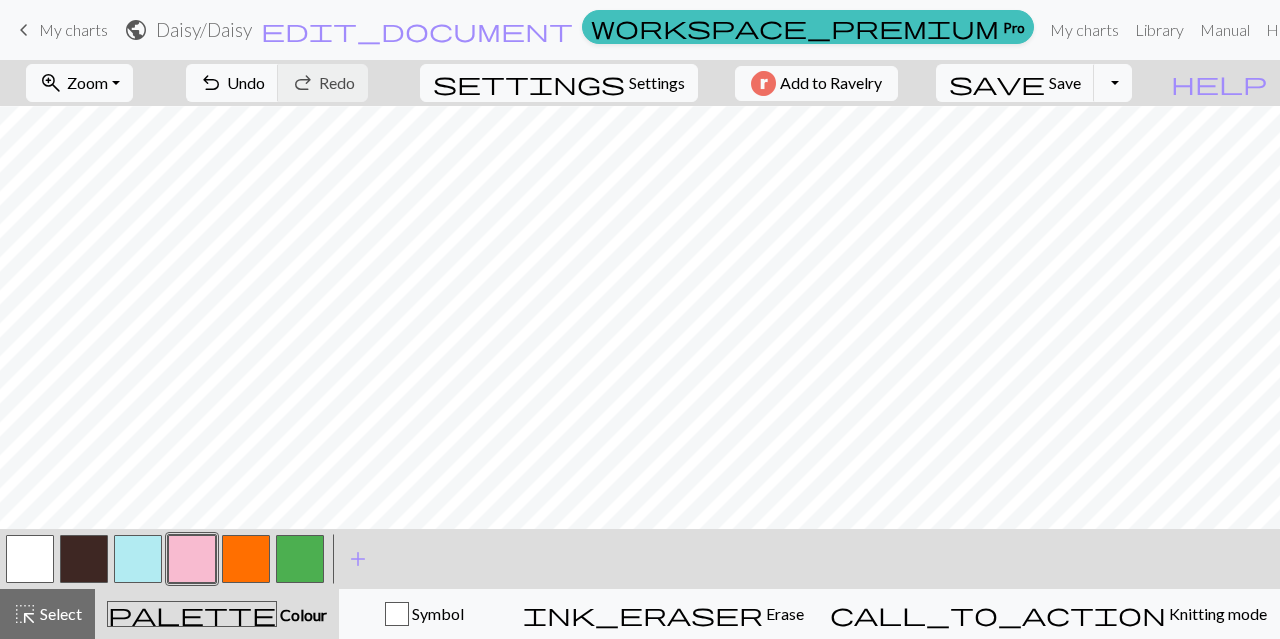click at bounding box center [300, 559] 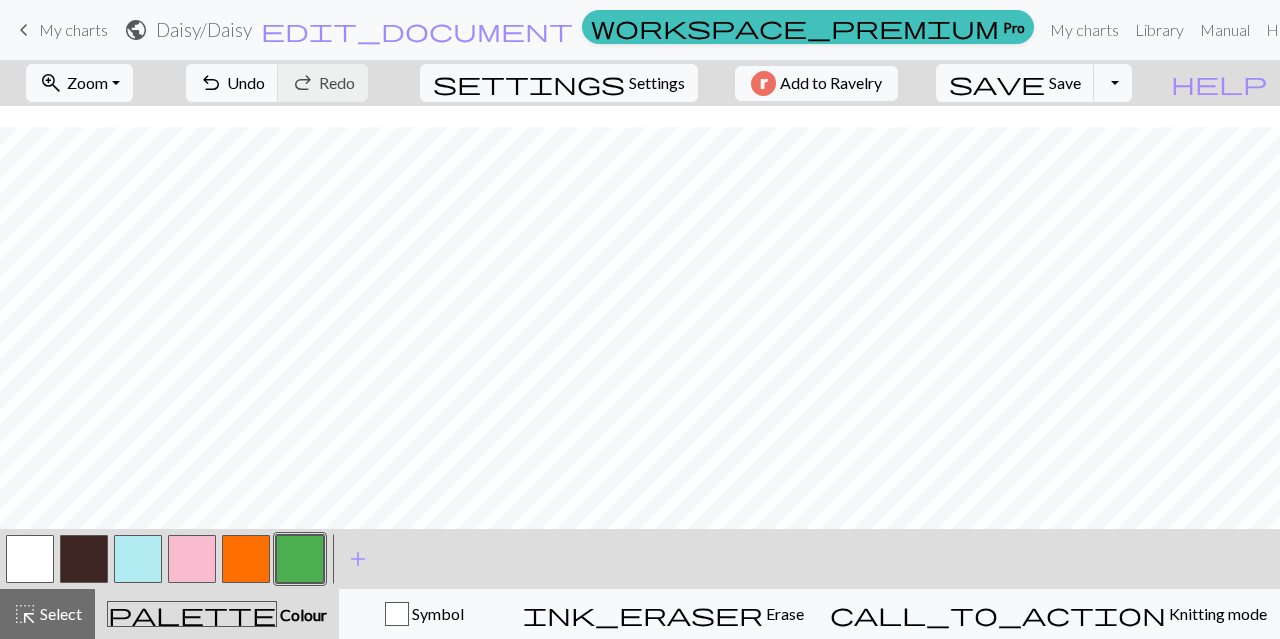 scroll, scrollTop: 131, scrollLeft: 0, axis: vertical 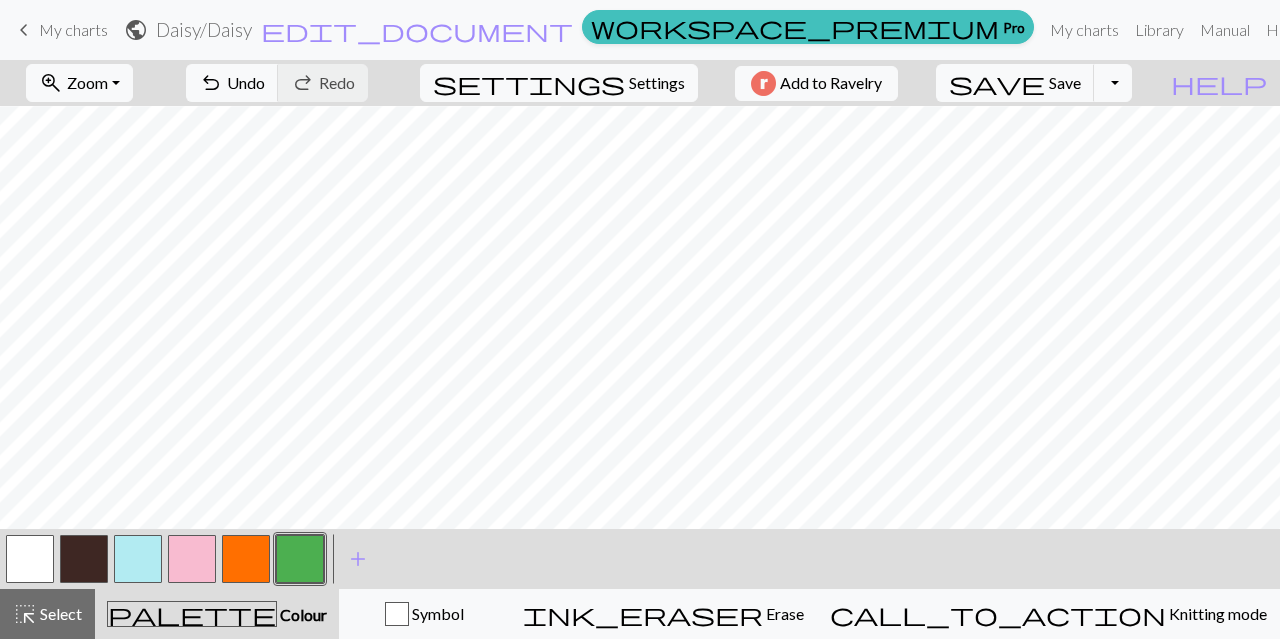 click at bounding box center [246, 559] 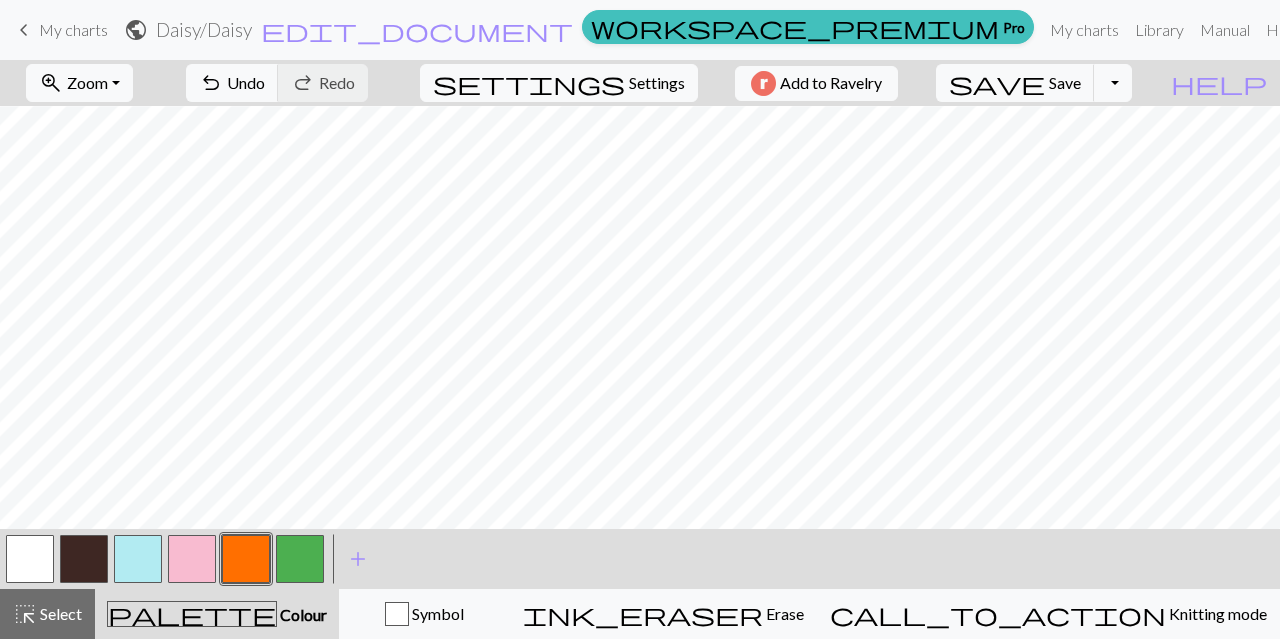 click at bounding box center [300, 559] 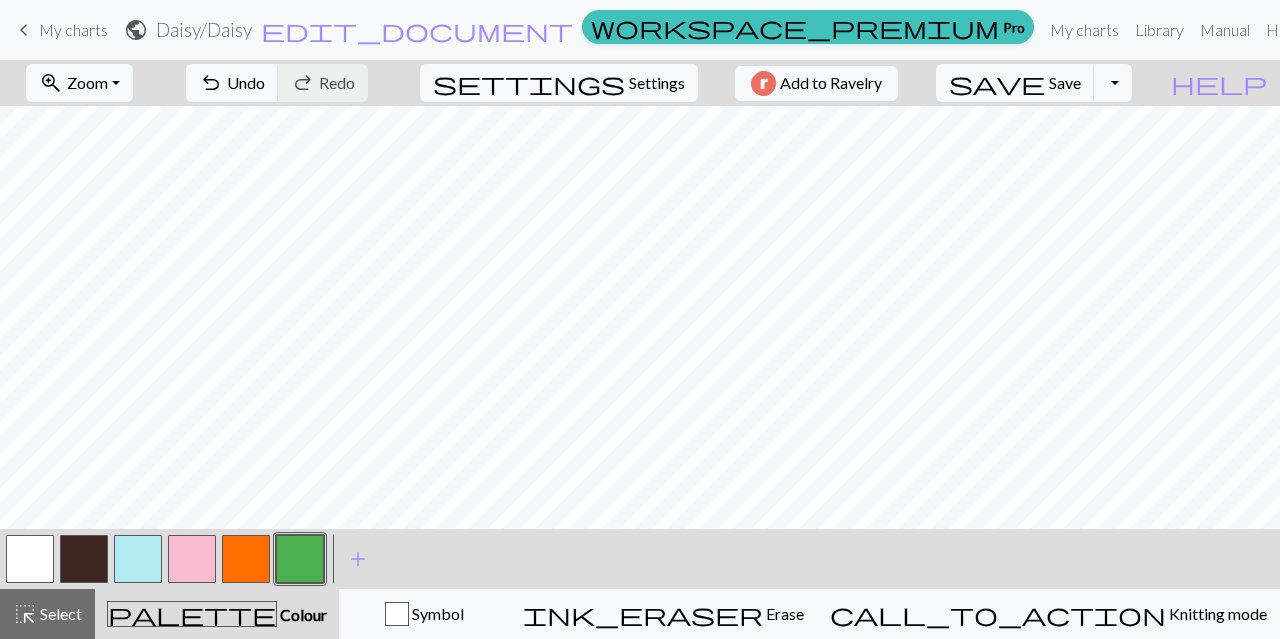 click at bounding box center [246, 559] 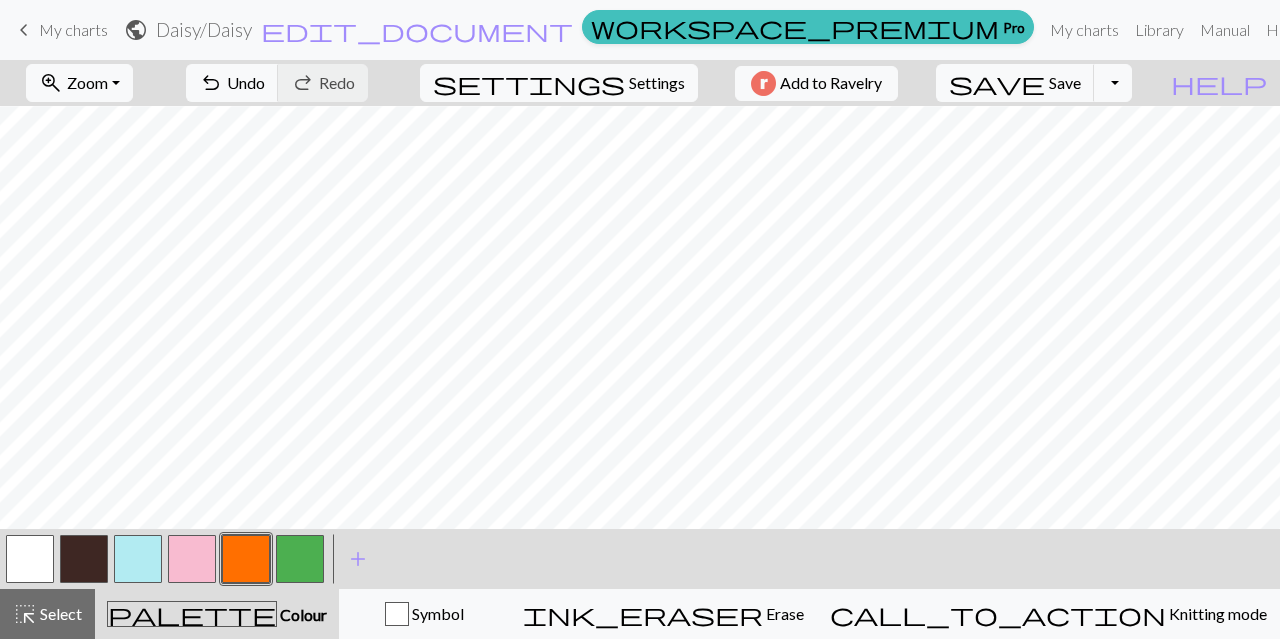 click on "Erase" at bounding box center [783, 613] 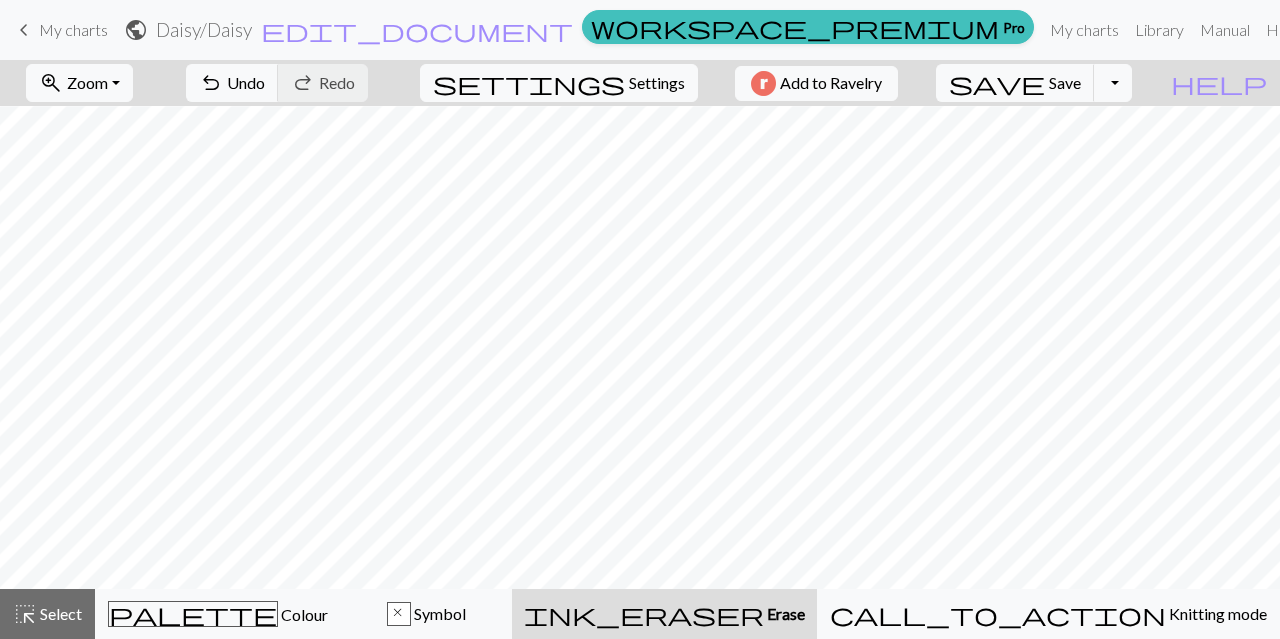 scroll, scrollTop: 39, scrollLeft: 0, axis: vertical 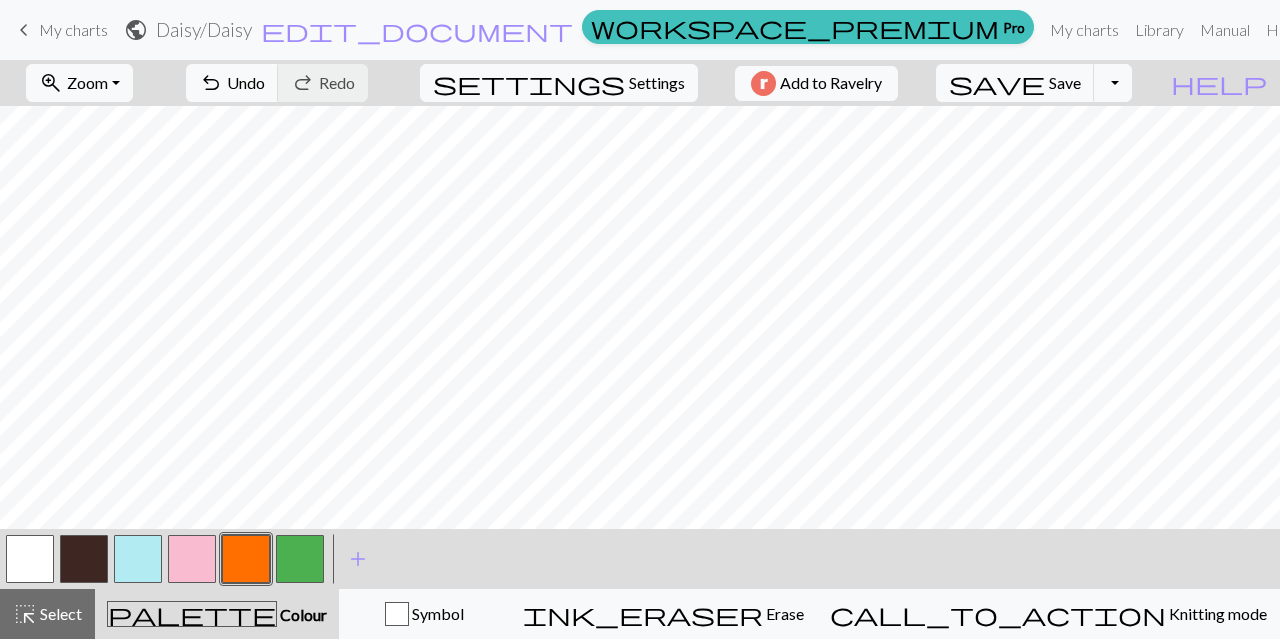 click on "Erase" at bounding box center [783, 613] 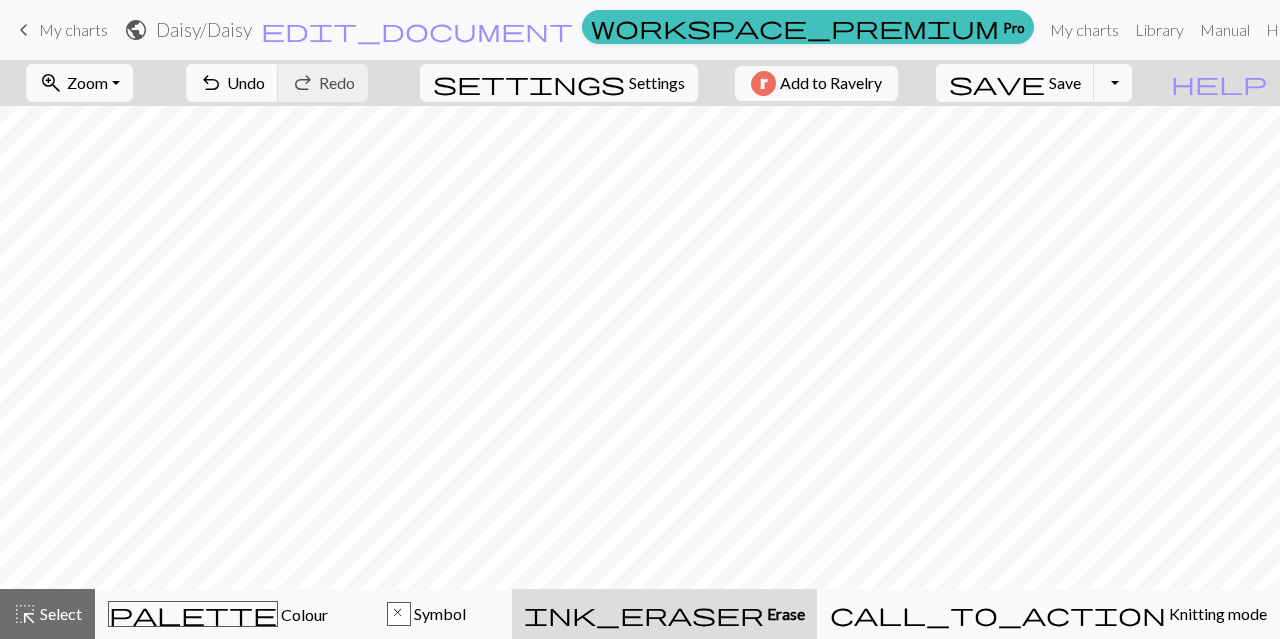 click on "Colour" at bounding box center [303, 614] 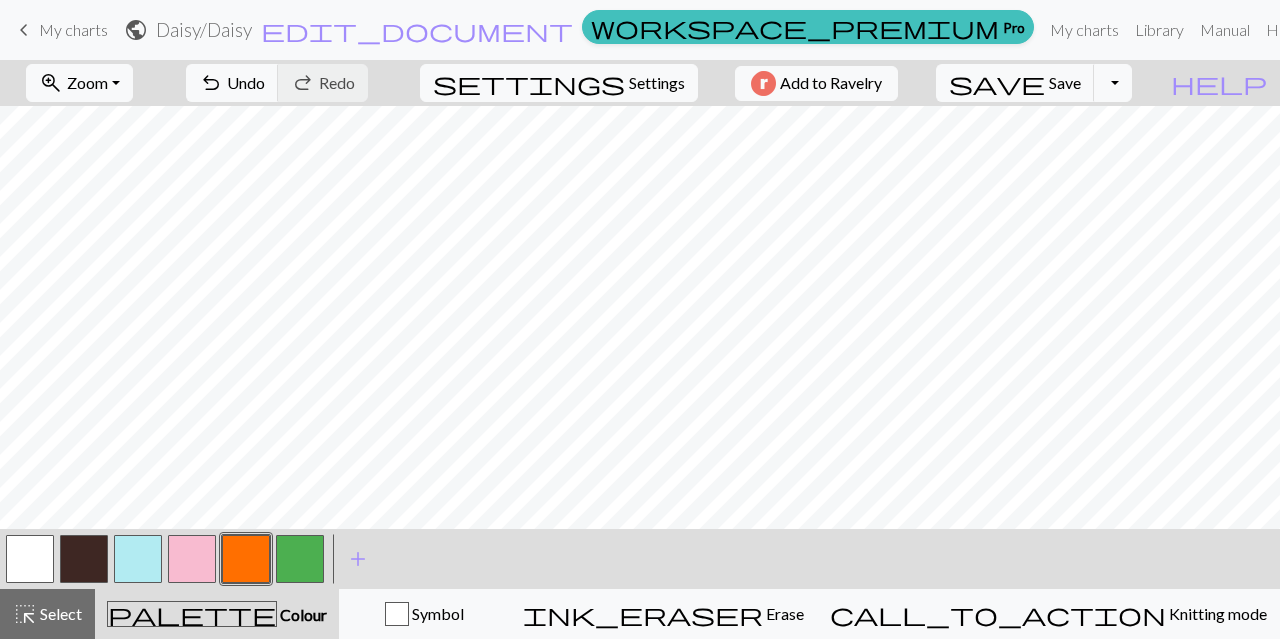 click at bounding box center (192, 559) 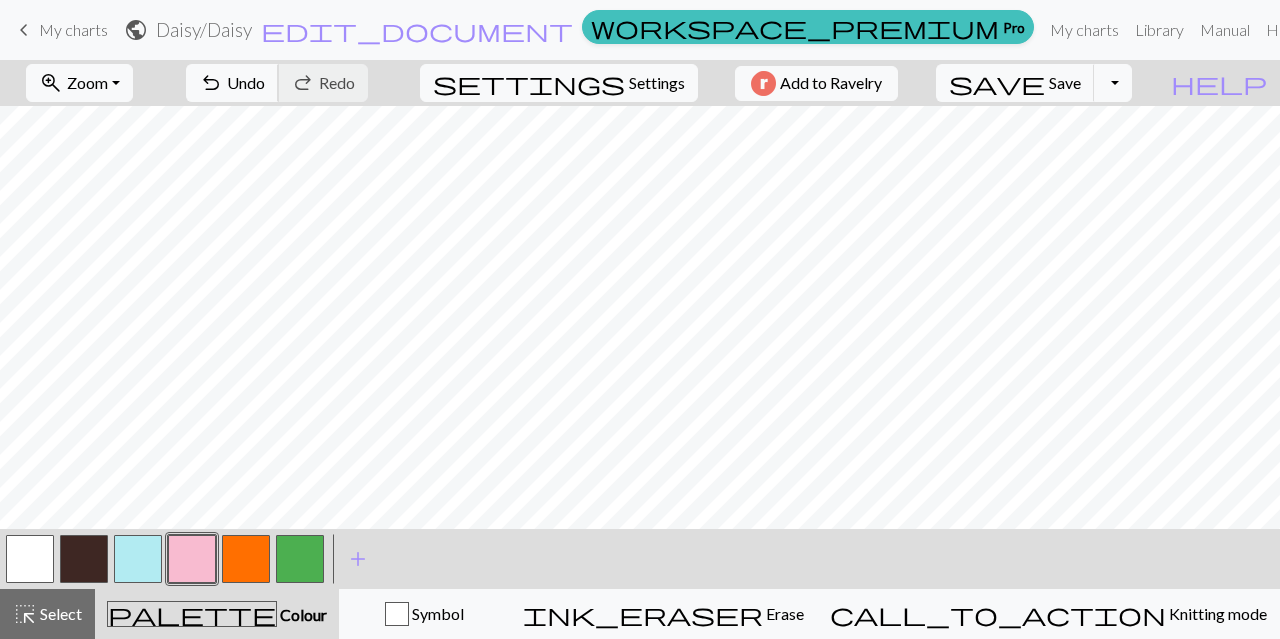 click on "Undo" at bounding box center (246, 82) 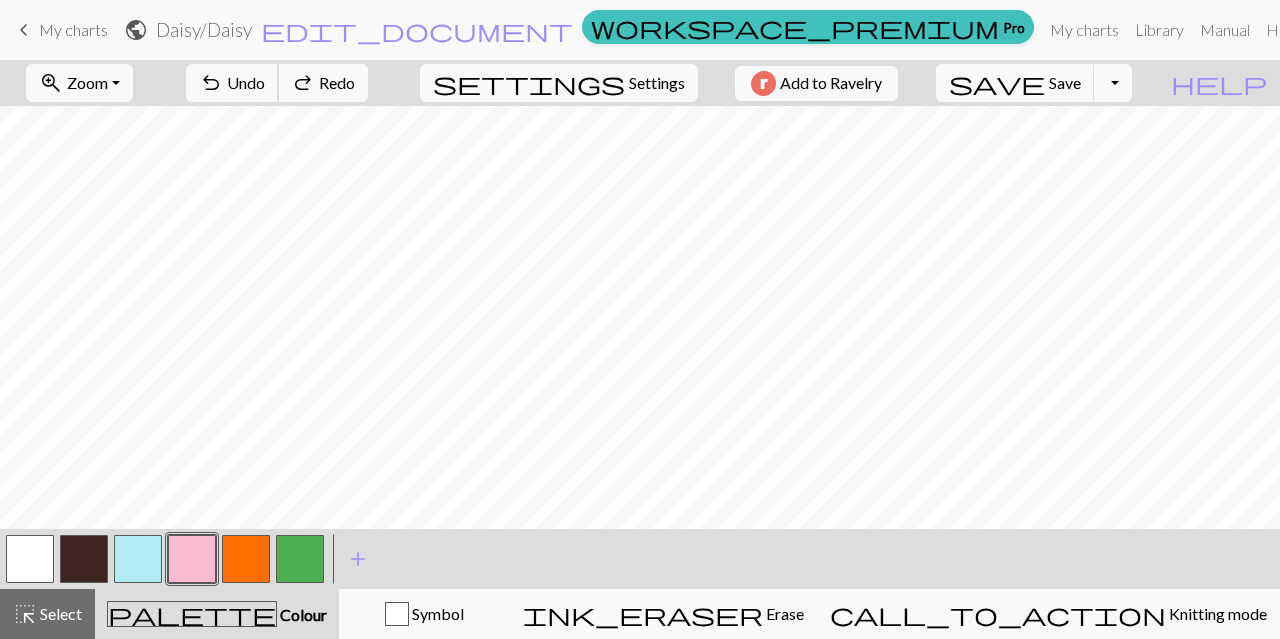 click on "Undo" at bounding box center [246, 82] 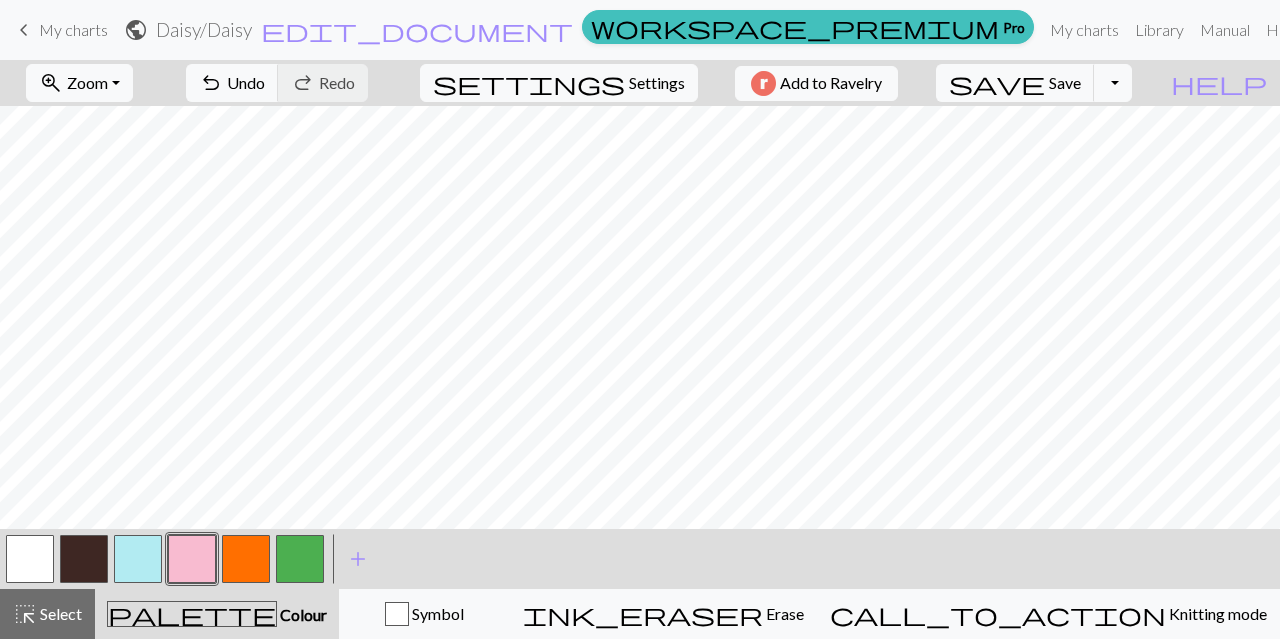 click at bounding box center [300, 559] 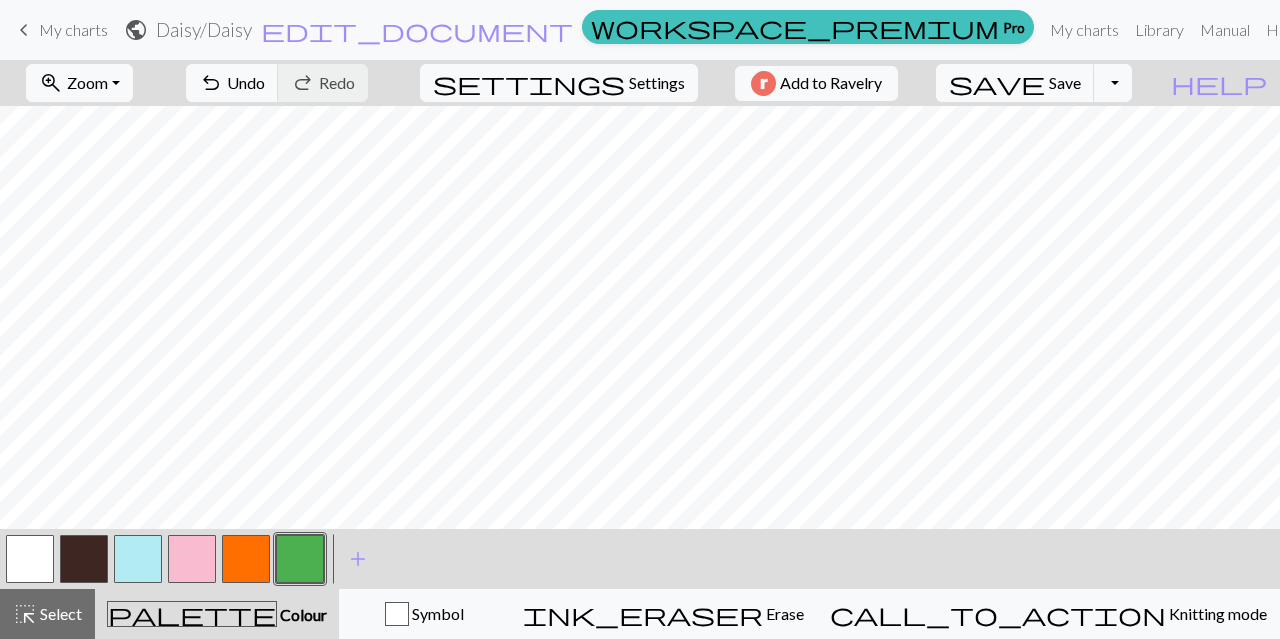 click at bounding box center [246, 559] 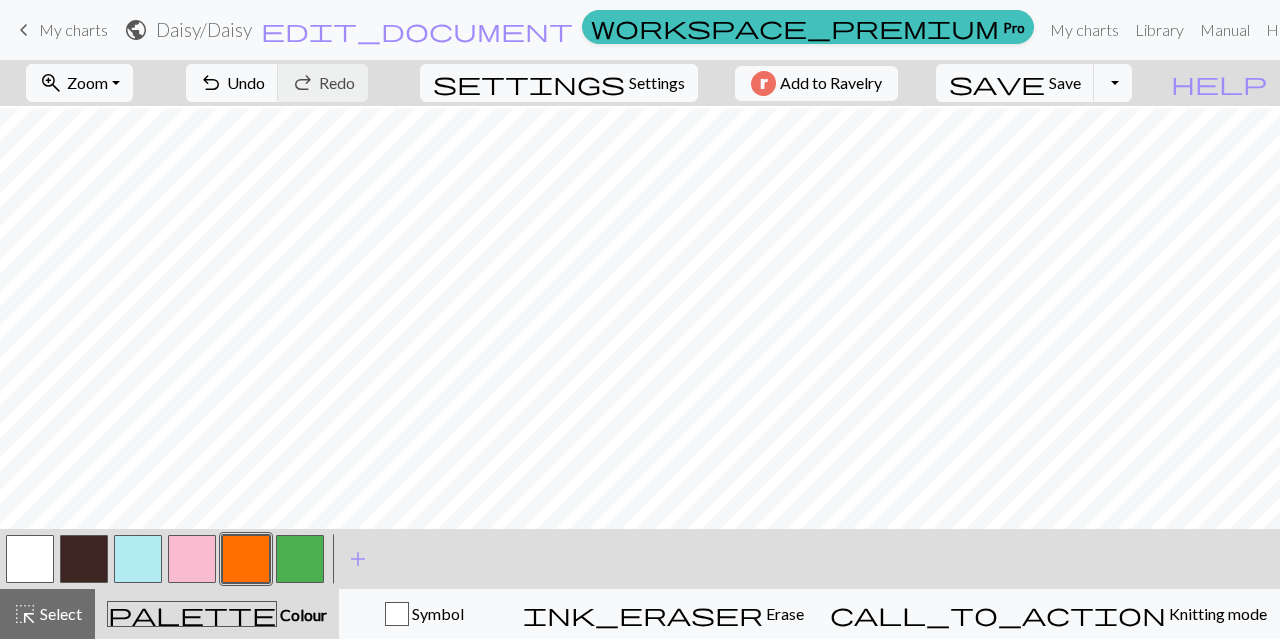 scroll, scrollTop: 17, scrollLeft: 0, axis: vertical 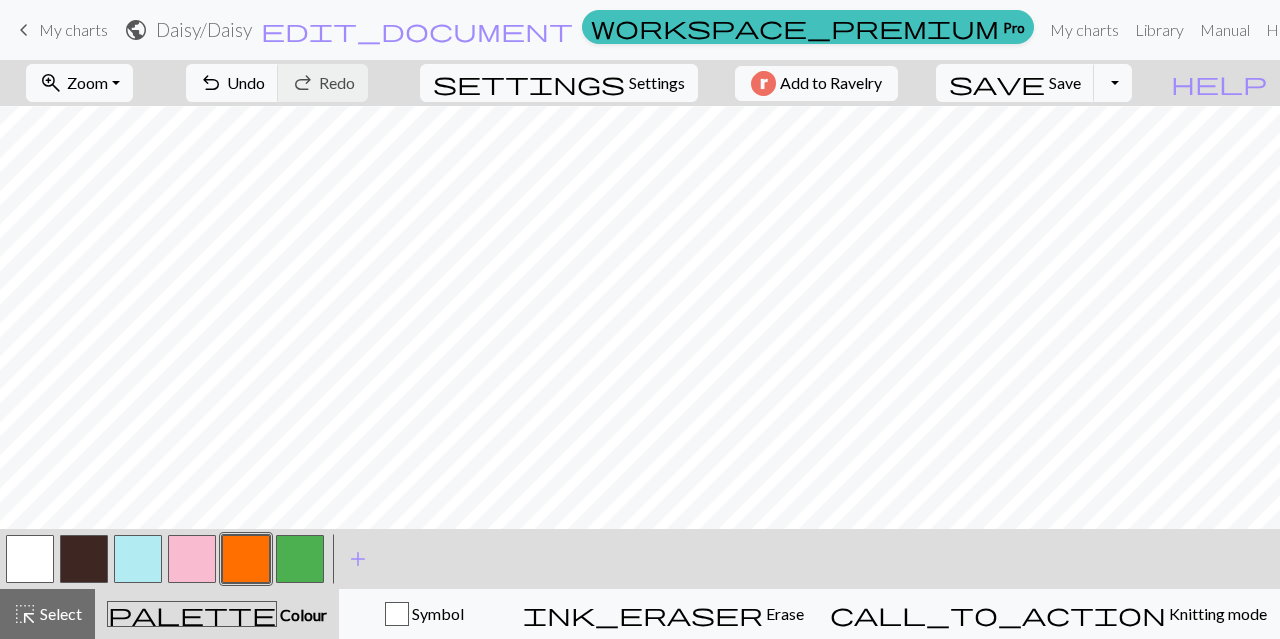 click on "Select" at bounding box center [59, 613] 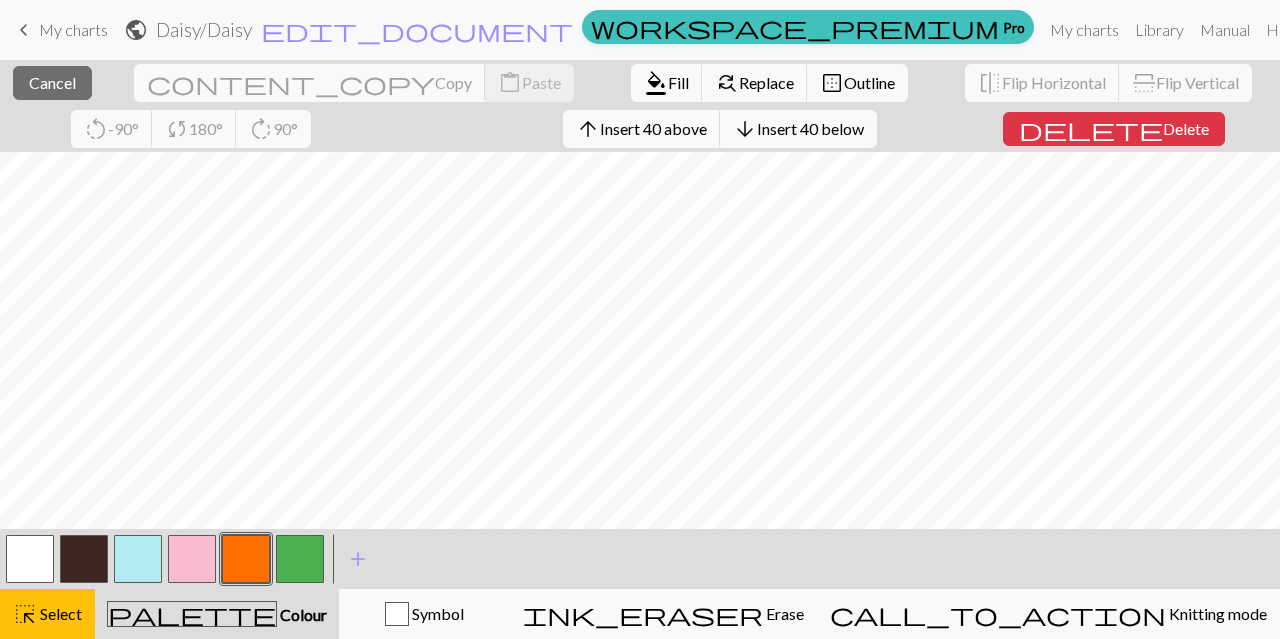 scroll, scrollTop: 76, scrollLeft: 0, axis: vertical 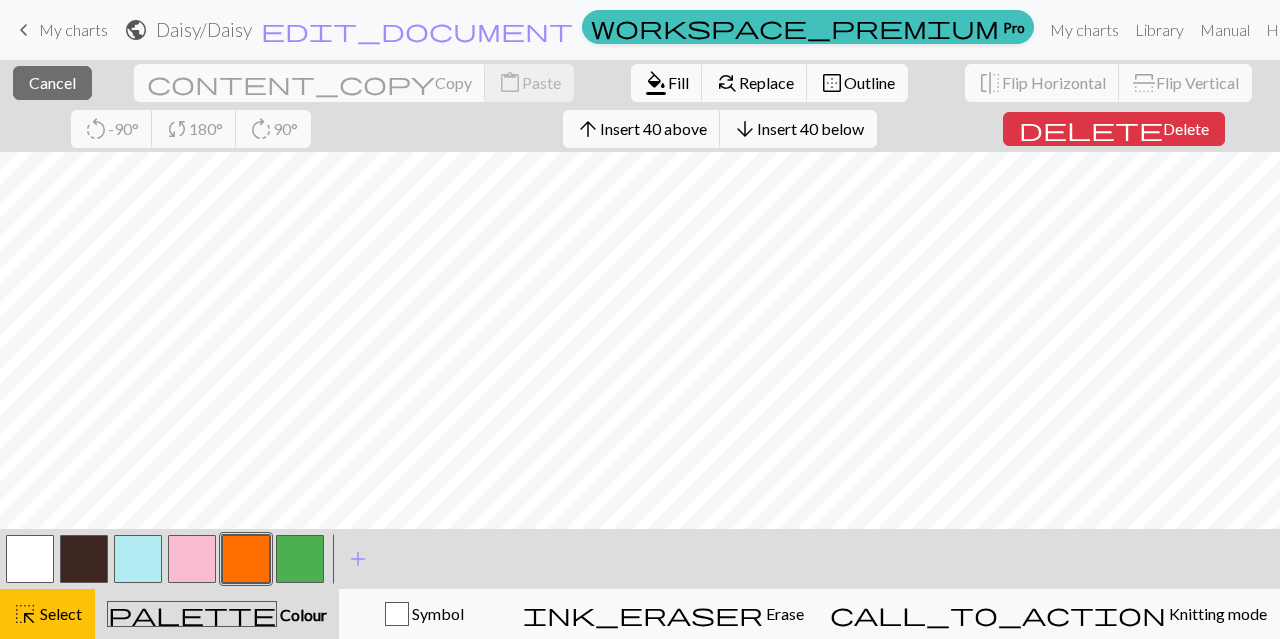 click on "highlight_alt   Select   Select" at bounding box center [47, 614] 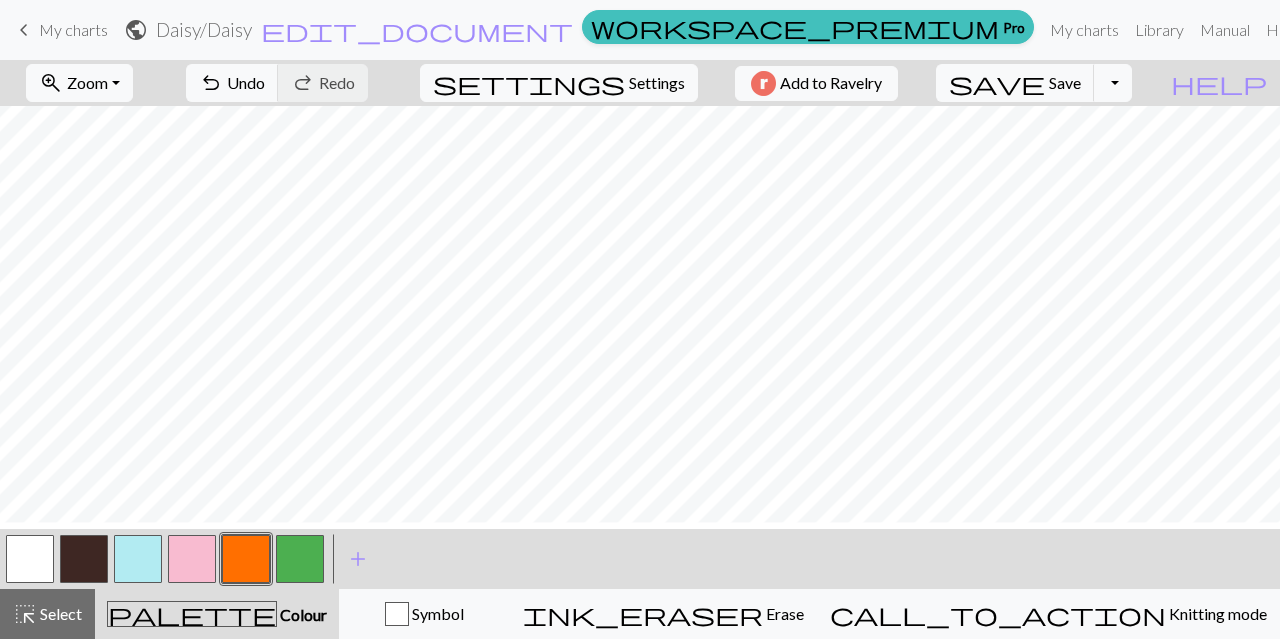 scroll, scrollTop: 31, scrollLeft: 0, axis: vertical 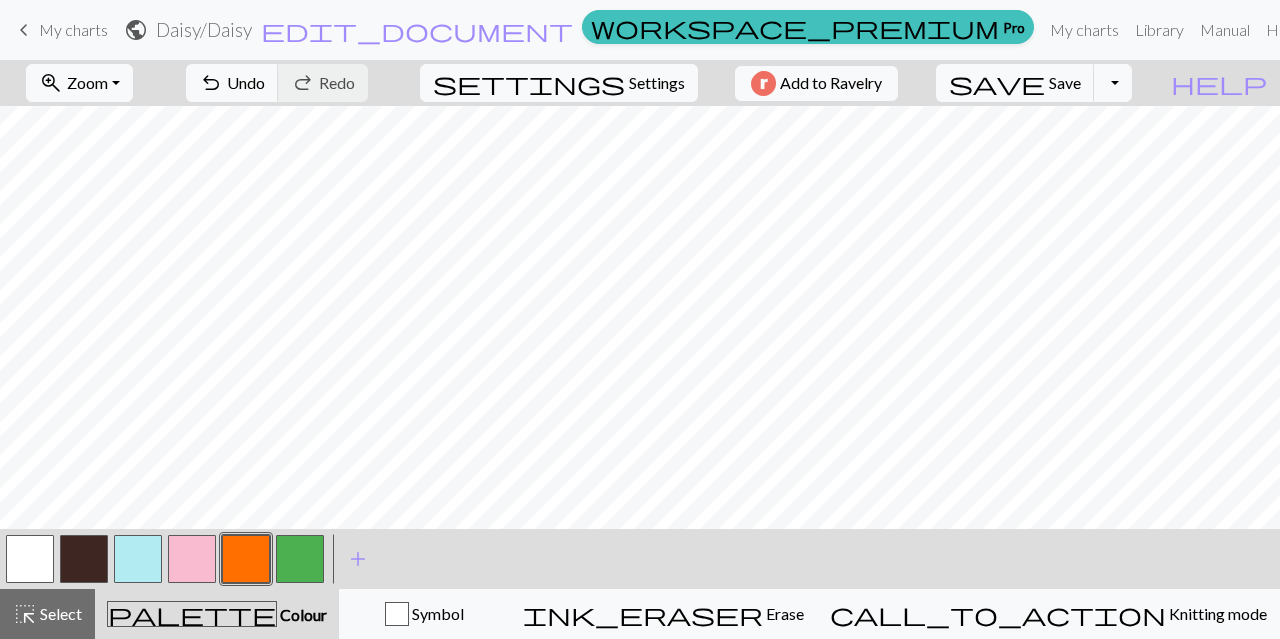 click on "highlight_alt   Select   Select" at bounding box center (47, 614) 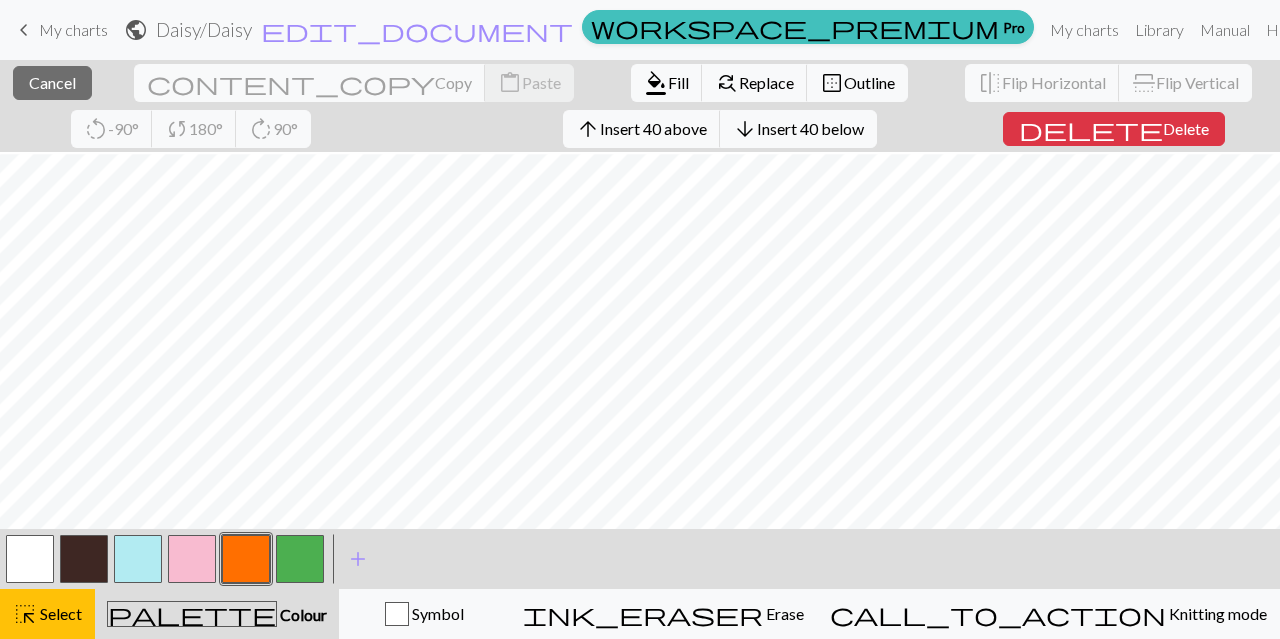 scroll, scrollTop: 66, scrollLeft: 0, axis: vertical 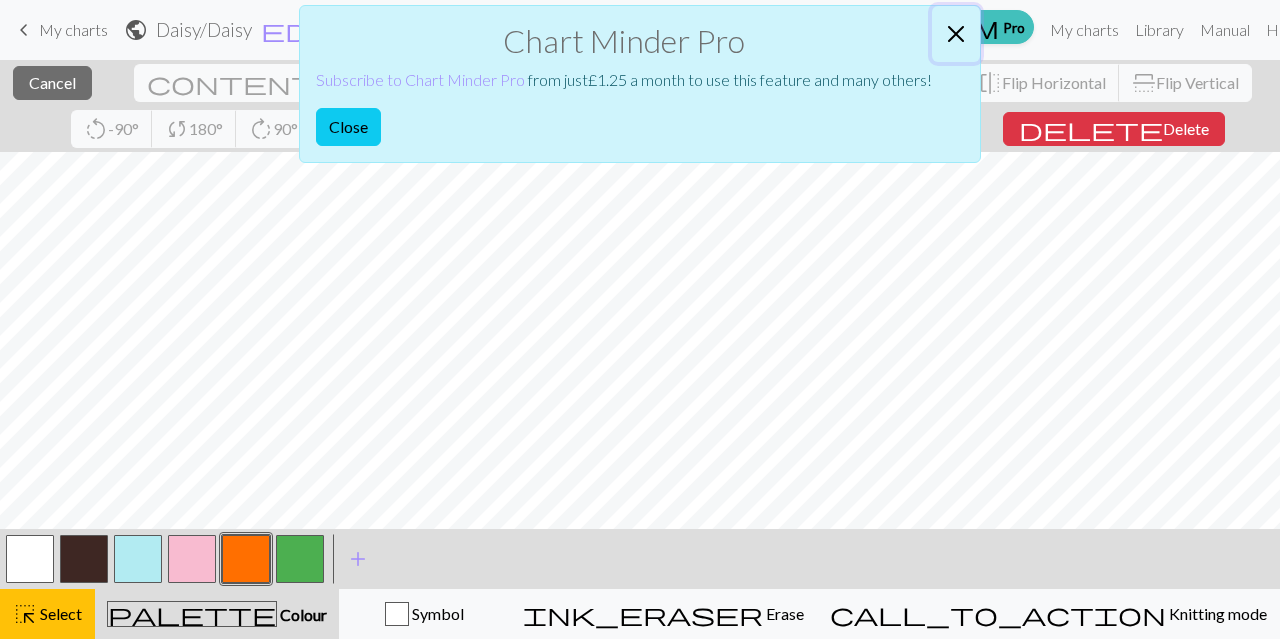 click at bounding box center [956, 34] 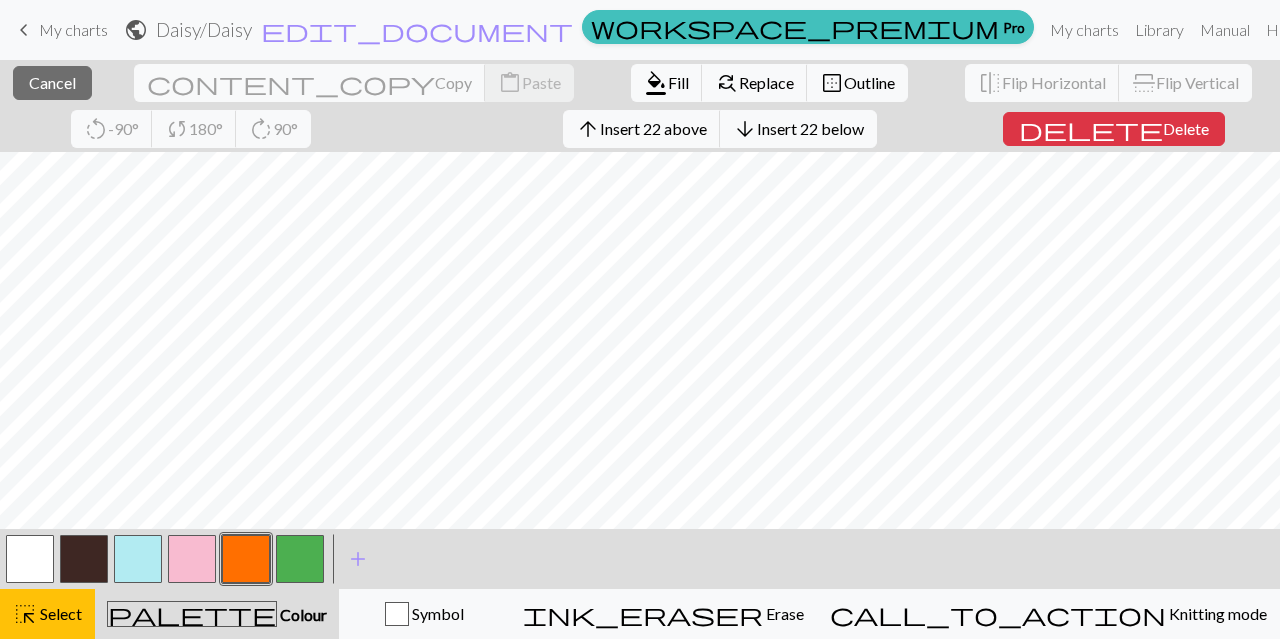 drag, startPoint x: 894, startPoint y: 133, endPoint x: 486, endPoint y: 617, distance: 633.0245 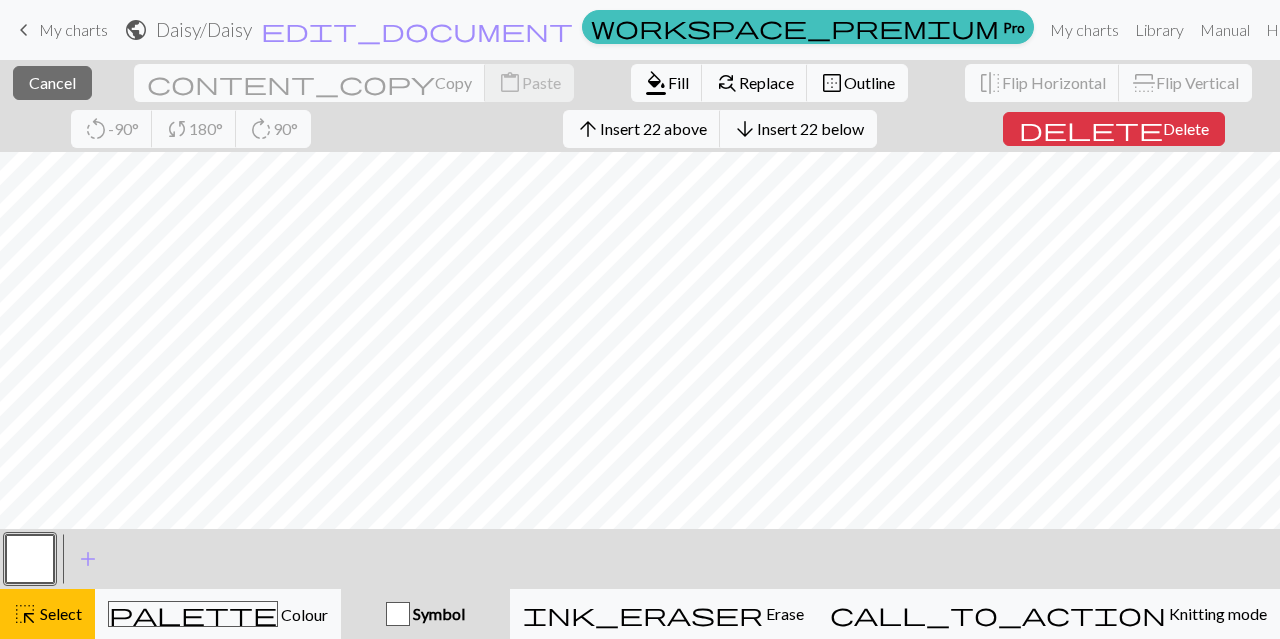 click on "Symbol" at bounding box center (425, 614) 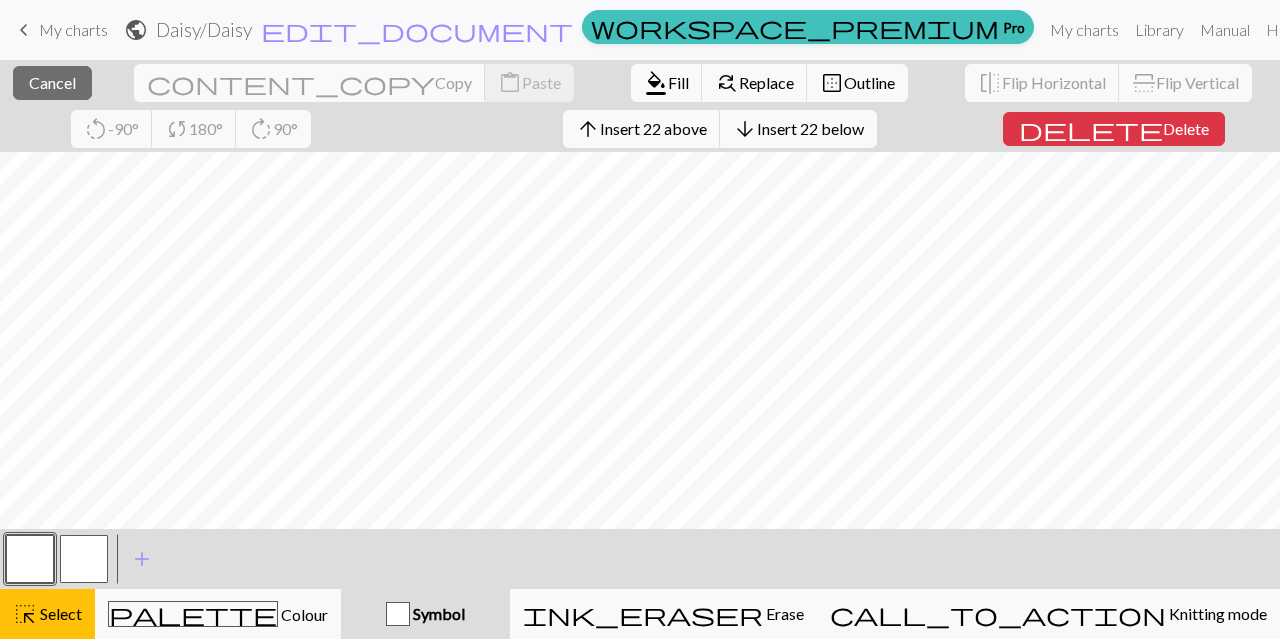 click at bounding box center [84, 559] 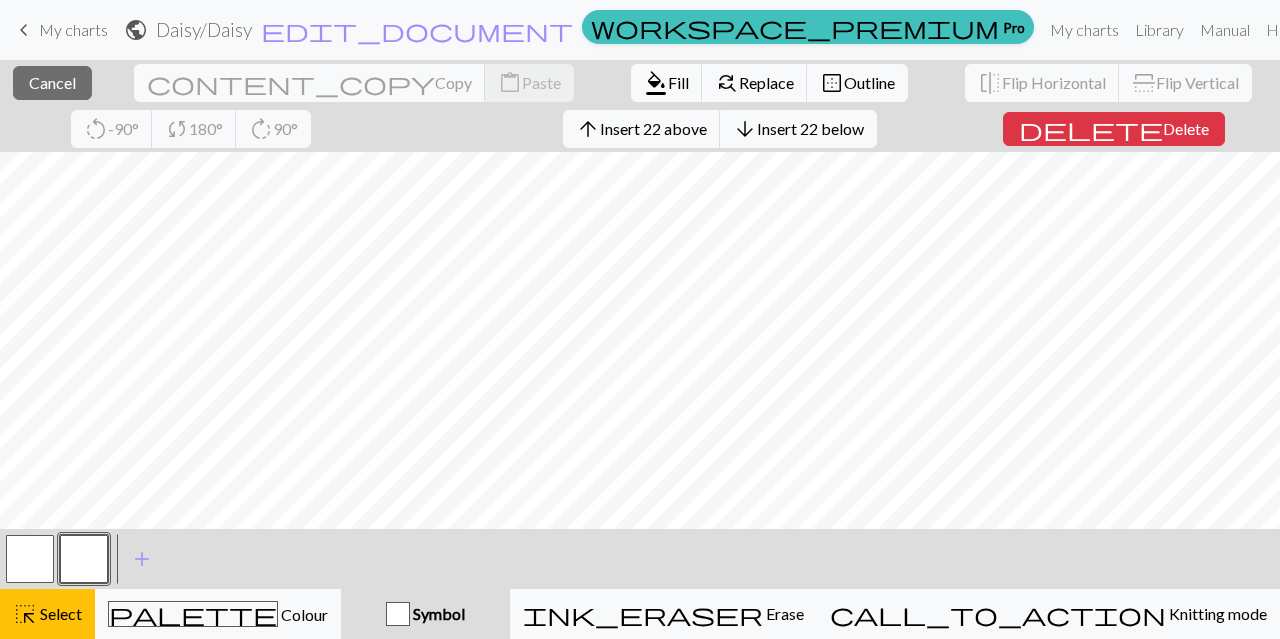 click on "Select" at bounding box center (59, 613) 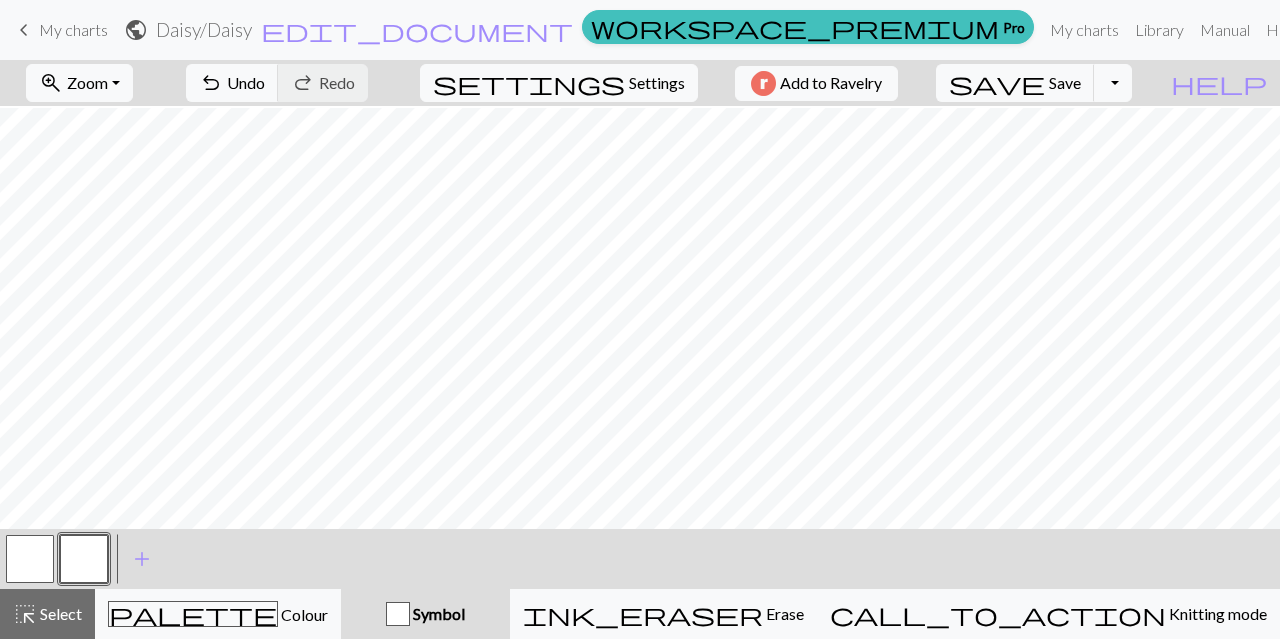 scroll, scrollTop: 4, scrollLeft: 0, axis: vertical 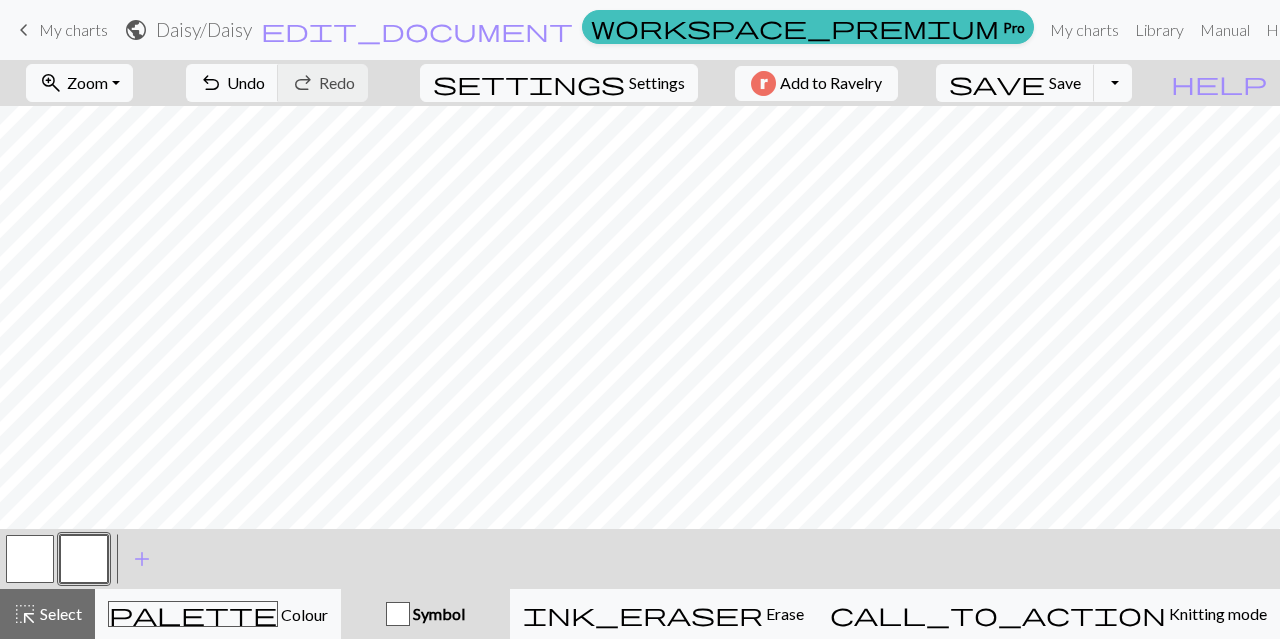 click on "palette   Colour   Colour" at bounding box center [218, 614] 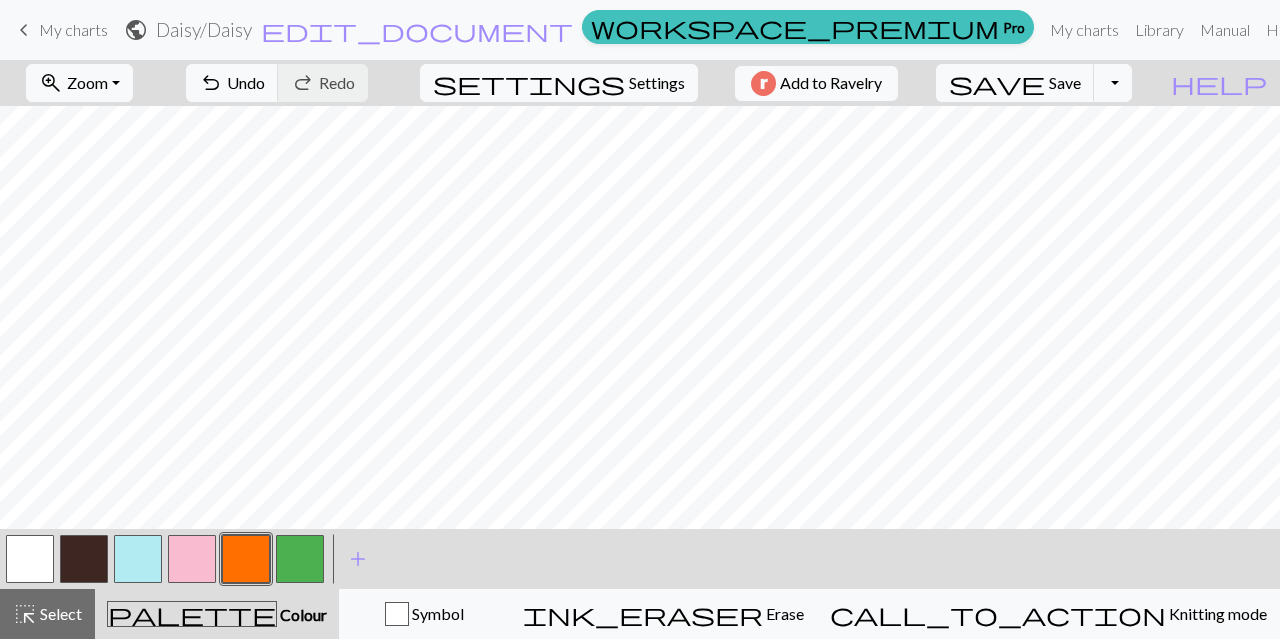 click at bounding box center (138, 559) 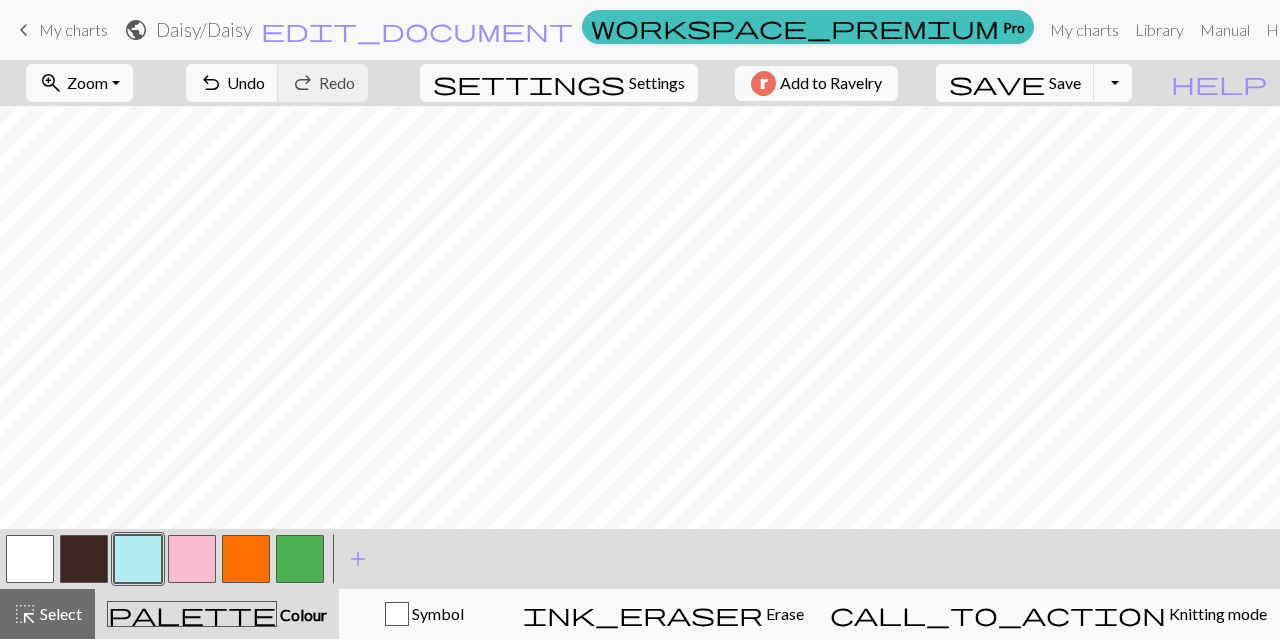 scroll, scrollTop: 79, scrollLeft: 0, axis: vertical 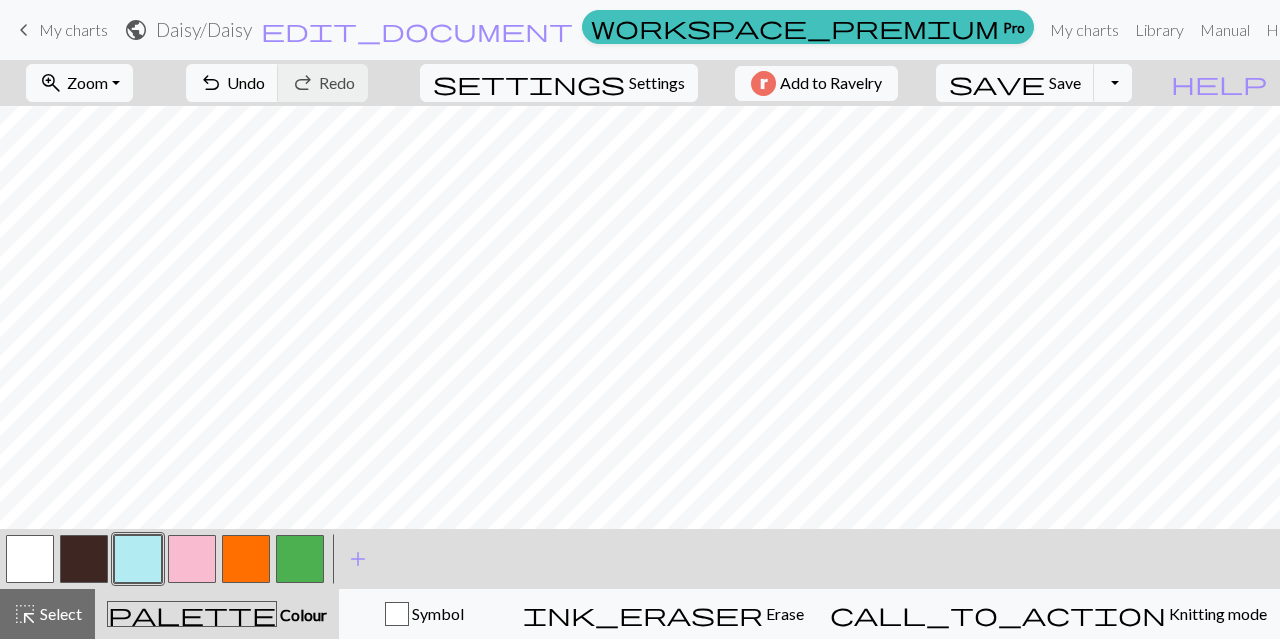click at bounding box center (300, 559) 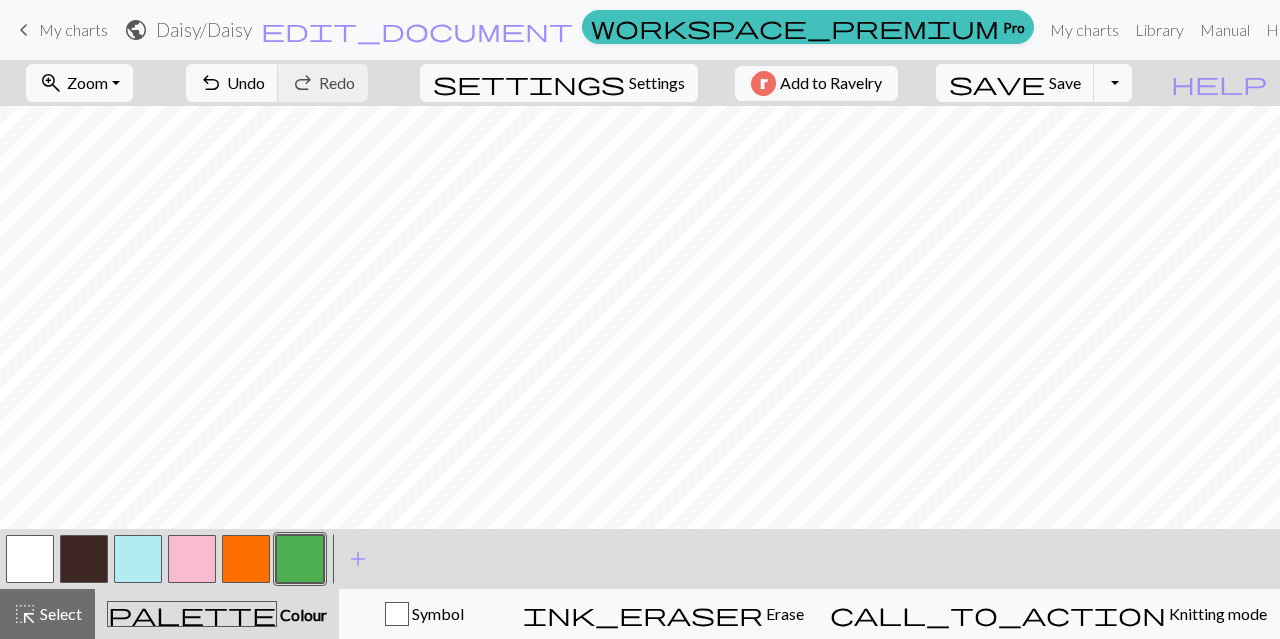 click at bounding box center [138, 559] 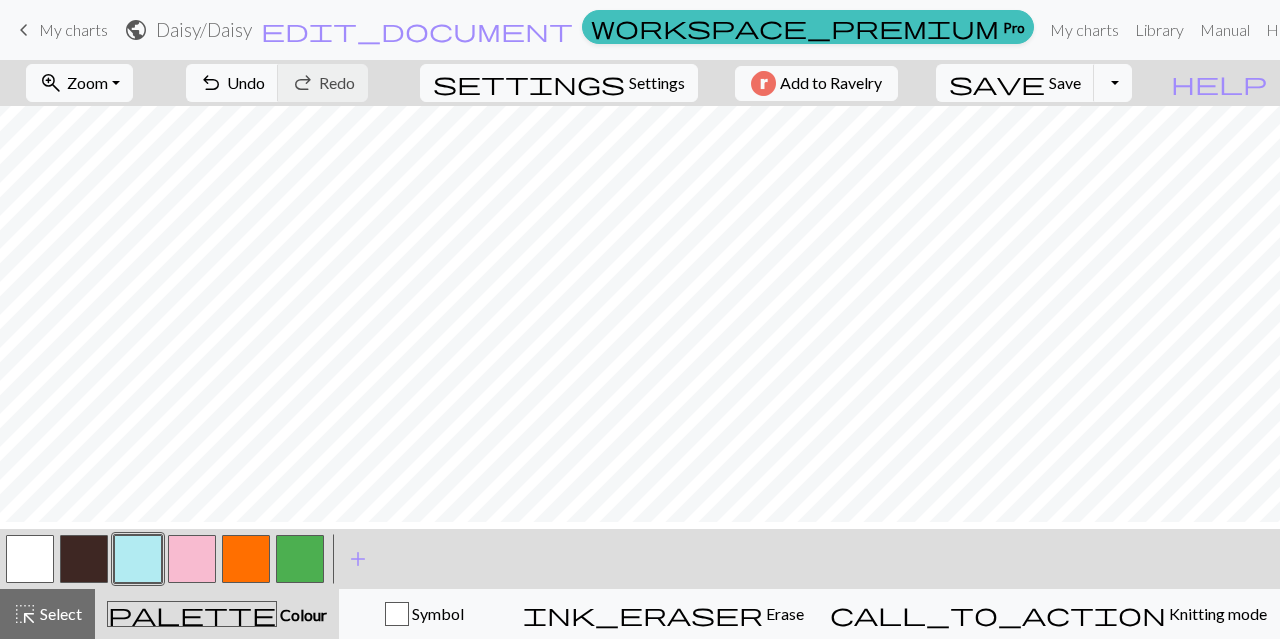 scroll, scrollTop: 30, scrollLeft: 0, axis: vertical 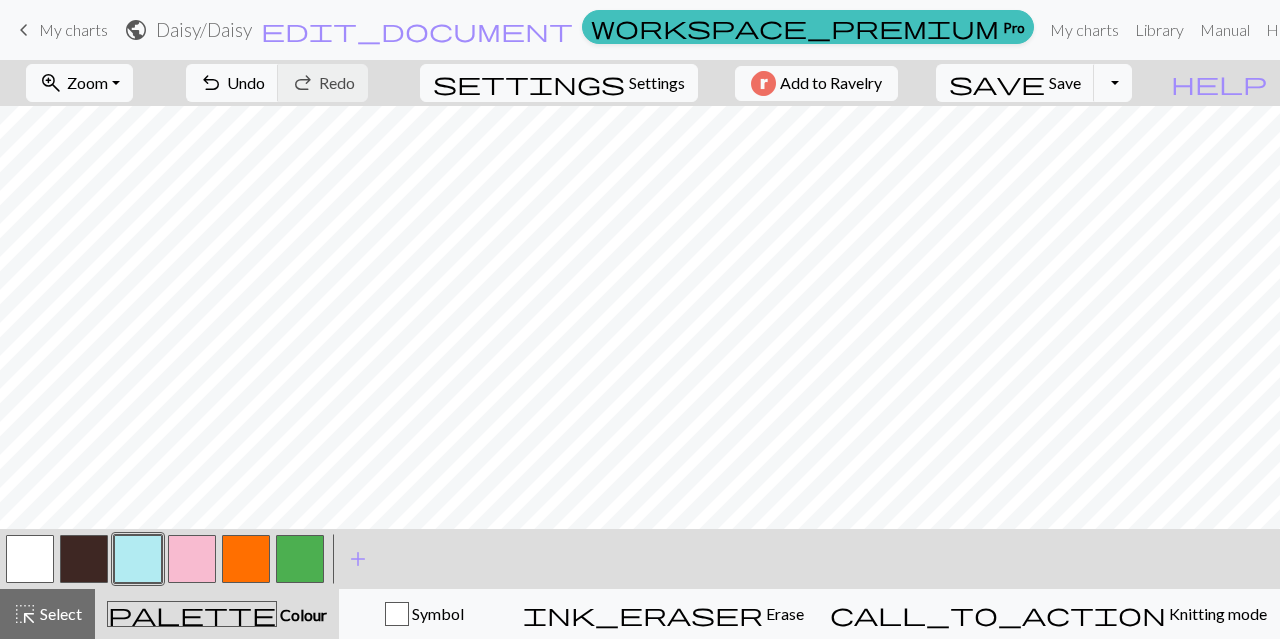 click on "Knitting mode" at bounding box center [1216, 613] 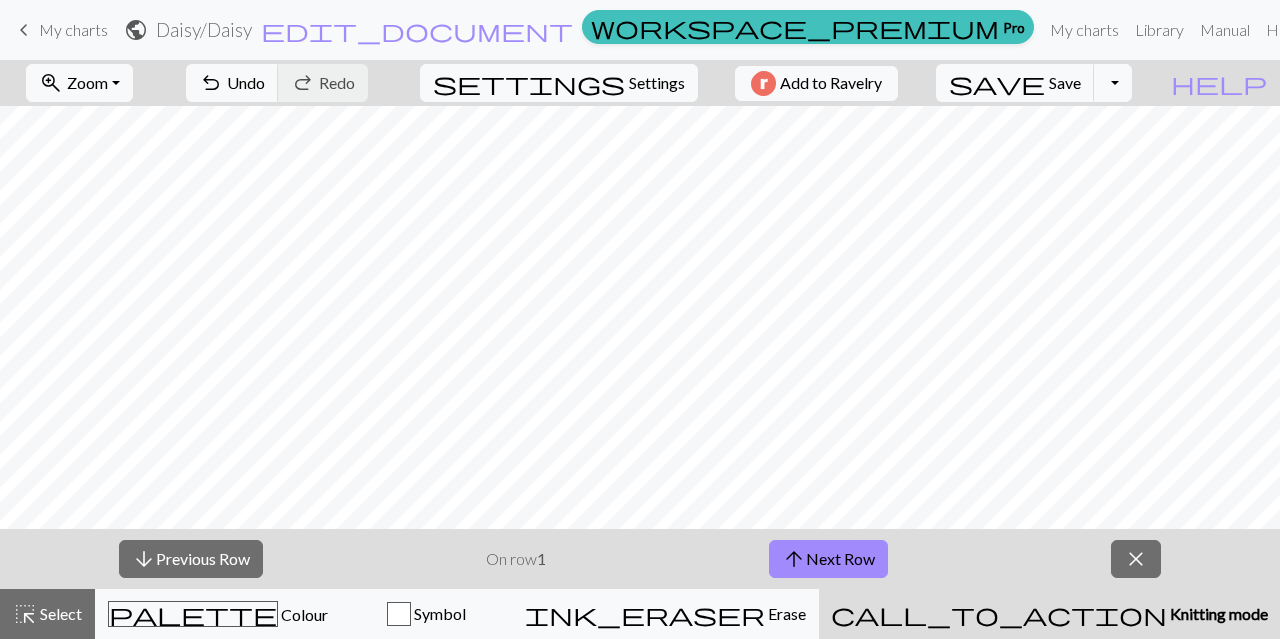 click on "Knitting mode" at bounding box center [1217, 613] 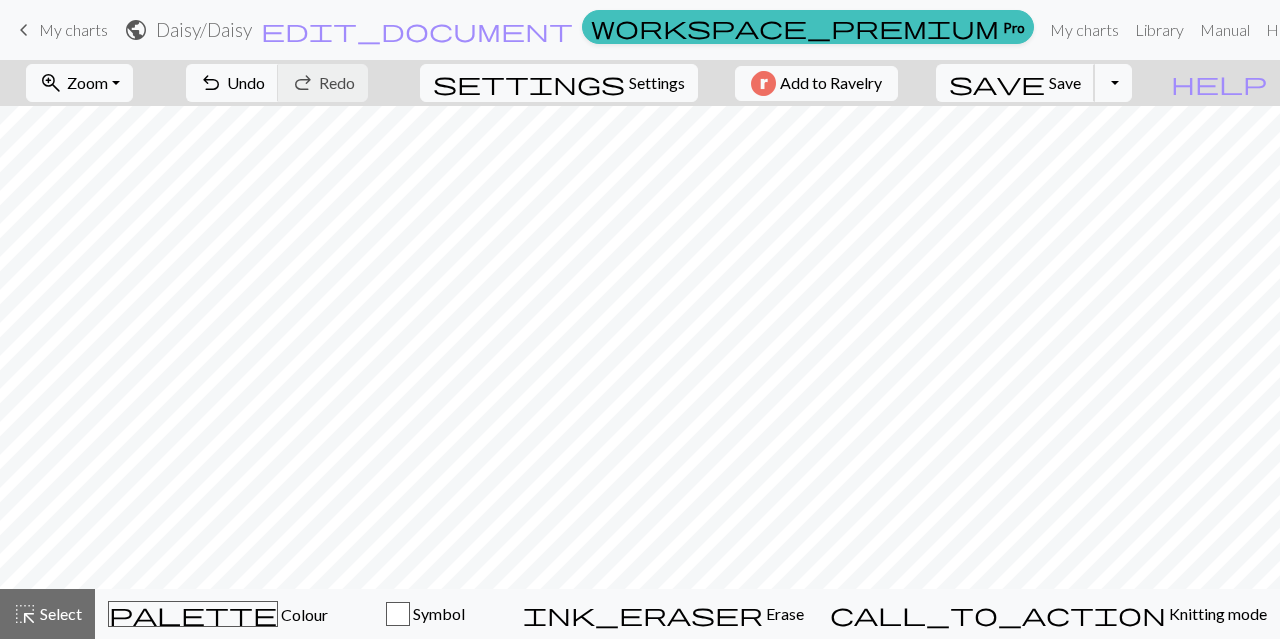 click on "Save" at bounding box center [1065, 82] 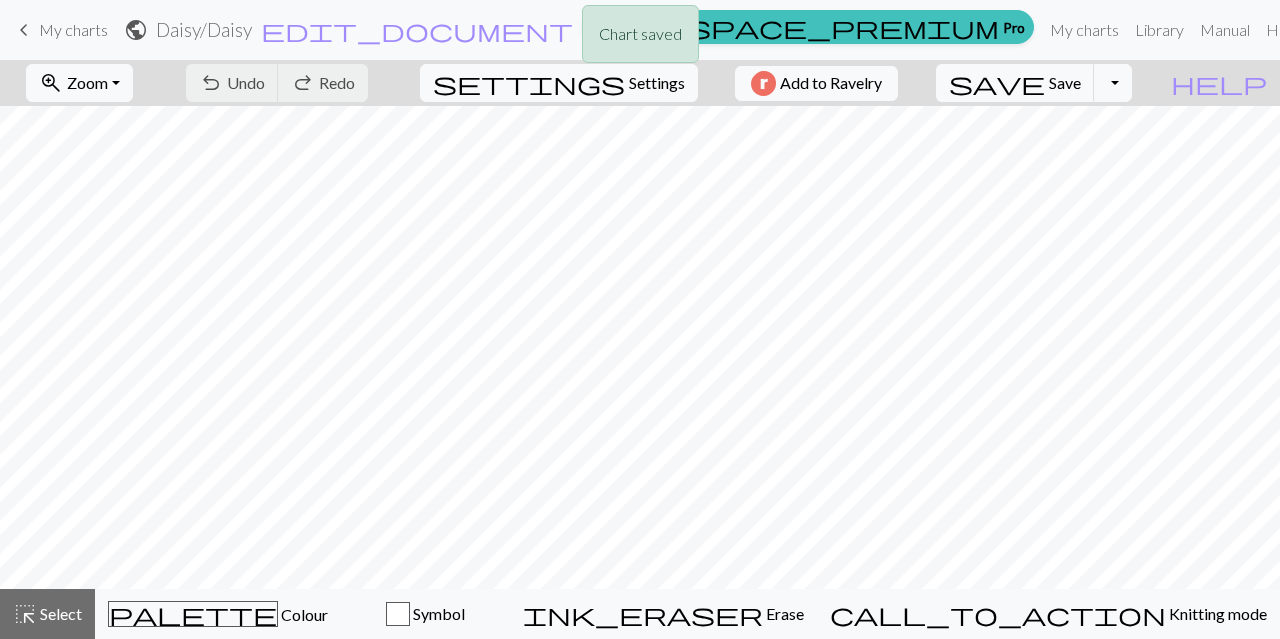 click on "Toggle Dropdown" at bounding box center [1113, 83] 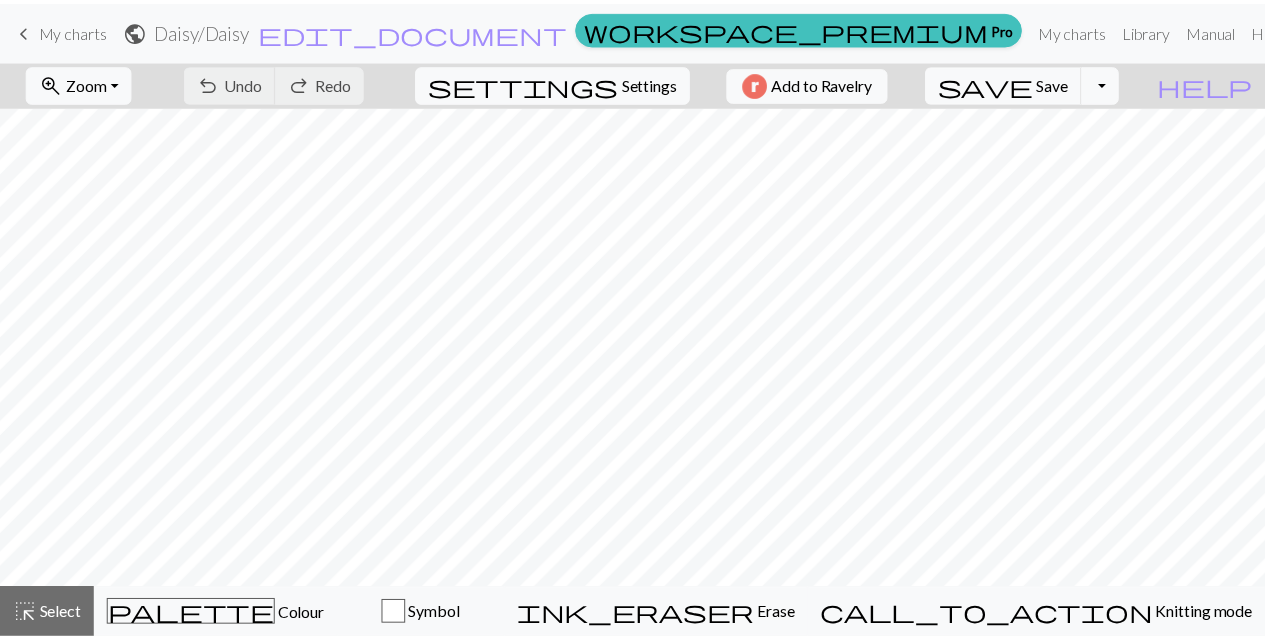 scroll, scrollTop: 1, scrollLeft: 0, axis: vertical 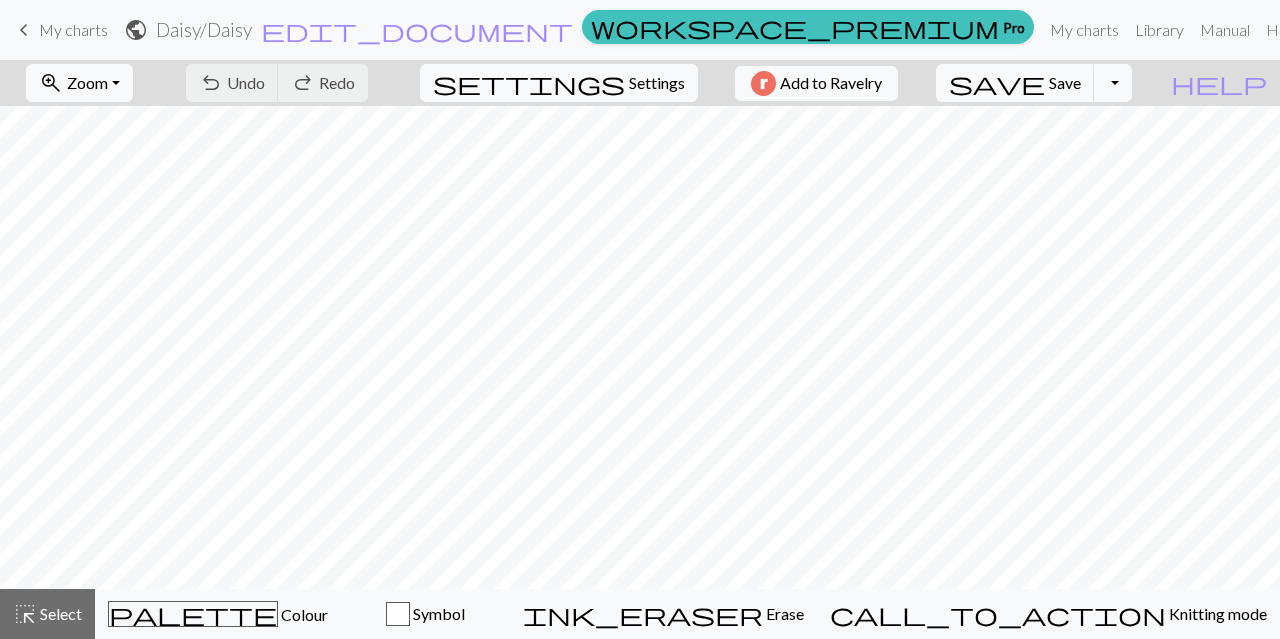 click on "zoom_in Zoom Zoom Fit all Fit width Fit height 50% 100% 150% 200% undo Undo Undo redo Redo Redo settings  Settings    Add to Ravelry save Save Save Toggle Dropdown file_copy  Save a copy save_alt  Download help Show me around" at bounding box center [640, 83] 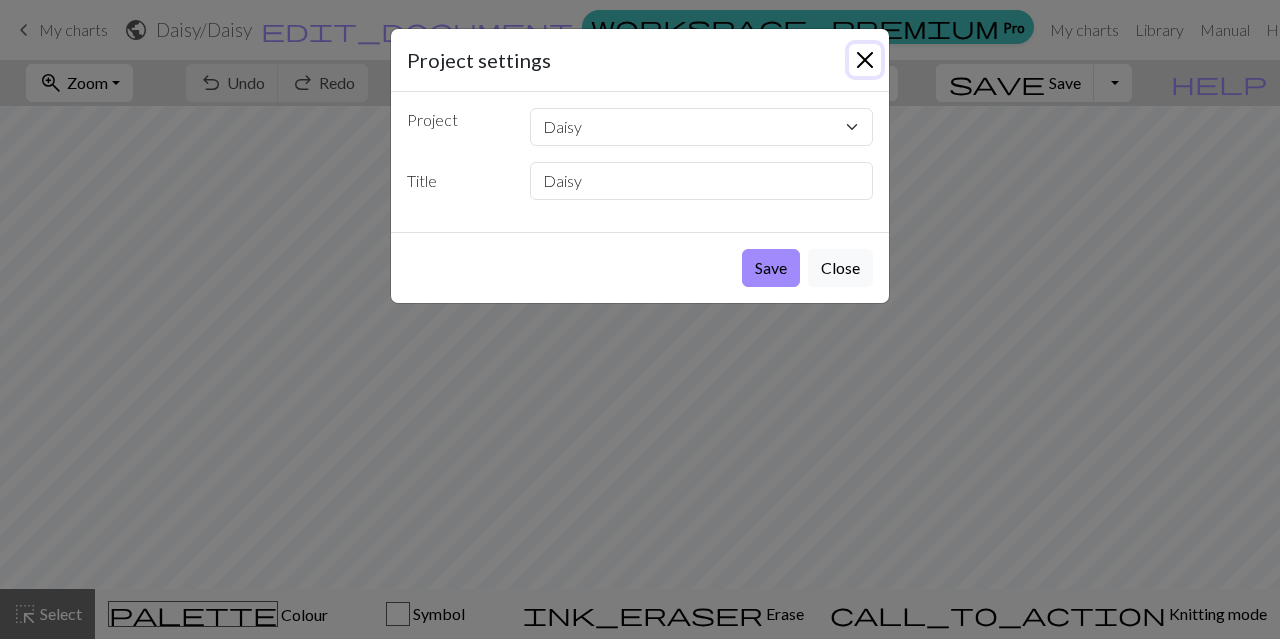click at bounding box center [865, 60] 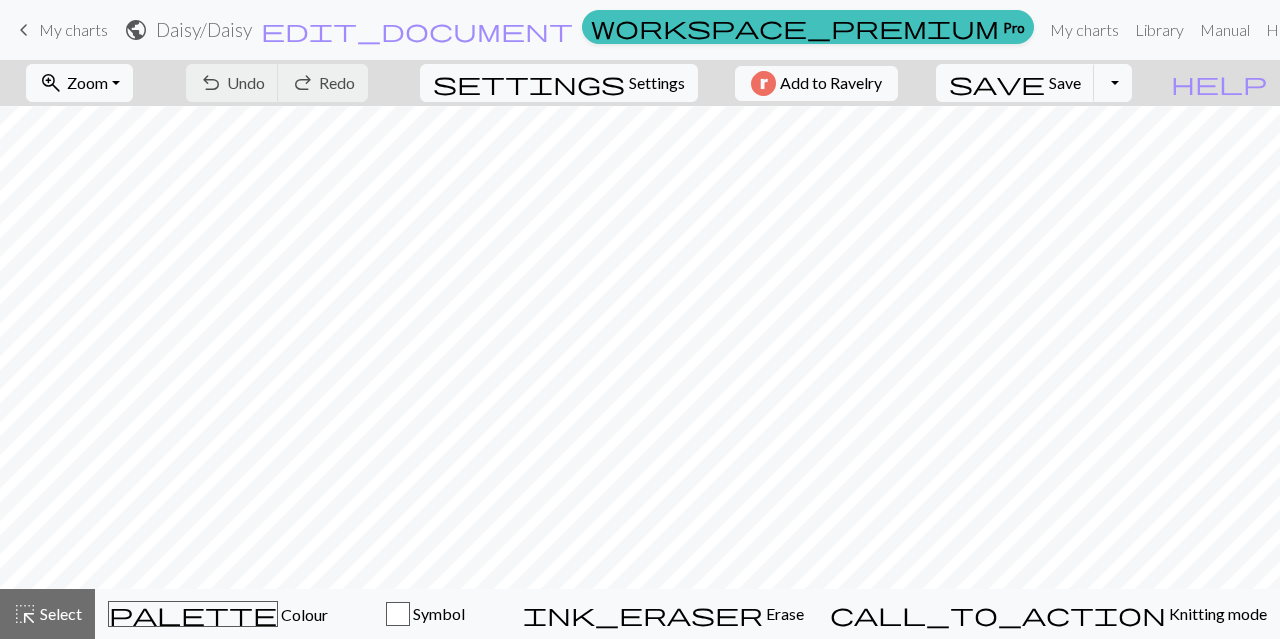 click on "zoom_in Zoom Zoom" at bounding box center [79, 83] 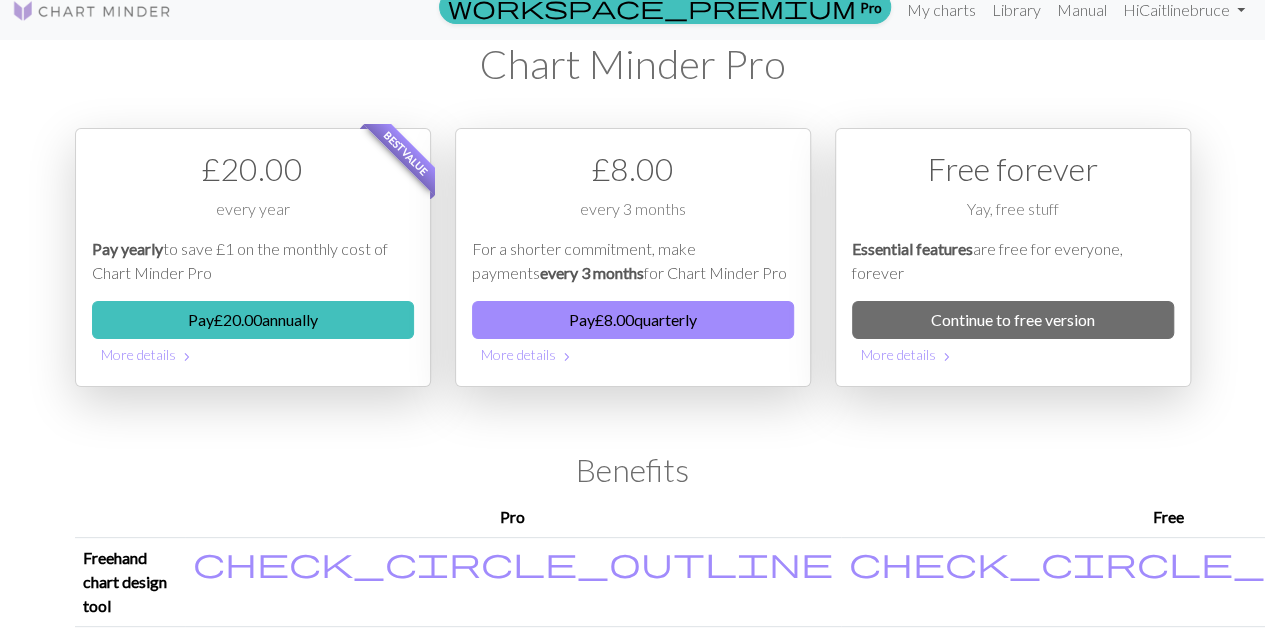 scroll, scrollTop: 21, scrollLeft: 0, axis: vertical 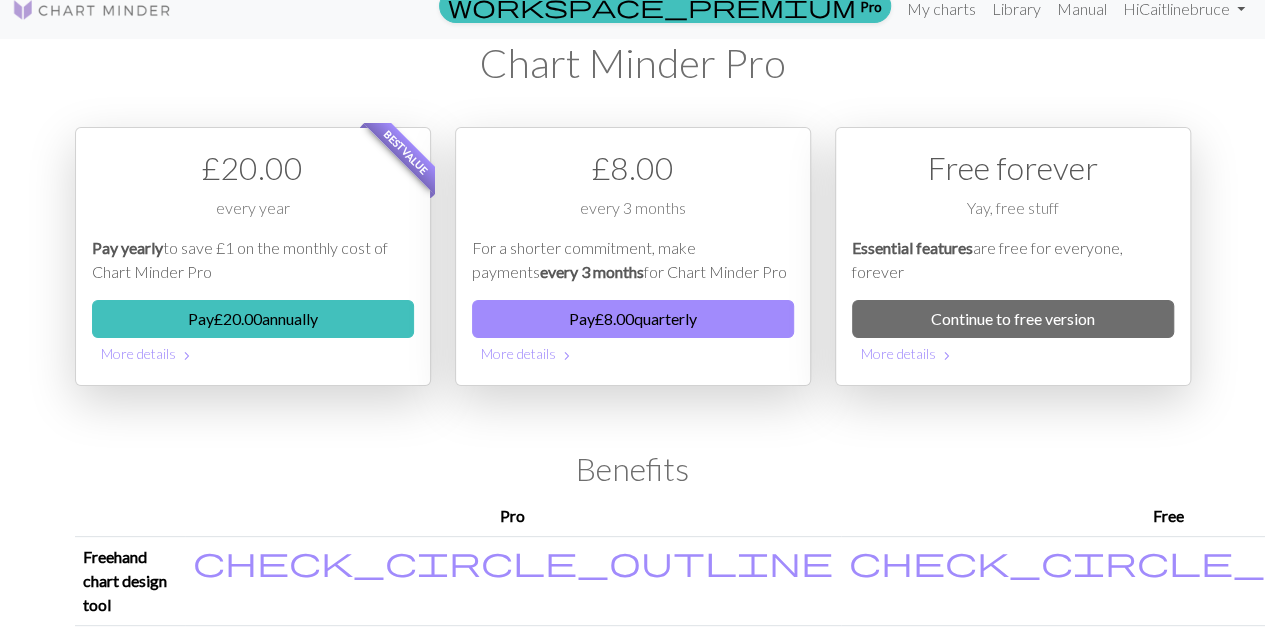 click on "Continue to free version" at bounding box center [1013, 319] 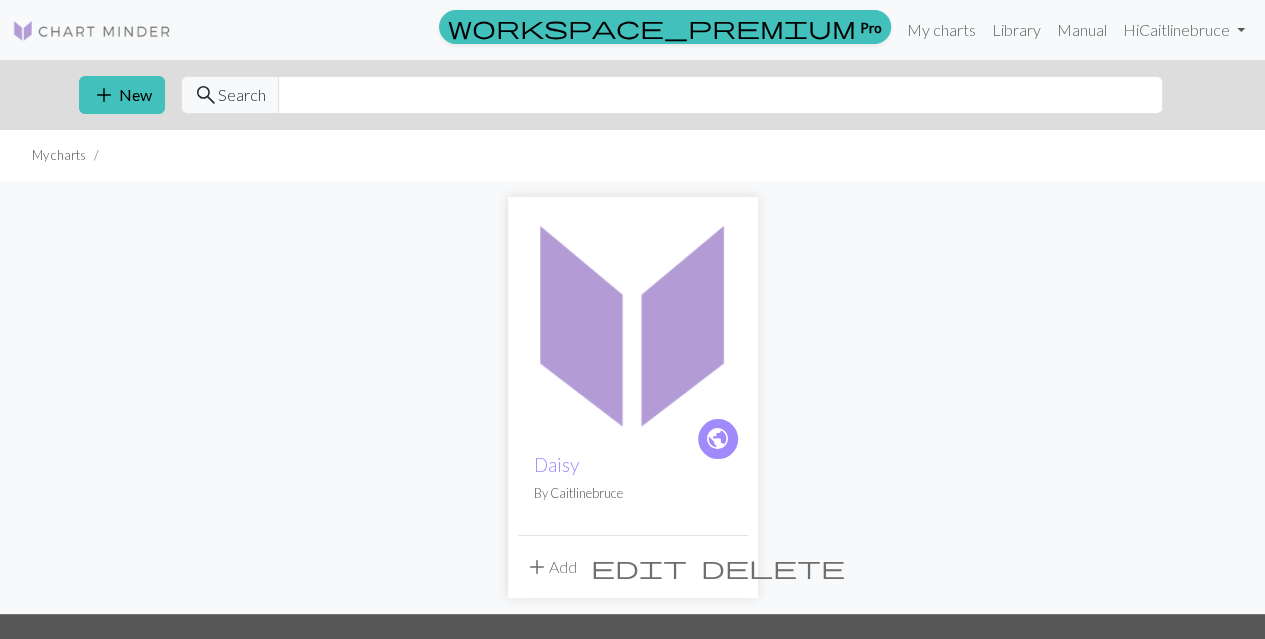 scroll, scrollTop: 284, scrollLeft: 0, axis: vertical 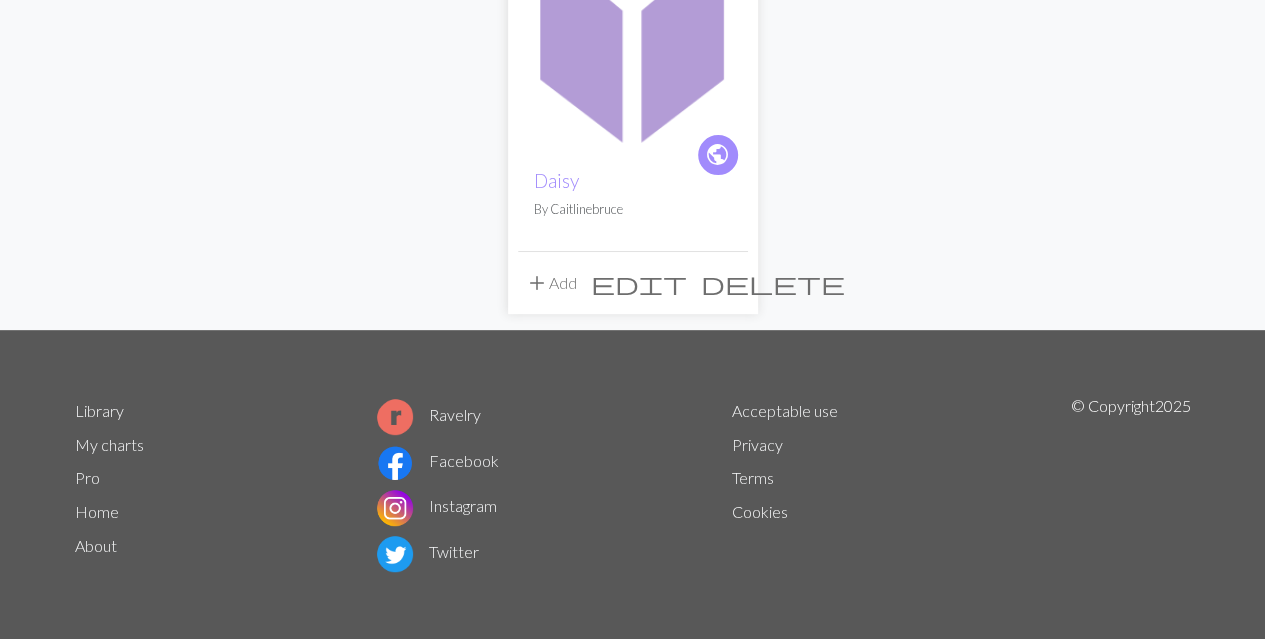 click on "My charts" at bounding box center (109, 444) 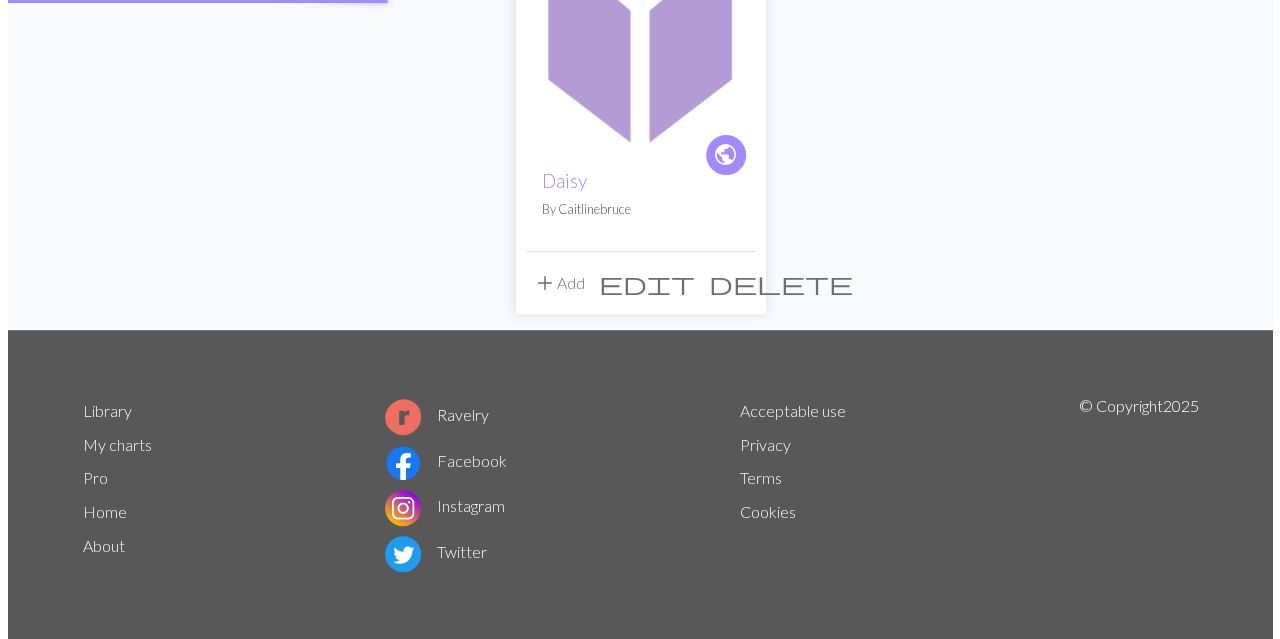 scroll, scrollTop: 0, scrollLeft: 0, axis: both 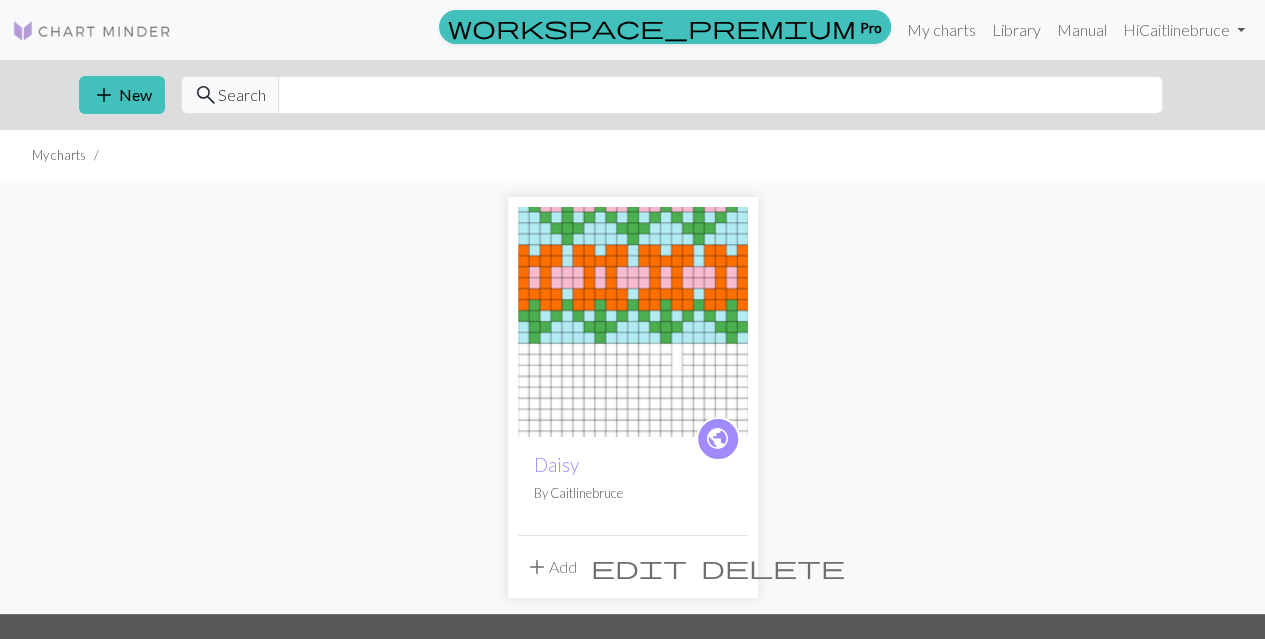 click on "Daisy" at bounding box center (556, 464) 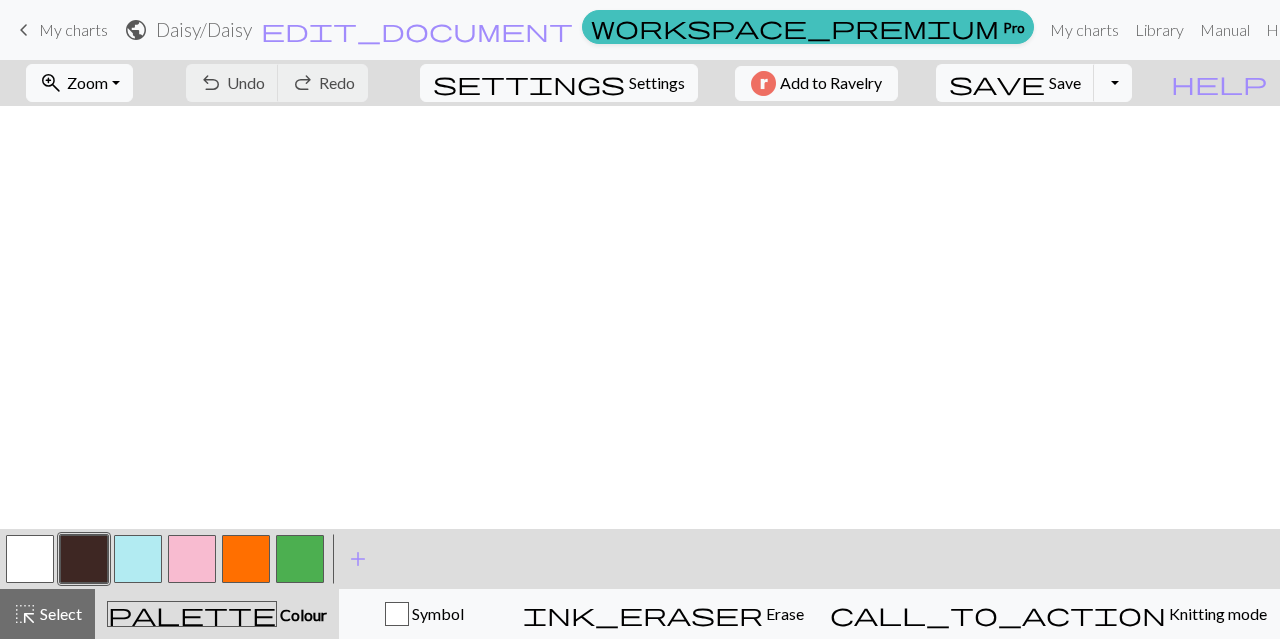 scroll, scrollTop: 0, scrollLeft: 0, axis: both 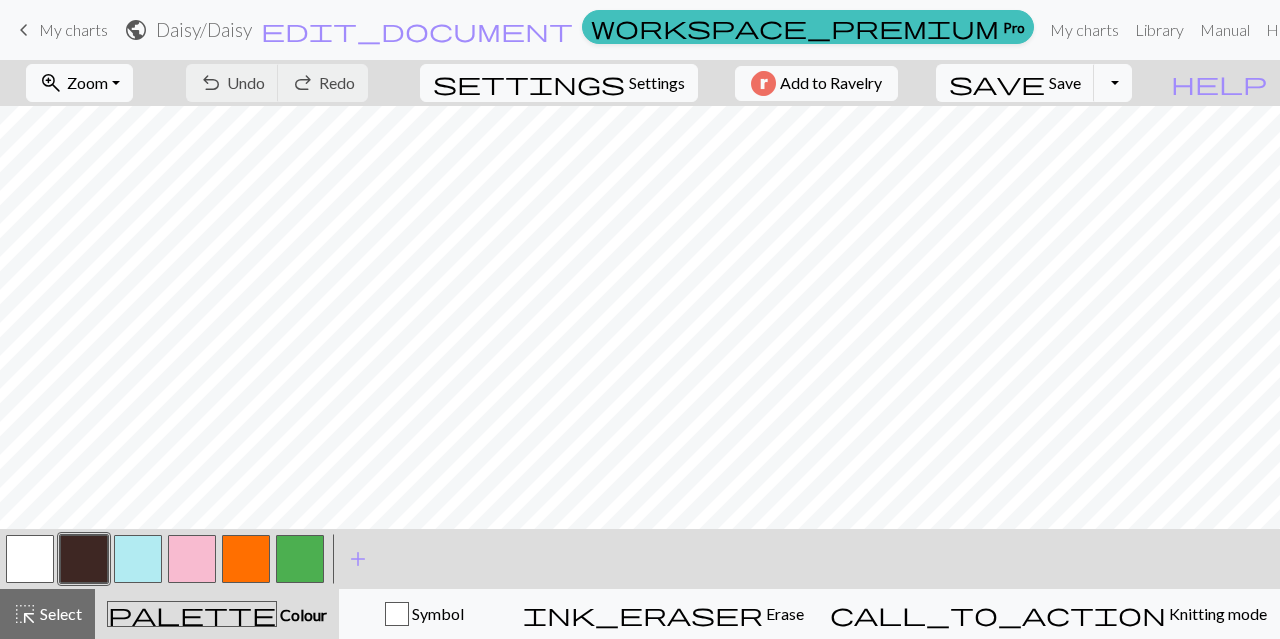 click on "settings" at bounding box center [529, 83] 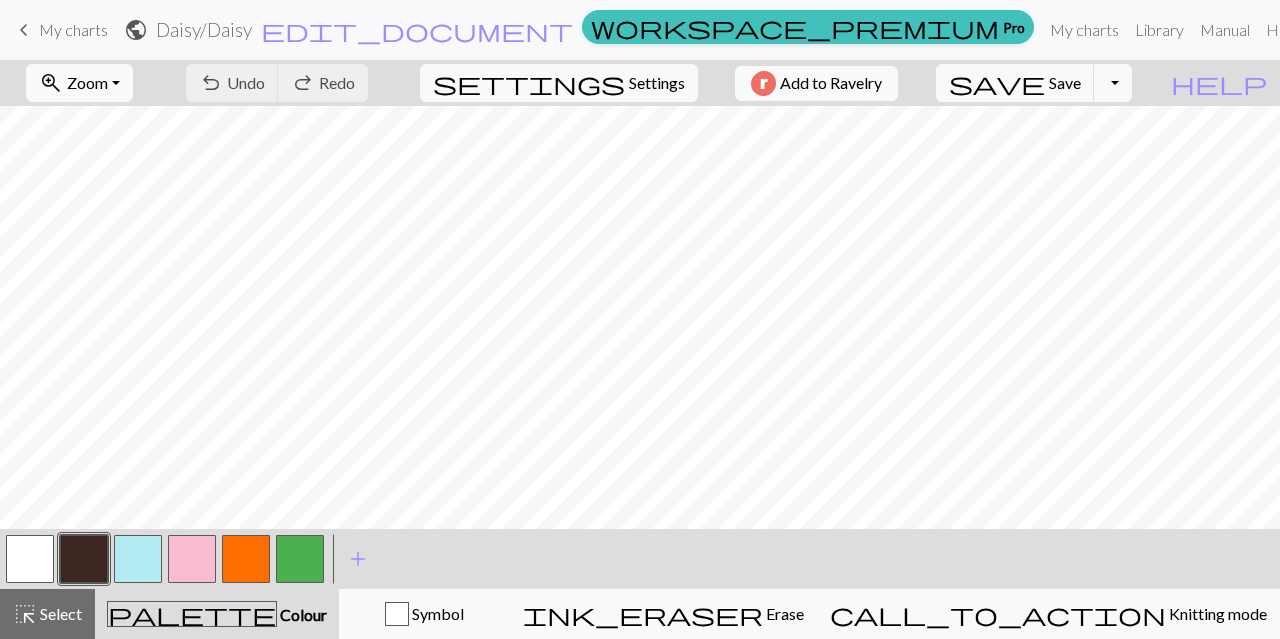 select on "aran" 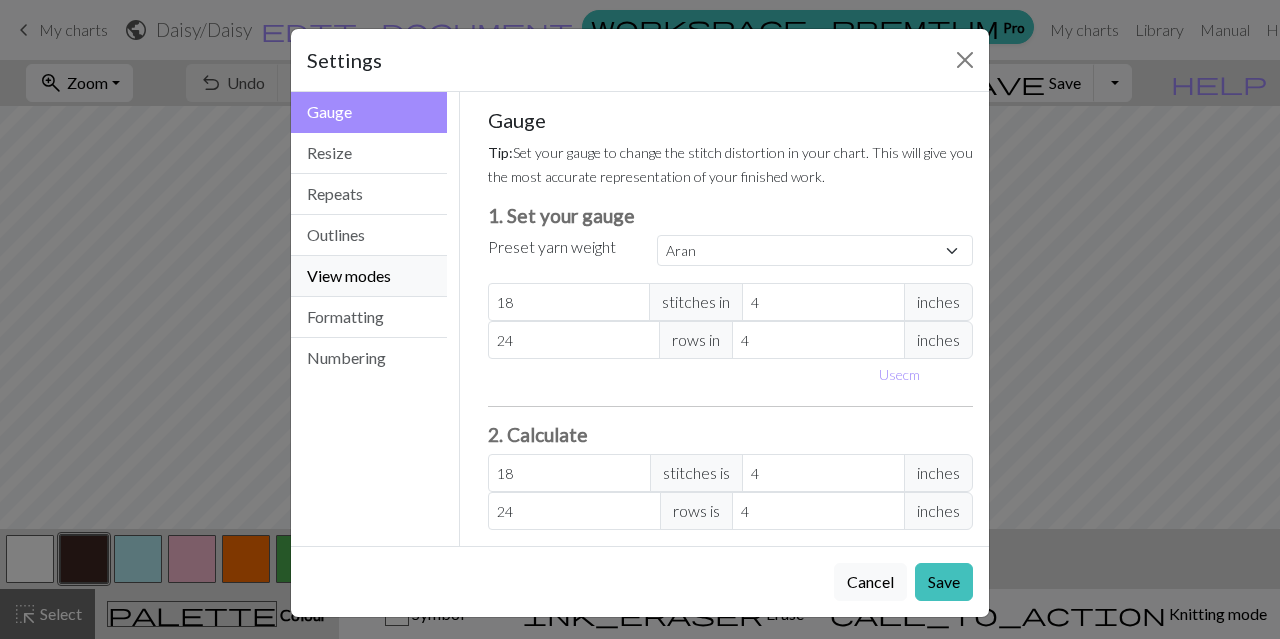 click on "View modes" at bounding box center [369, 276] 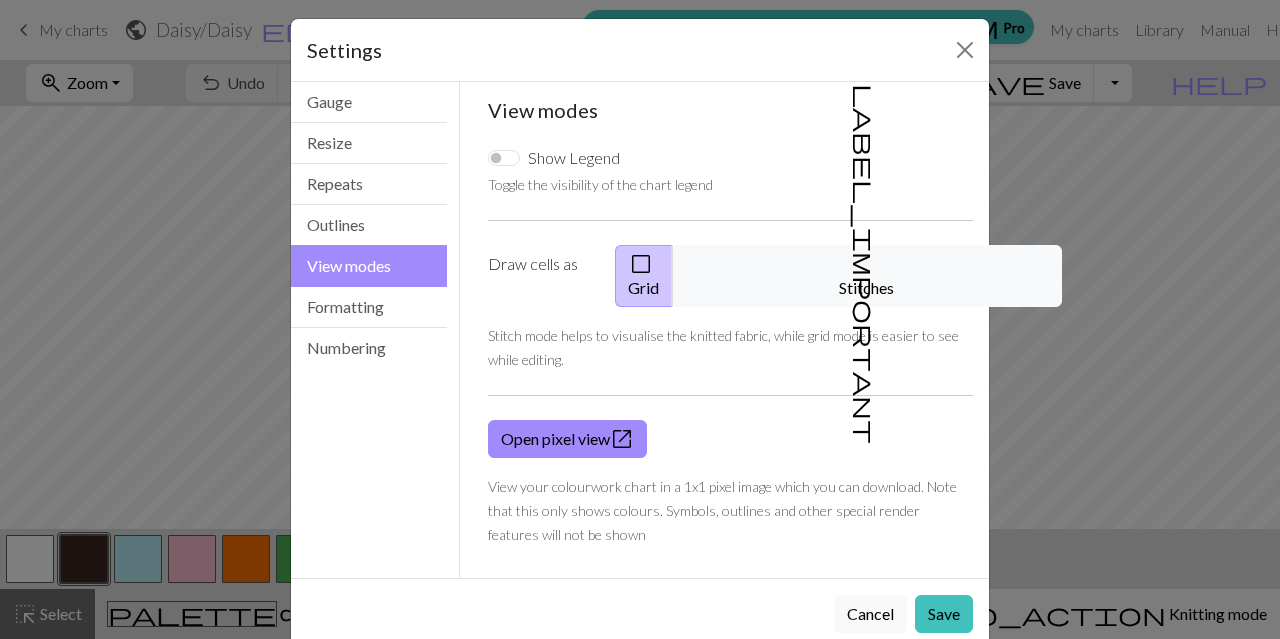 scroll, scrollTop: 13, scrollLeft: 0, axis: vertical 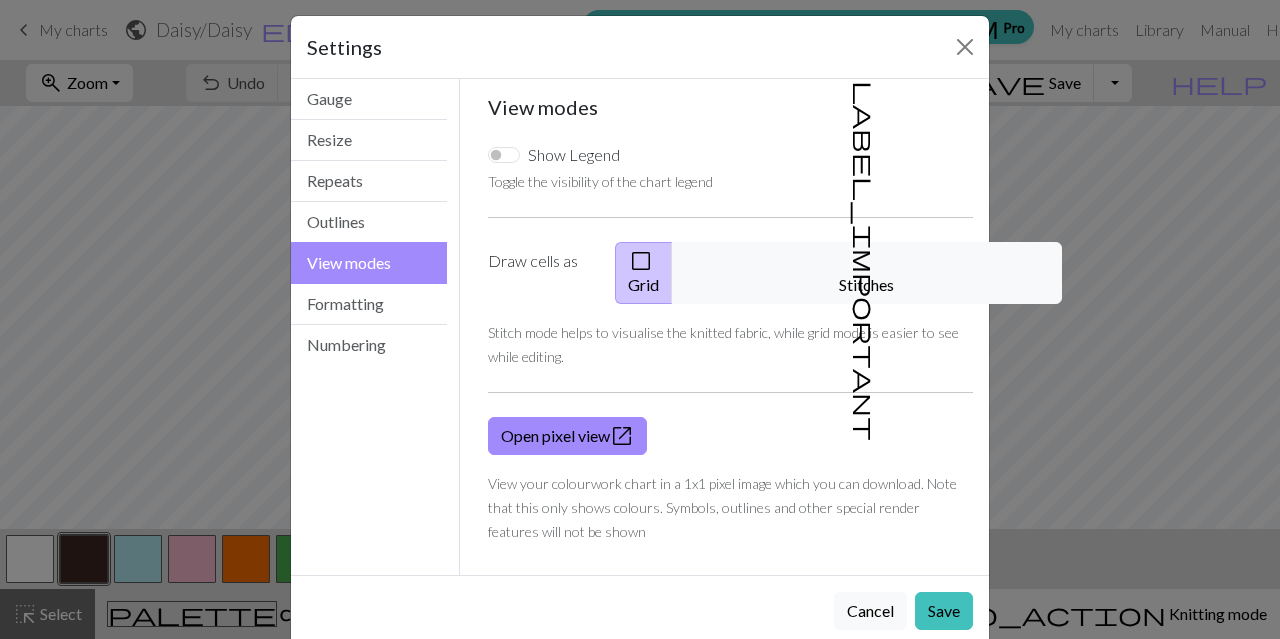 click on "label_important Stitches" at bounding box center (867, 273) 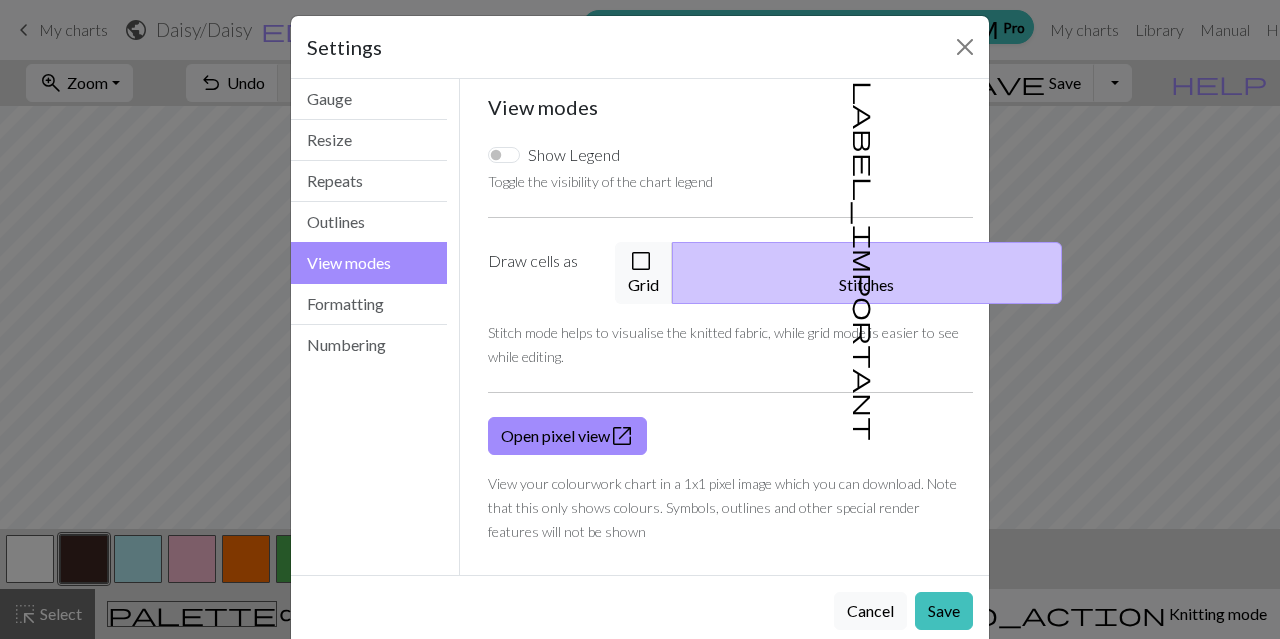 click on "check_box_outline_blank" at bounding box center [641, 261] 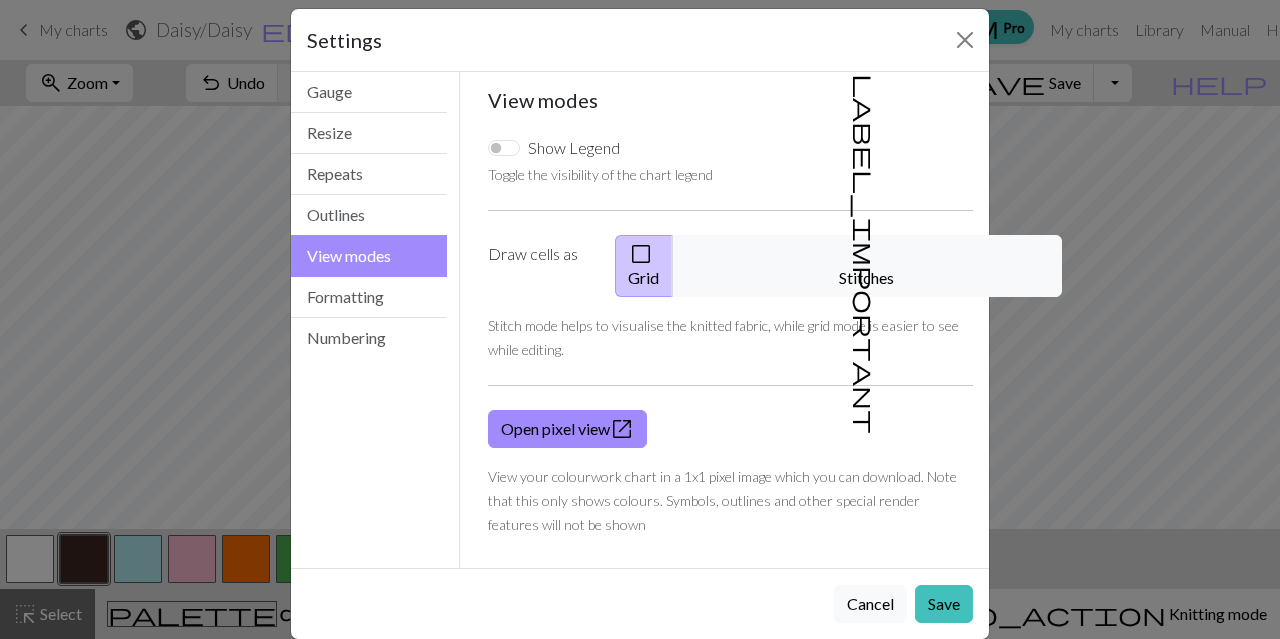 scroll, scrollTop: 21, scrollLeft: 0, axis: vertical 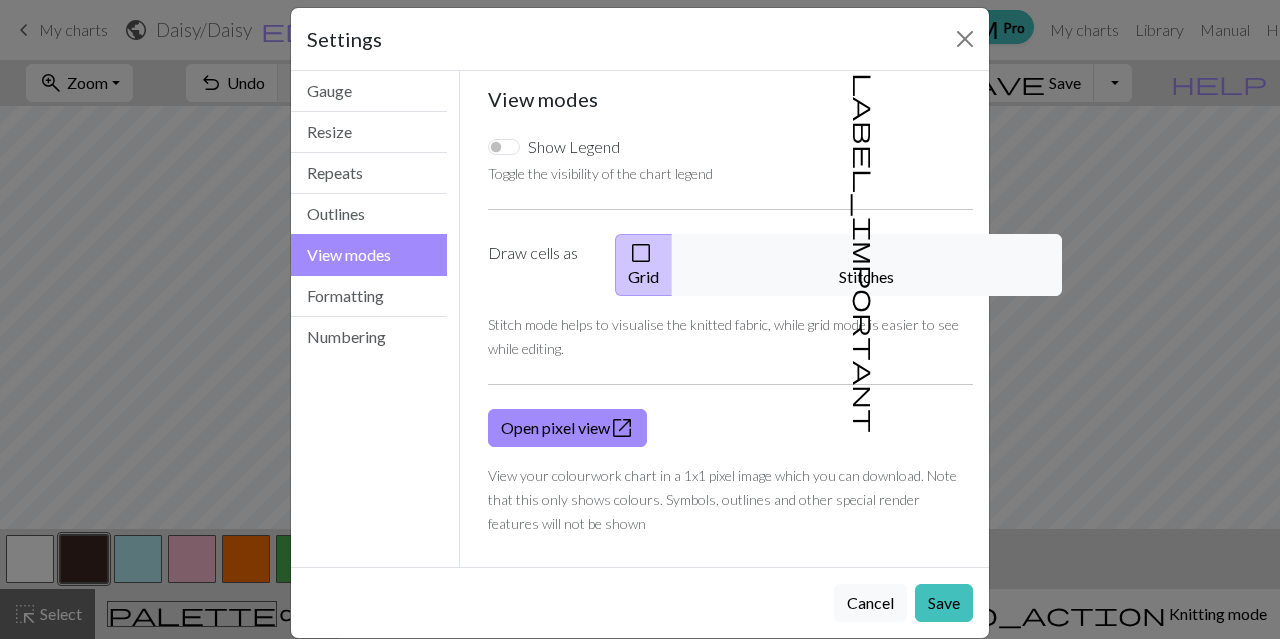 click on "label_important Stitches" at bounding box center [867, 265] 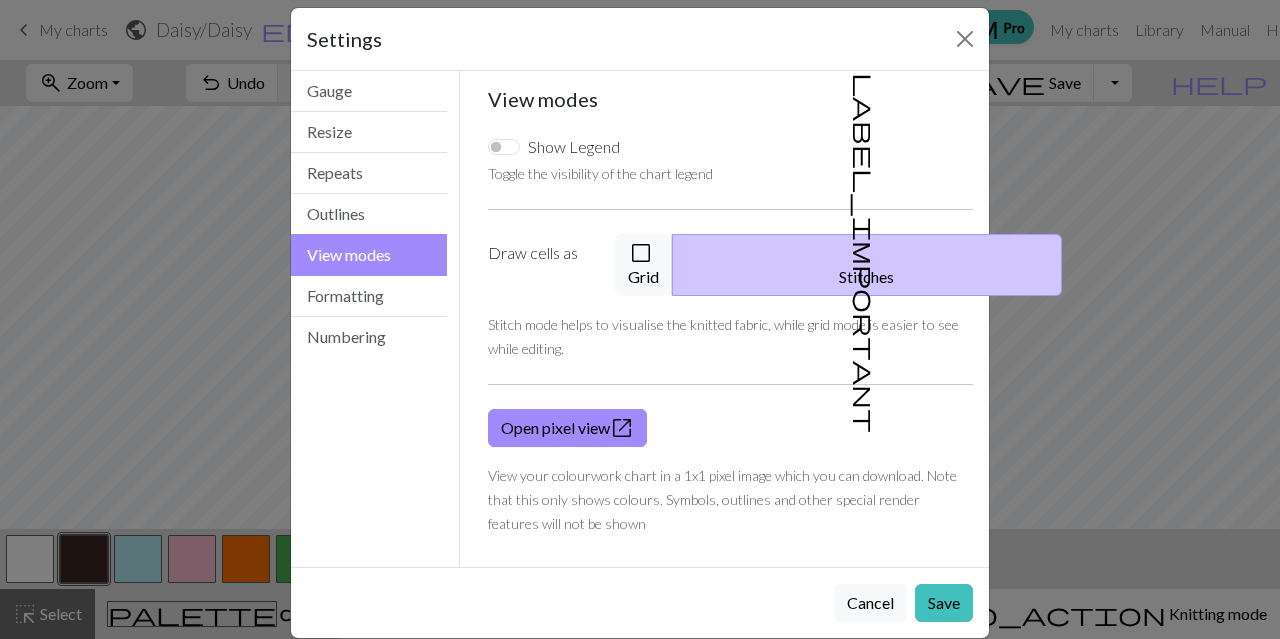 click on "Save" at bounding box center [944, 603] 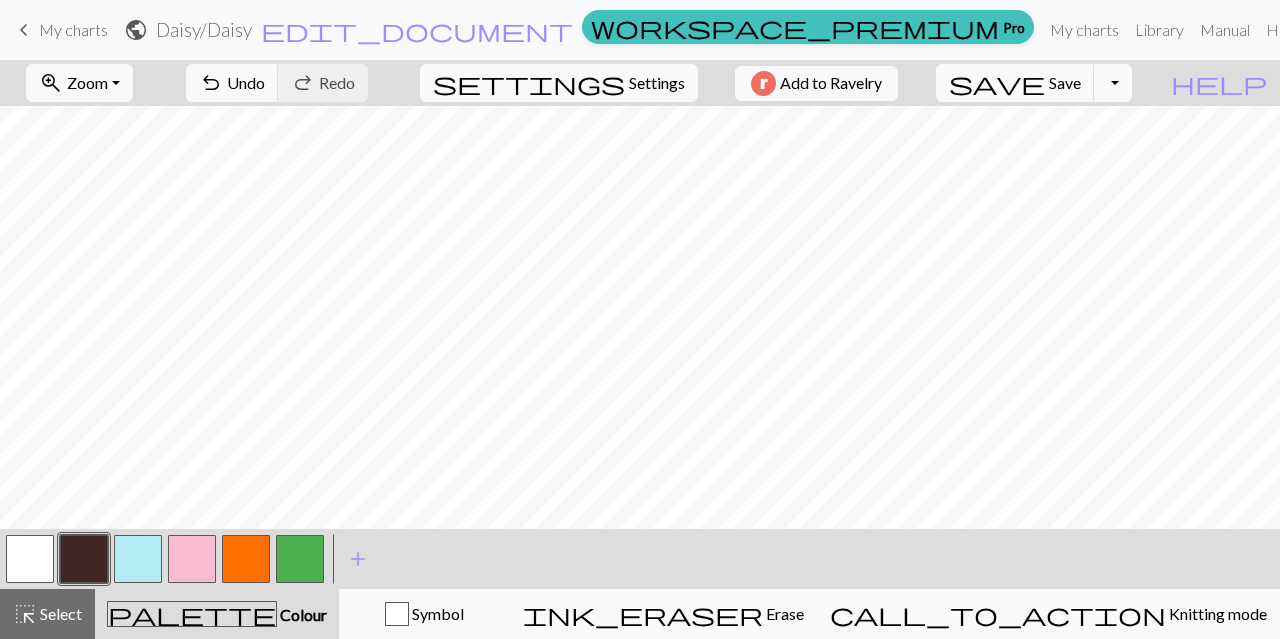 scroll, scrollTop: 184, scrollLeft: 0, axis: vertical 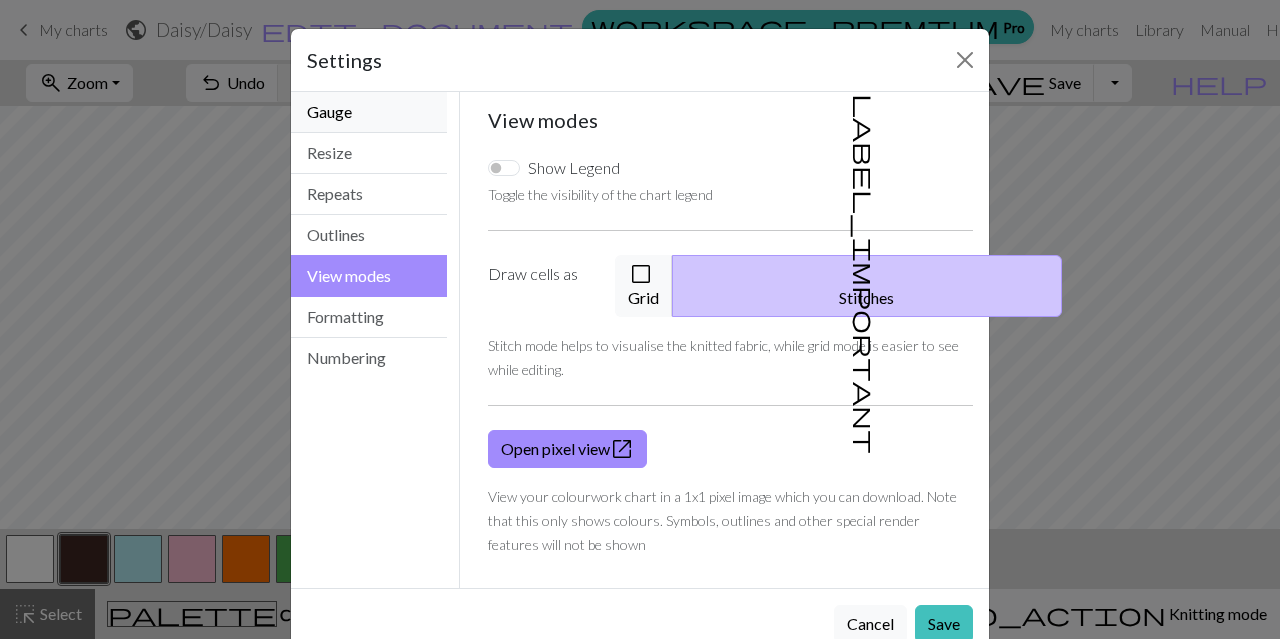 click on "Gauge" at bounding box center (369, 112) 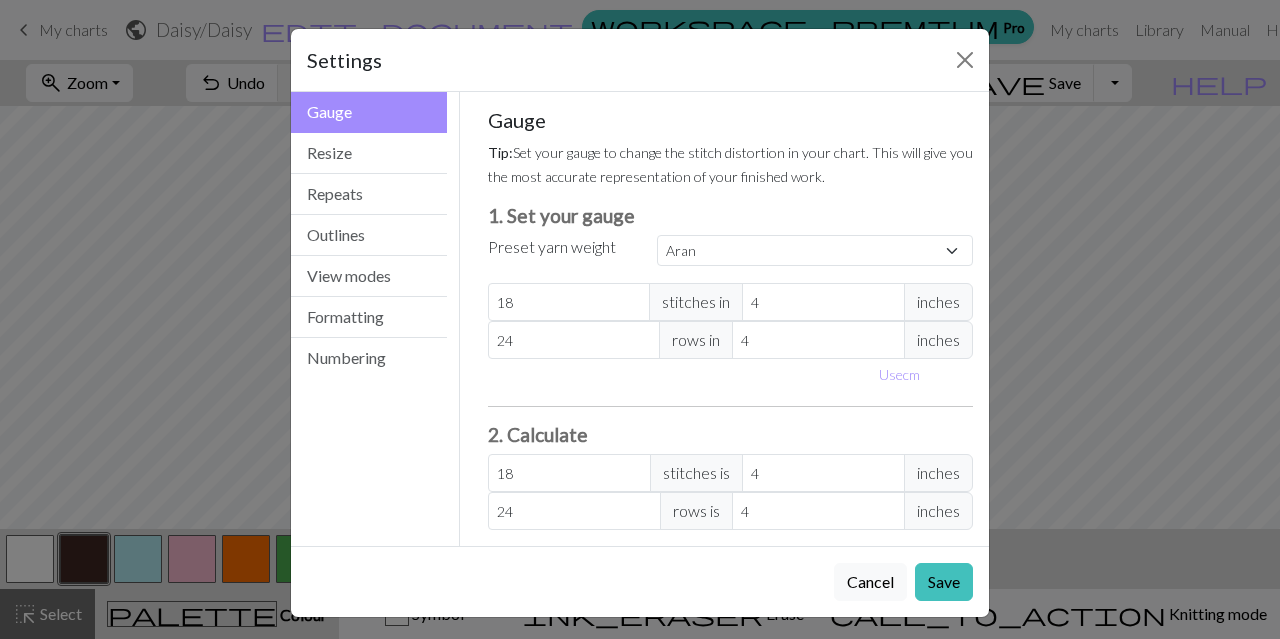 scroll, scrollTop: 1, scrollLeft: 0, axis: vertical 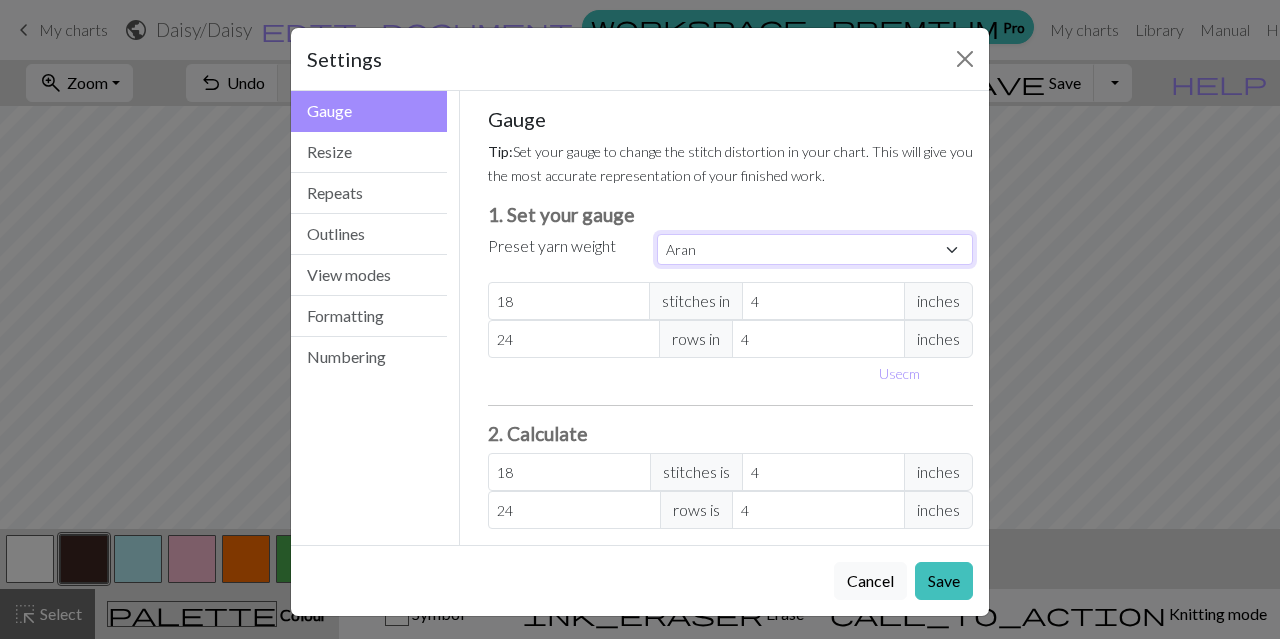 click on "Custom Square Lace Light Fingering Fingering Sport Double knit Worsted Aran Bulky Super Bulky" at bounding box center [815, 249] 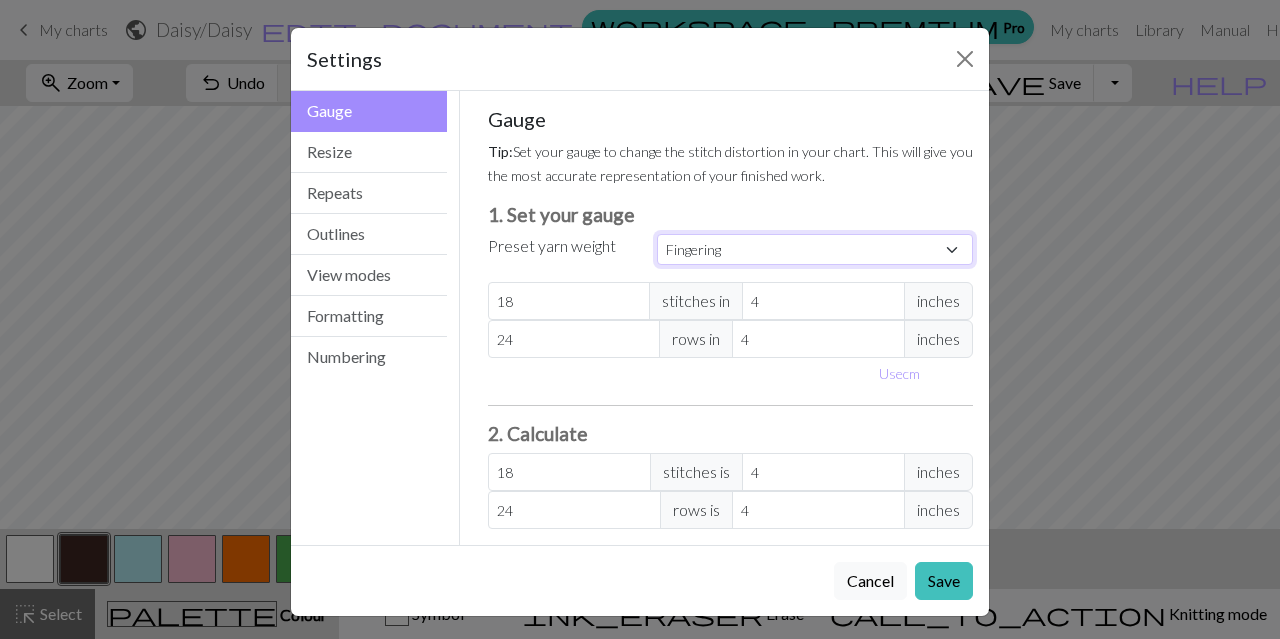 click on "Custom Square Lace Light Fingering Fingering Sport Double knit Worsted Aran Bulky Super Bulky" at bounding box center [815, 249] 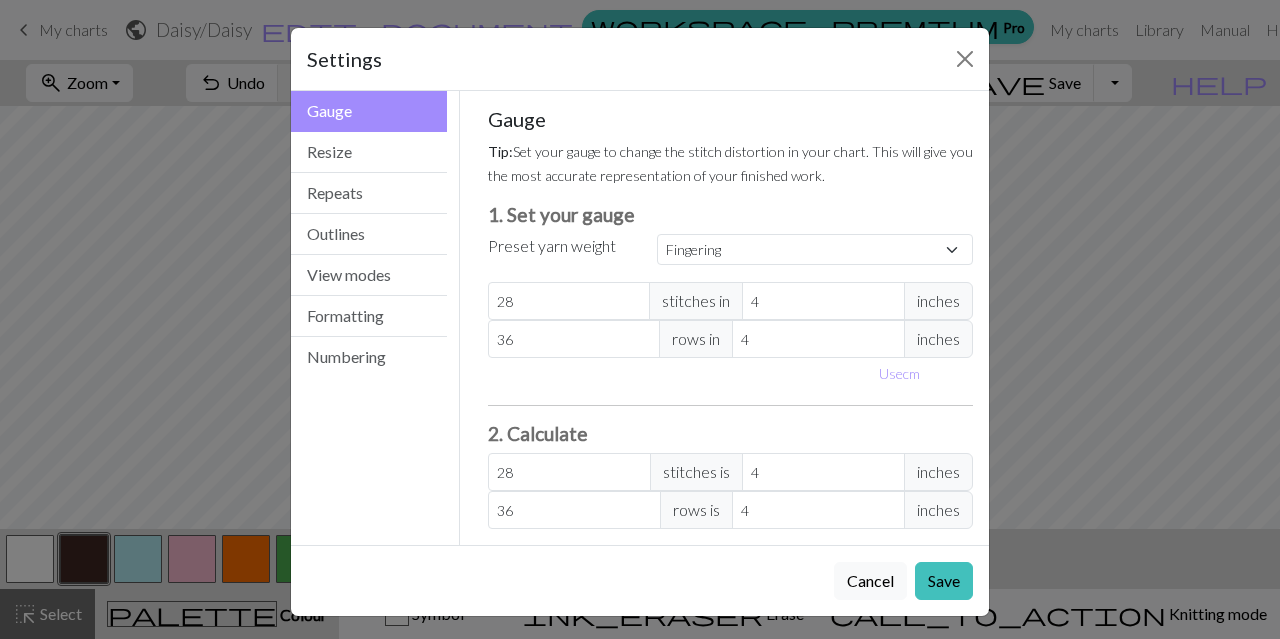 click on "Save" at bounding box center (944, 581) 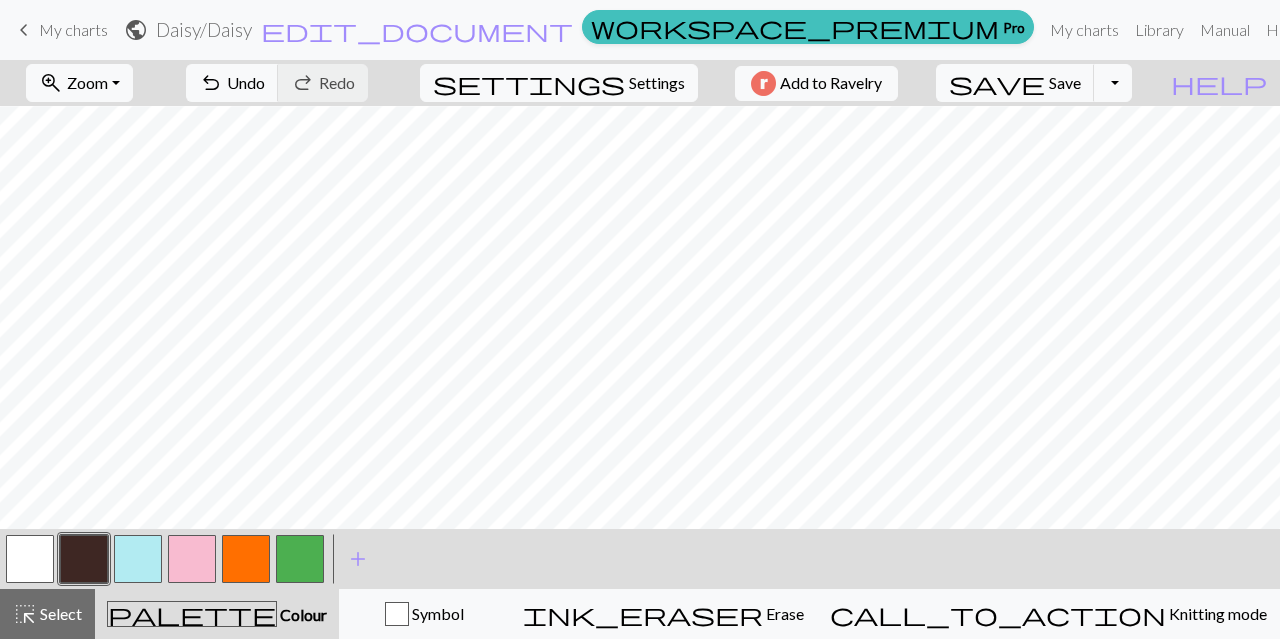 scroll, scrollTop: 122, scrollLeft: 0, axis: vertical 